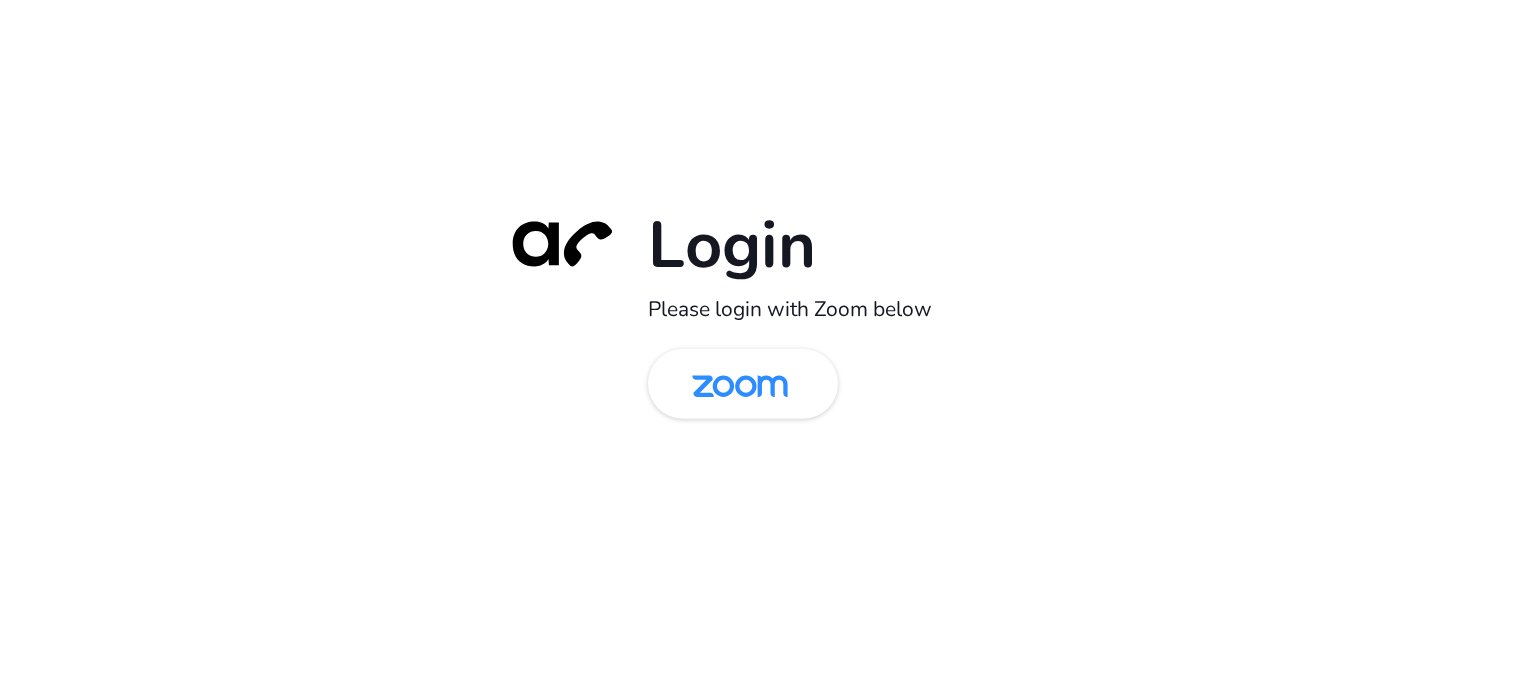 scroll, scrollTop: 0, scrollLeft: 0, axis: both 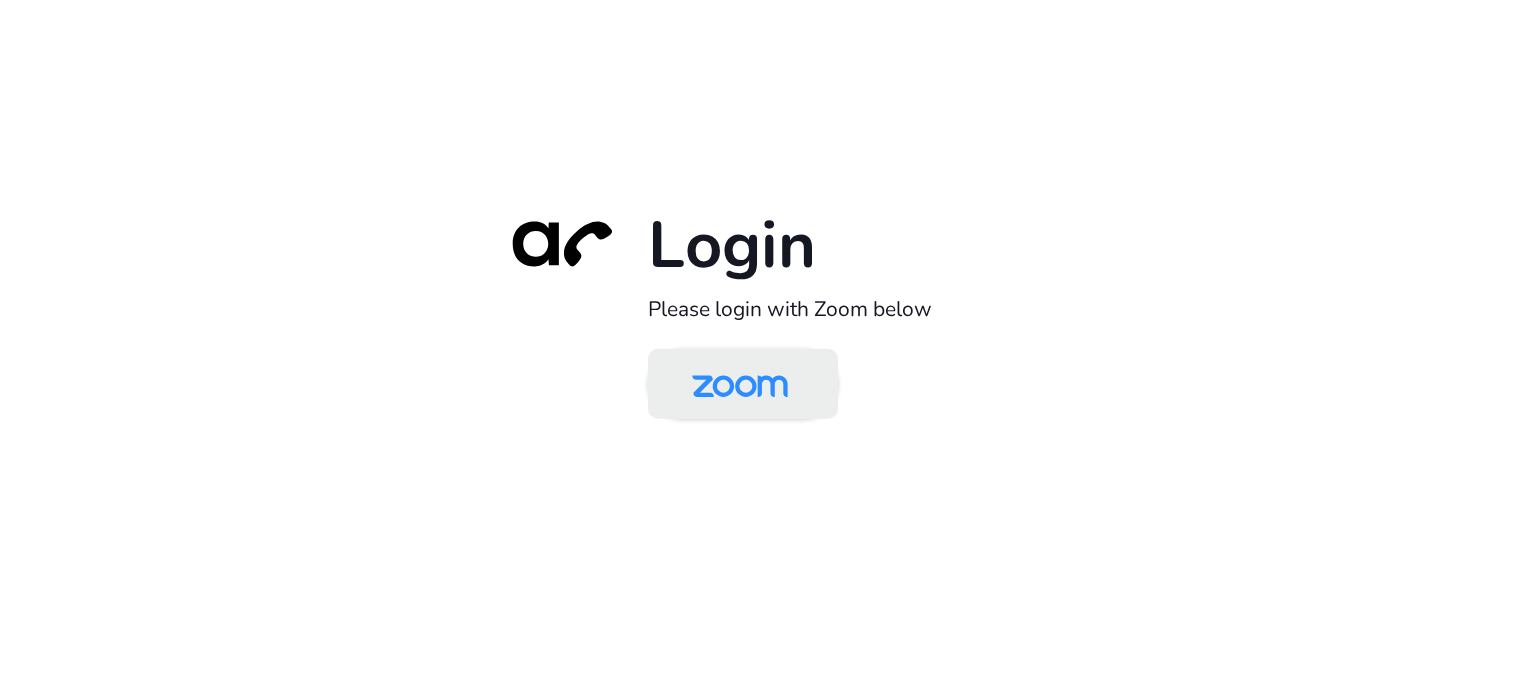 click at bounding box center [740, 385] 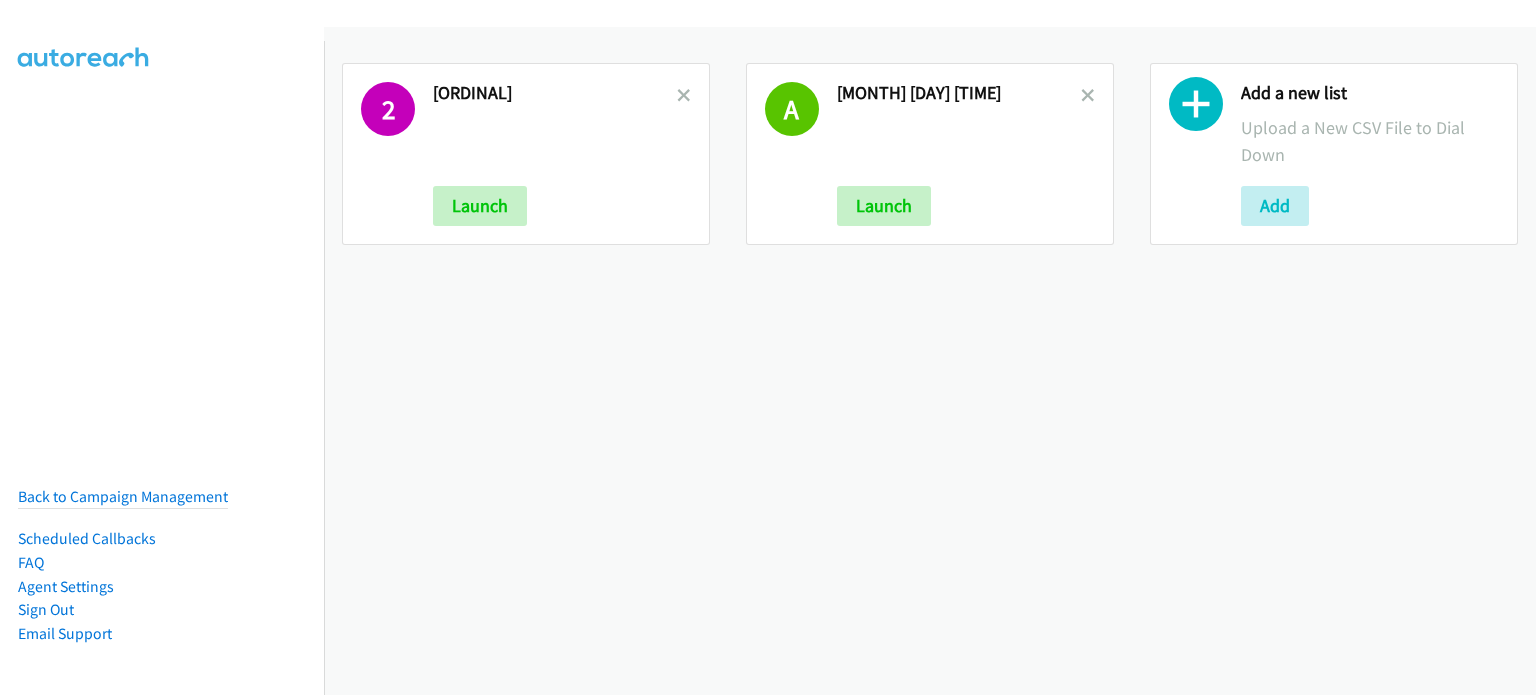 scroll, scrollTop: 0, scrollLeft: 0, axis: both 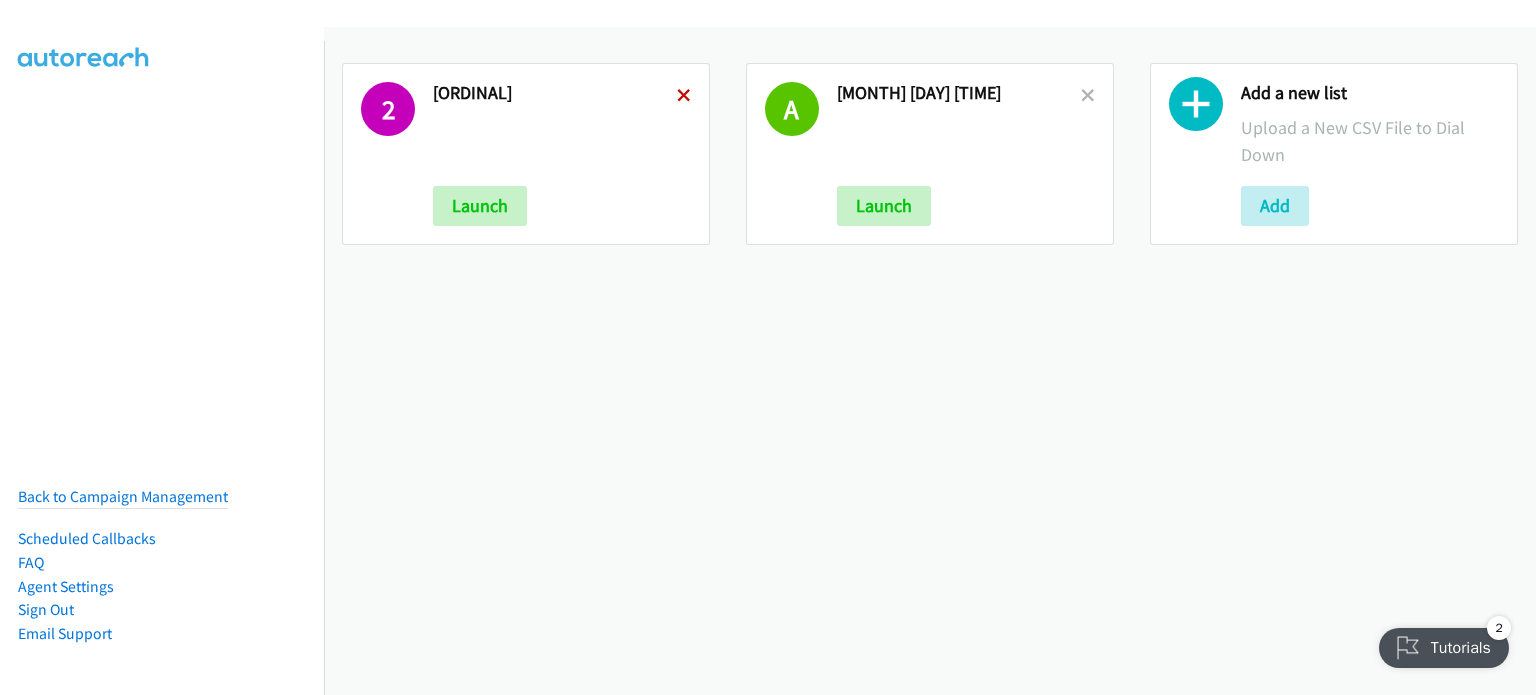 click at bounding box center (684, 97) 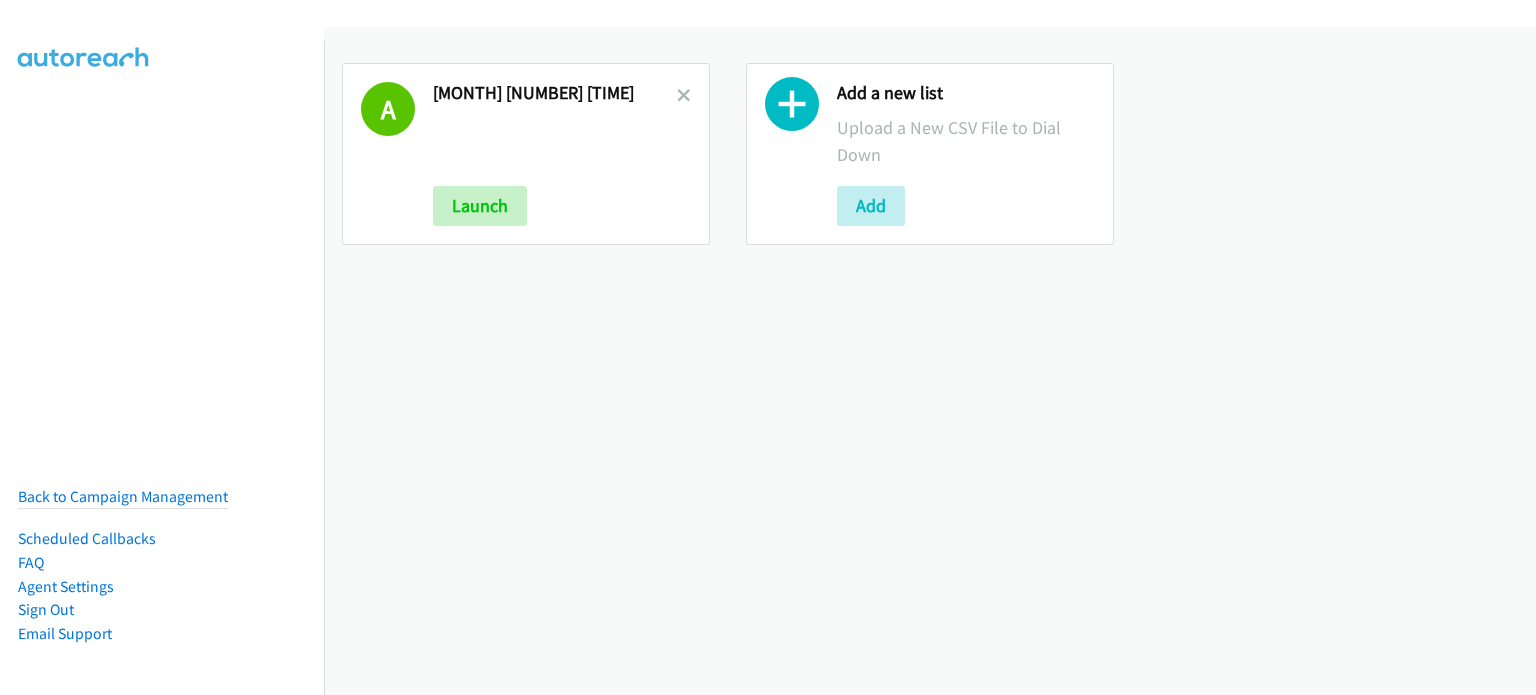 scroll, scrollTop: 0, scrollLeft: 0, axis: both 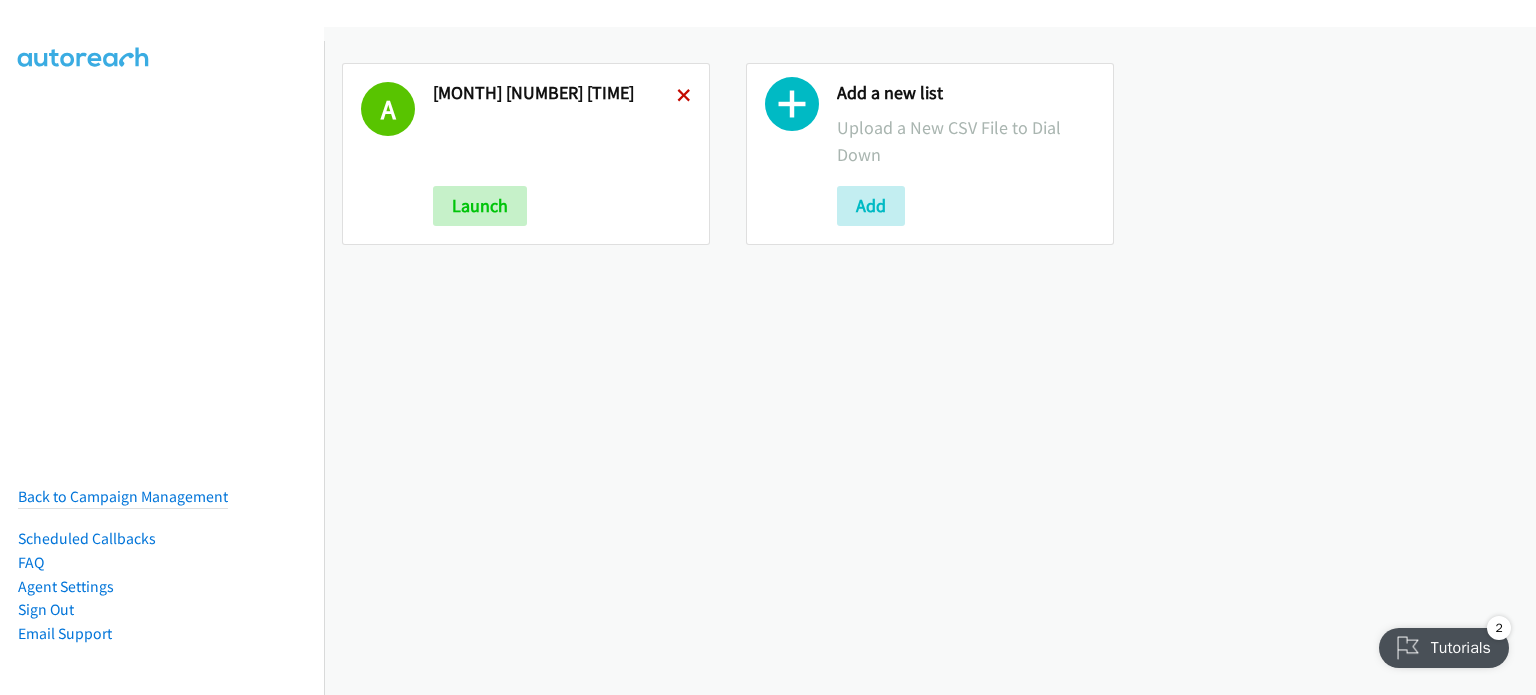 click at bounding box center (684, 97) 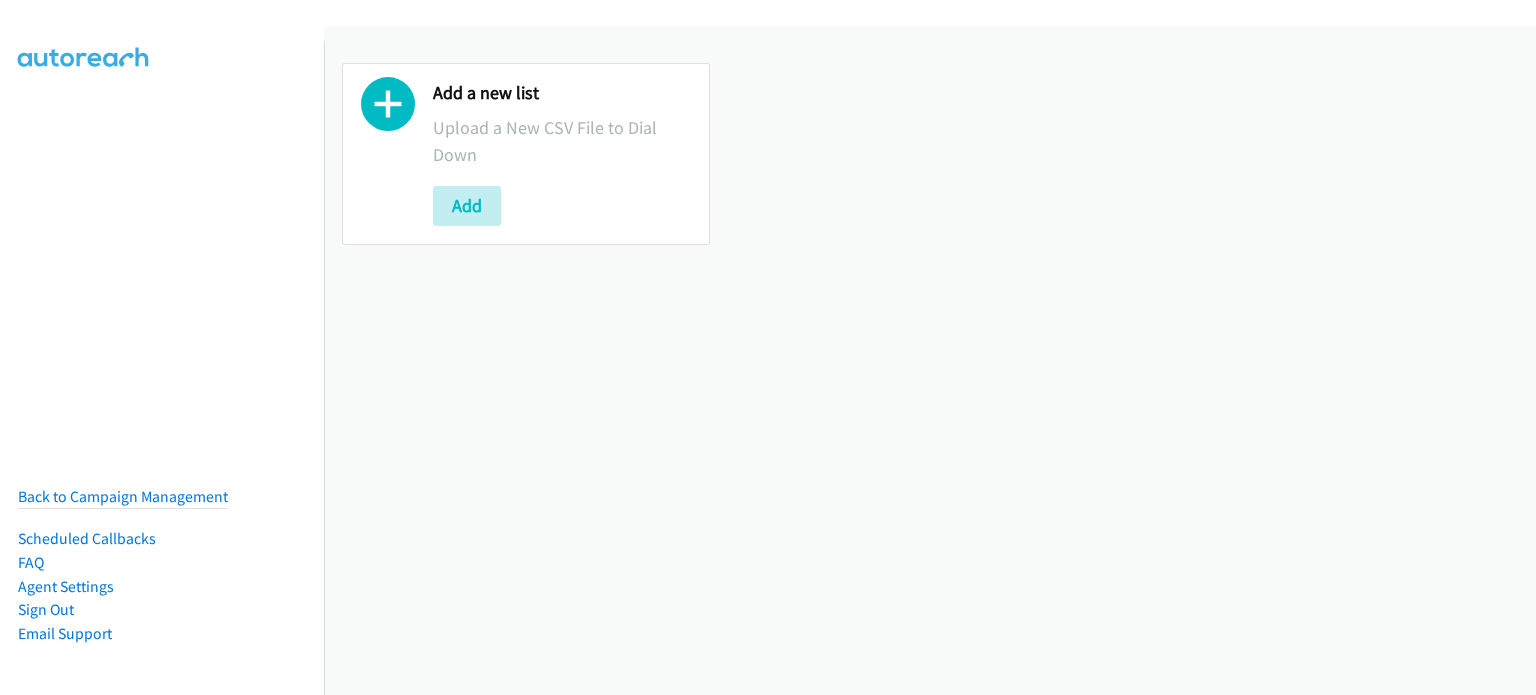 scroll, scrollTop: 0, scrollLeft: 0, axis: both 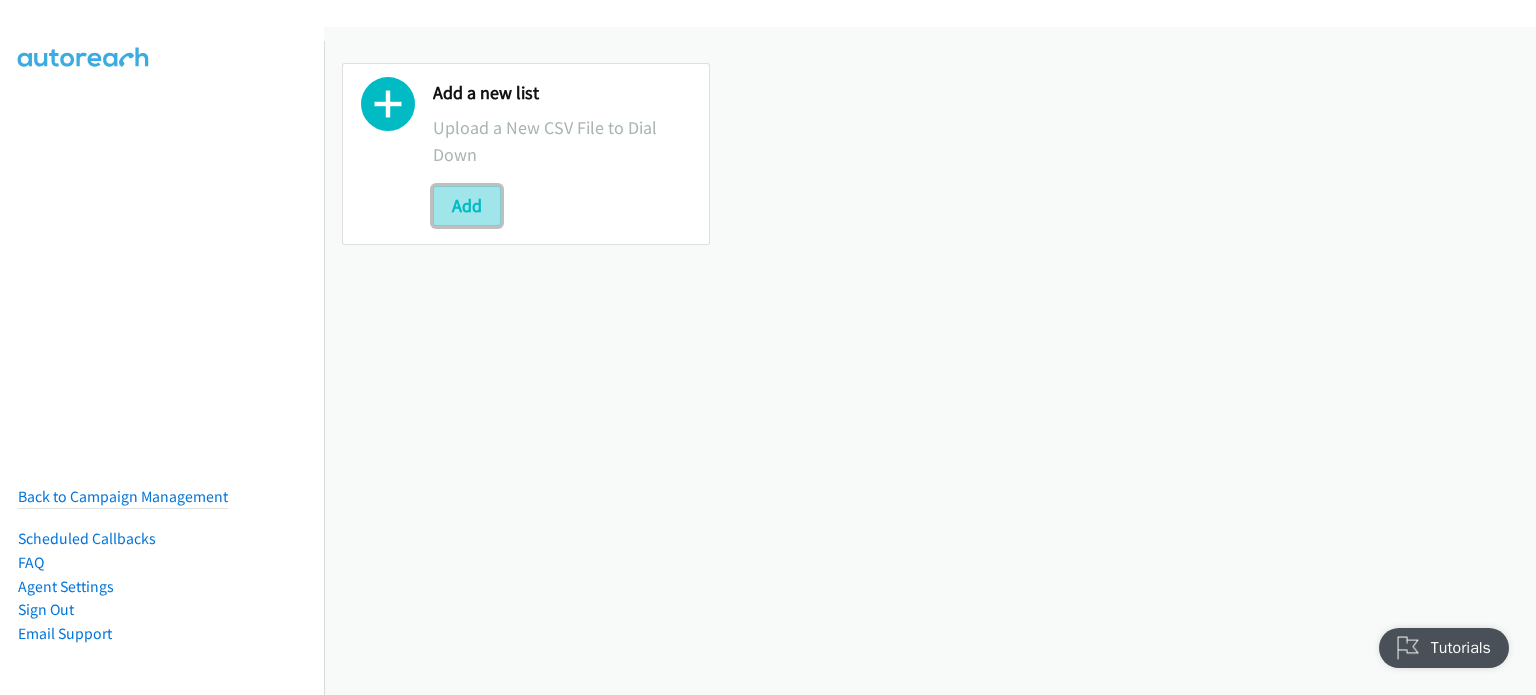 click on "Add" at bounding box center [467, 206] 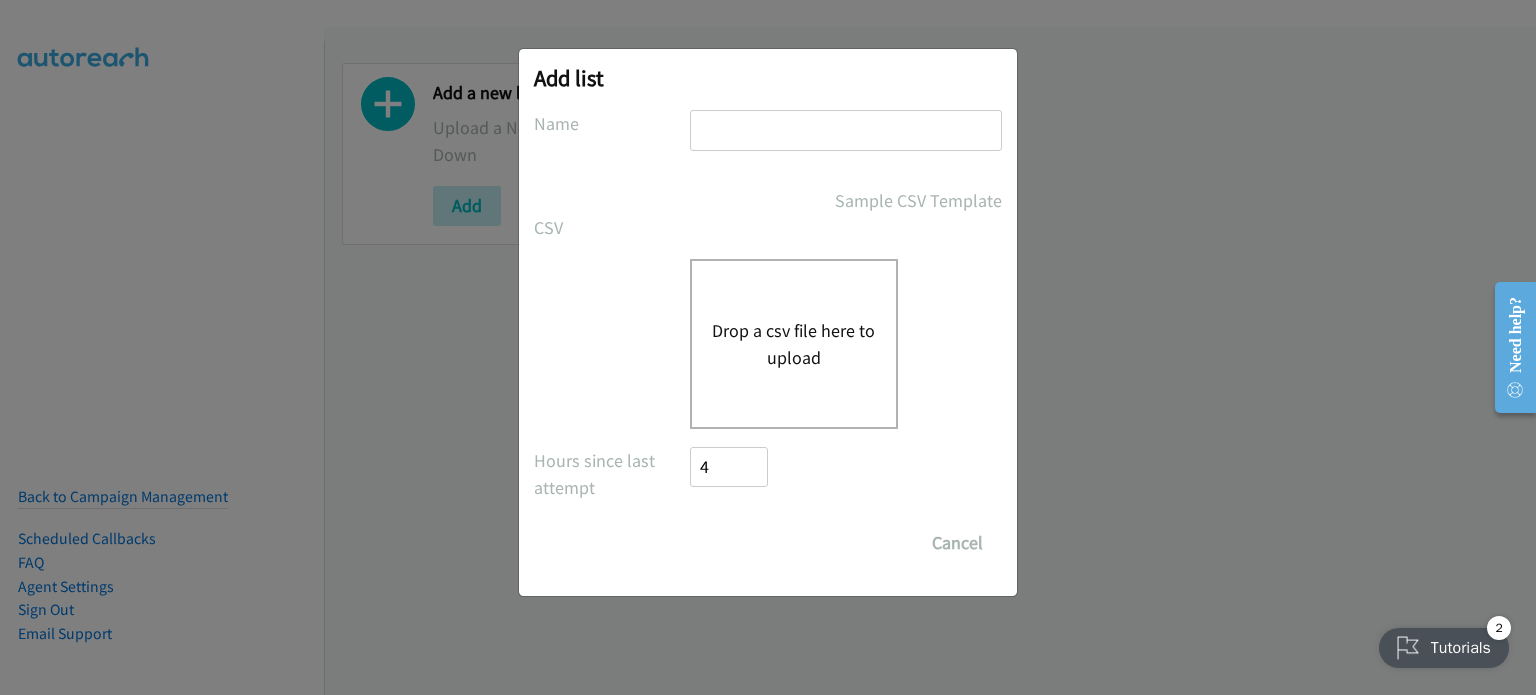 click on "Drop a csv file here to upload" at bounding box center [794, 344] 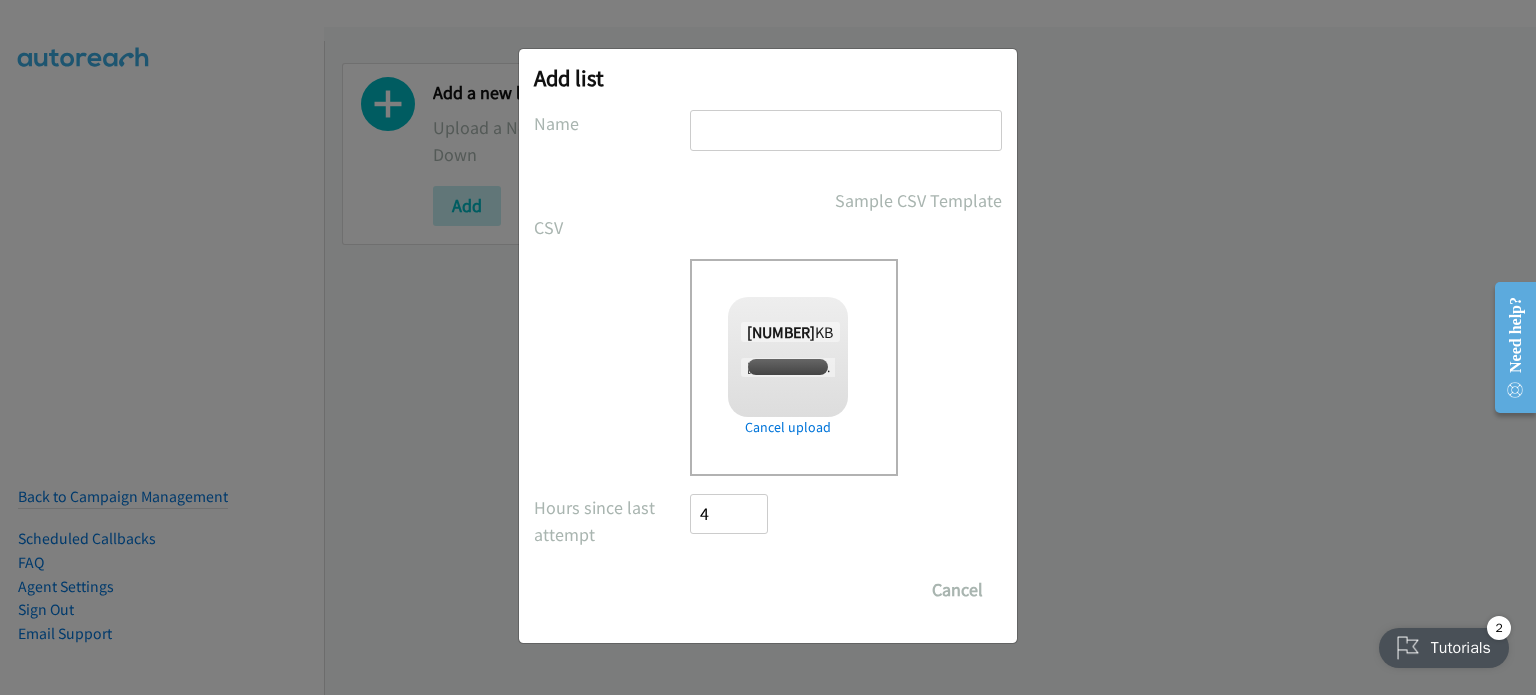 checkbox on "true" 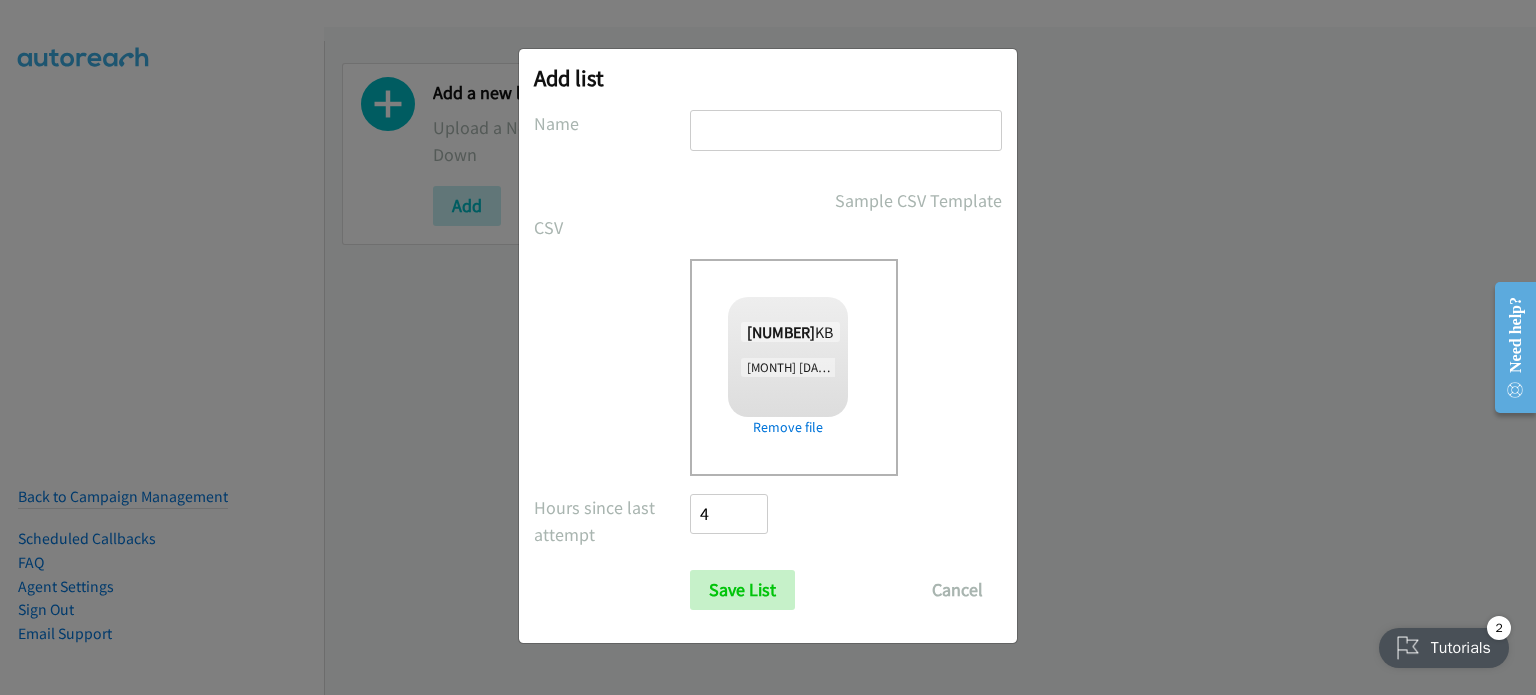click at bounding box center (846, 130) 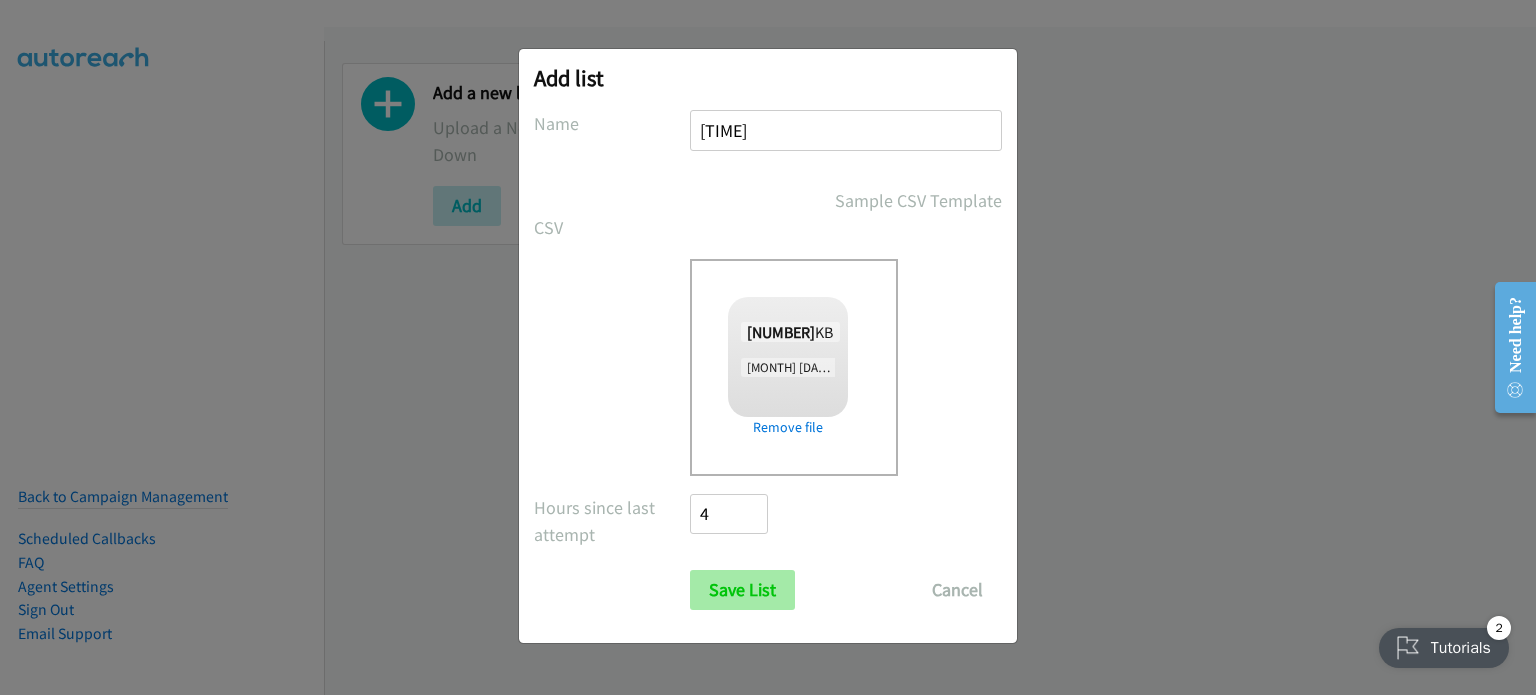 type on "6 AM" 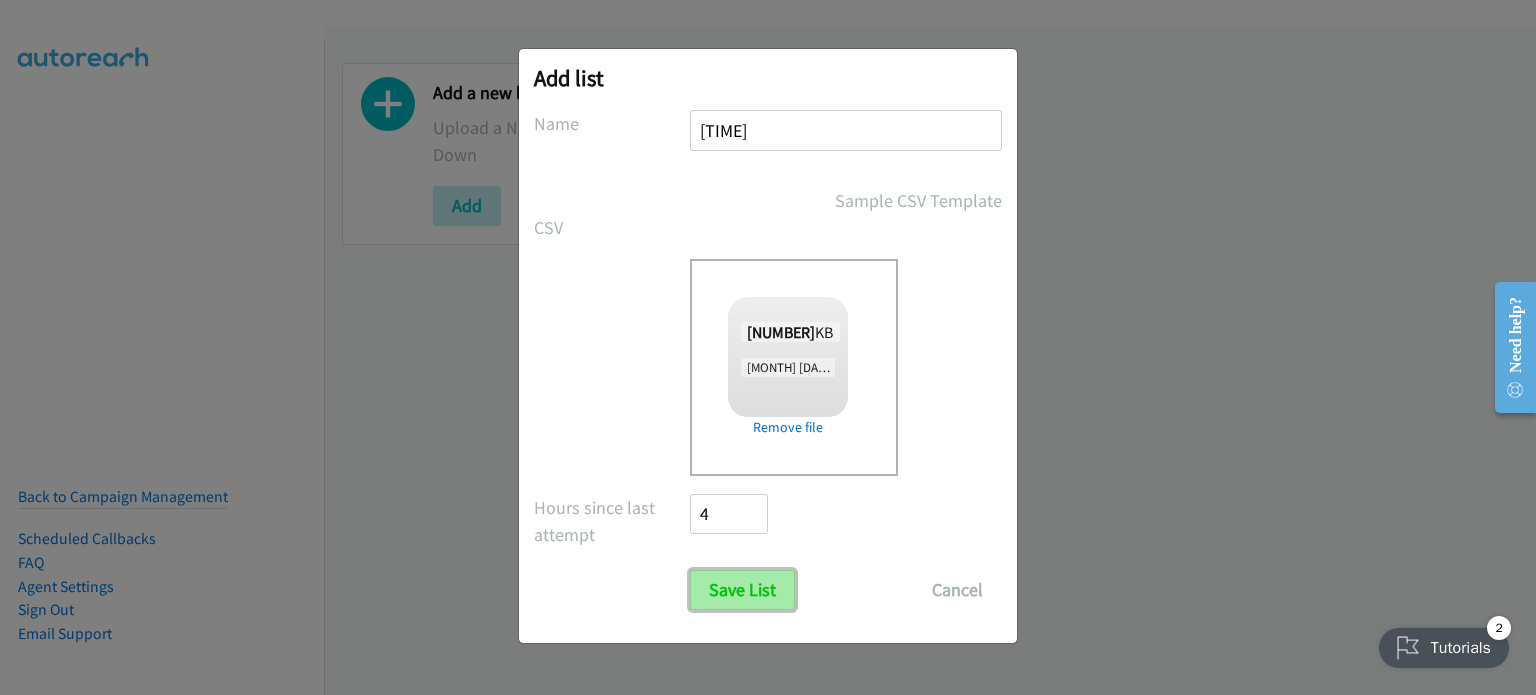 click on "Save List" at bounding box center (742, 590) 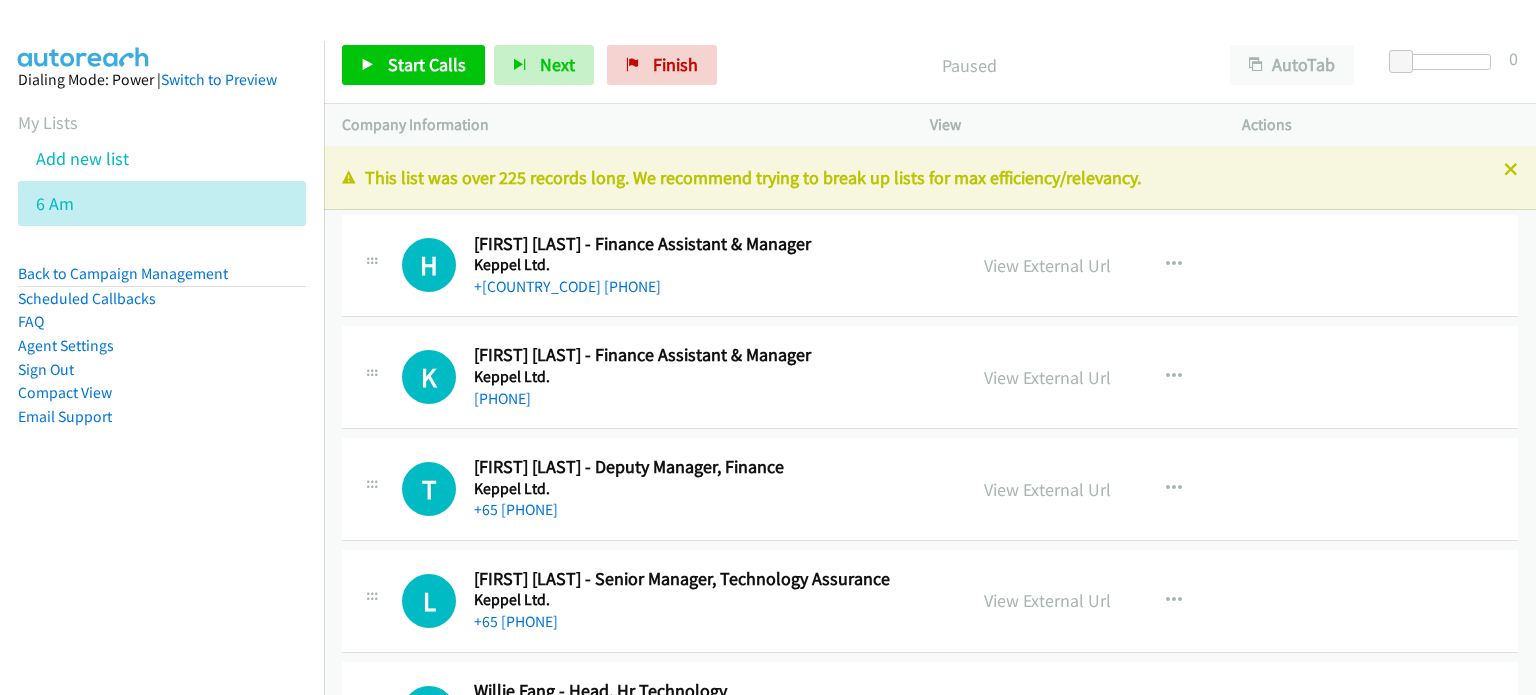 scroll, scrollTop: 0, scrollLeft: 0, axis: both 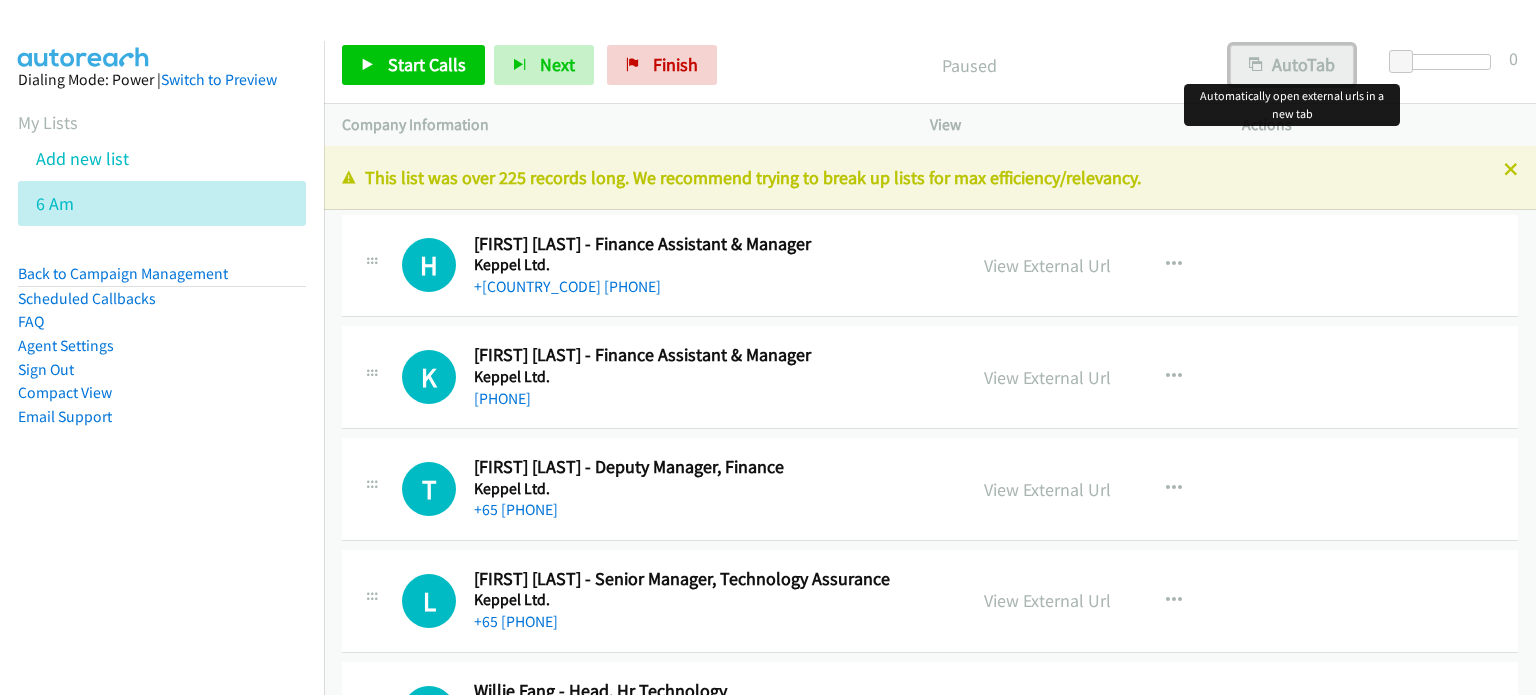 click on "AutoTab" at bounding box center (1292, 65) 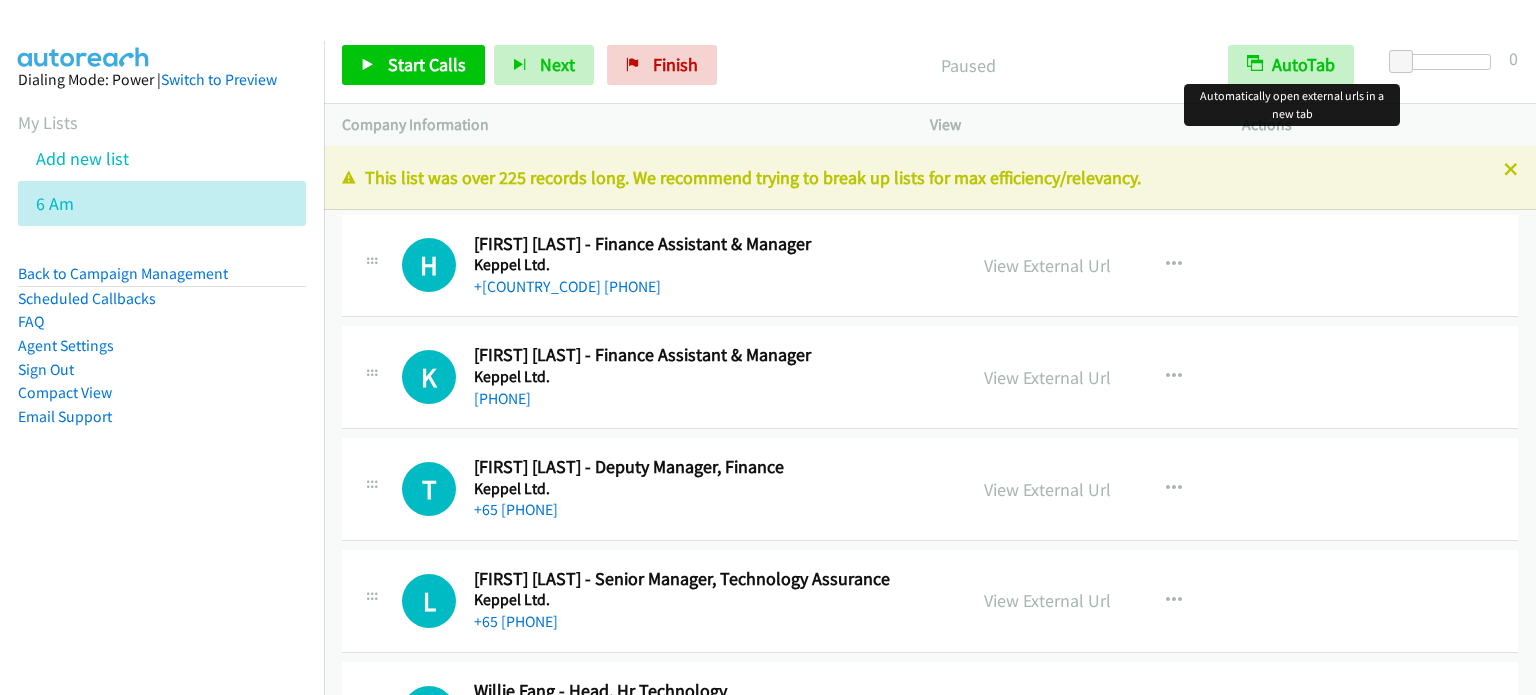 scroll, scrollTop: 0, scrollLeft: 0, axis: both 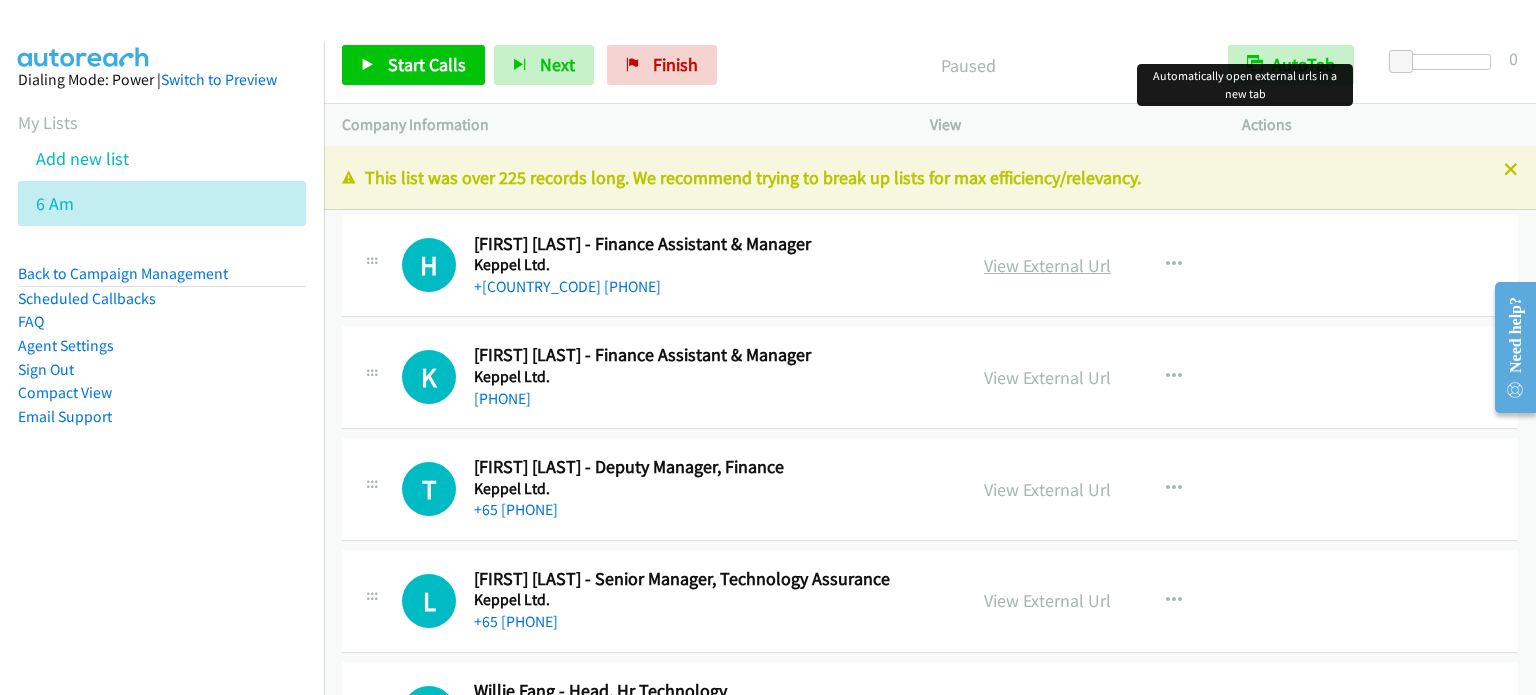 click on "View External Url" at bounding box center (1047, 265) 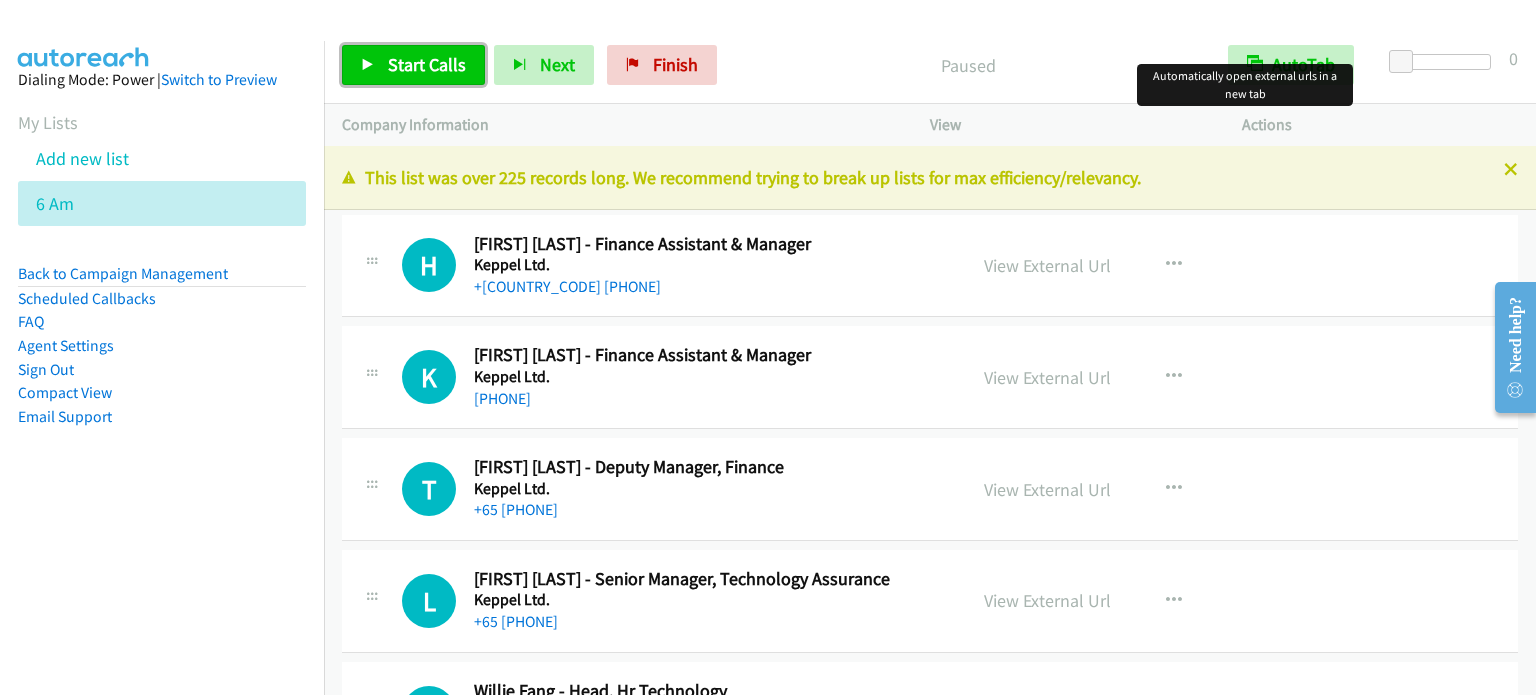 click on "Start Calls" at bounding box center (427, 64) 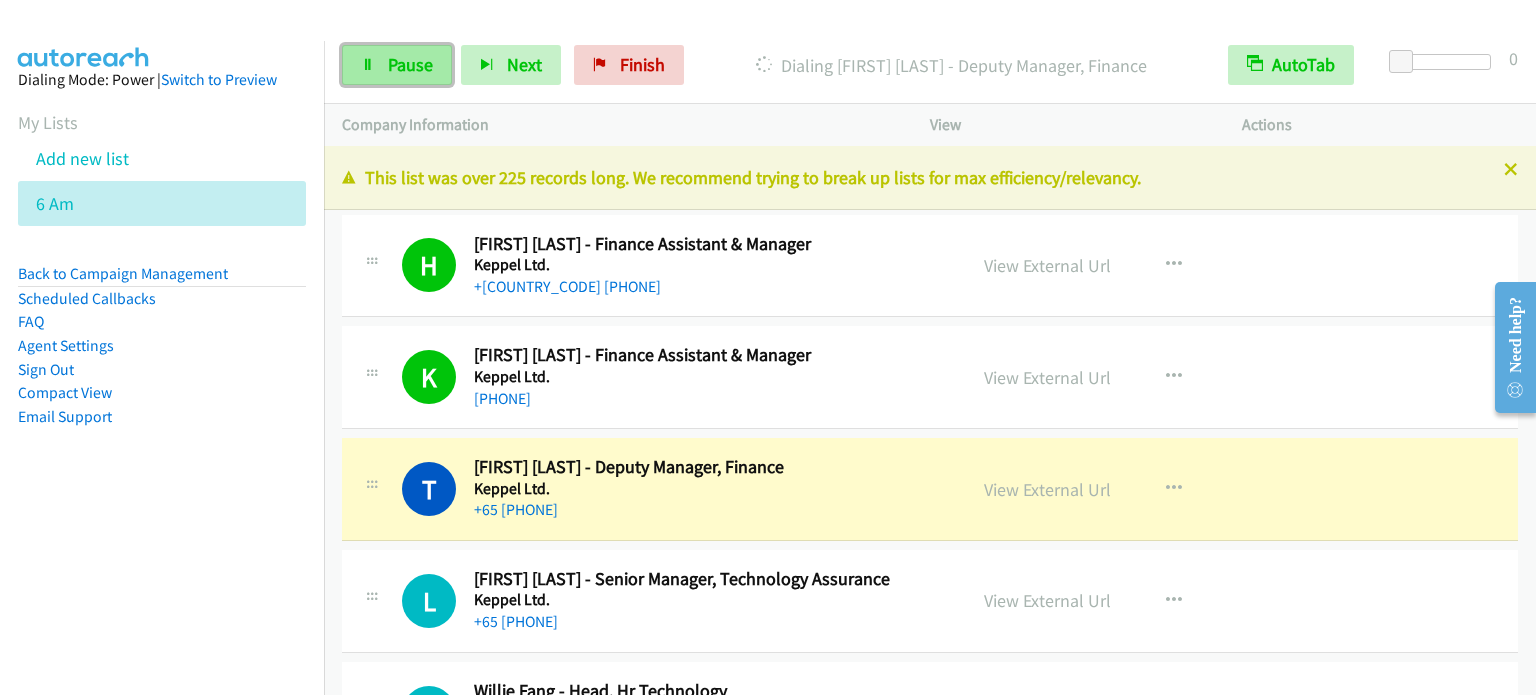 click on "Pause" at bounding box center [397, 65] 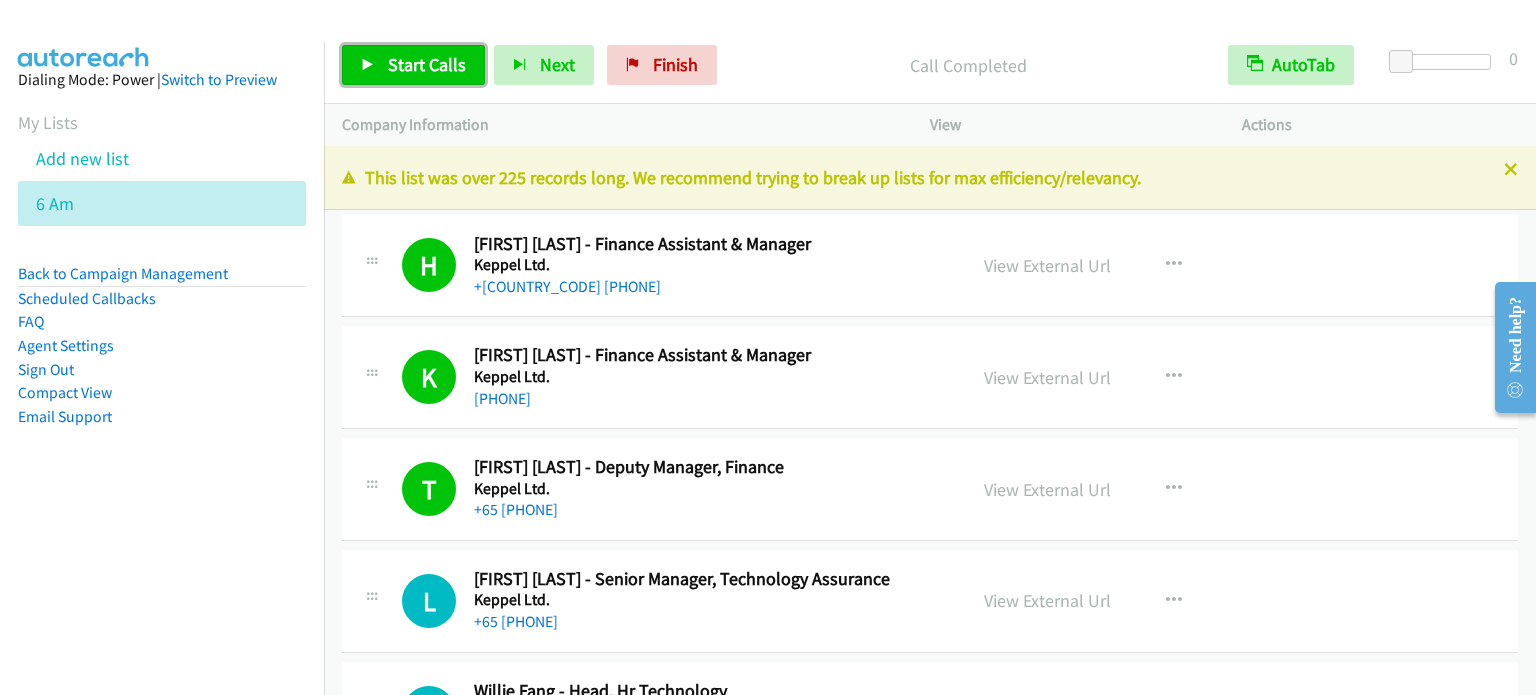 click on "Start Calls" at bounding box center (427, 64) 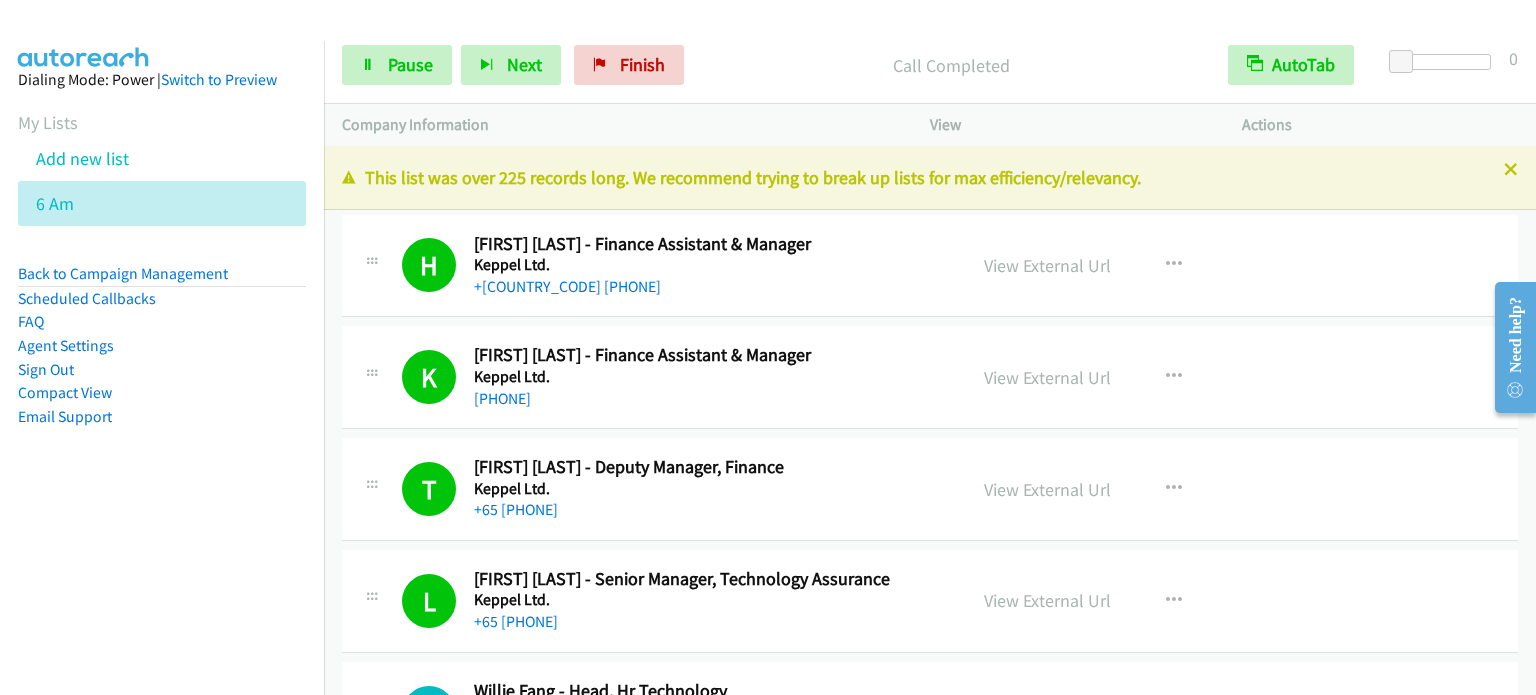 click on "Dialing Mode: Power
|
Switch to Preview
My Lists
Add new list
6 Am
Back to Campaign Management
Scheduled Callbacks
FAQ
Agent Settings
Sign Out
Compact View
Email Support" at bounding box center [162, 388] 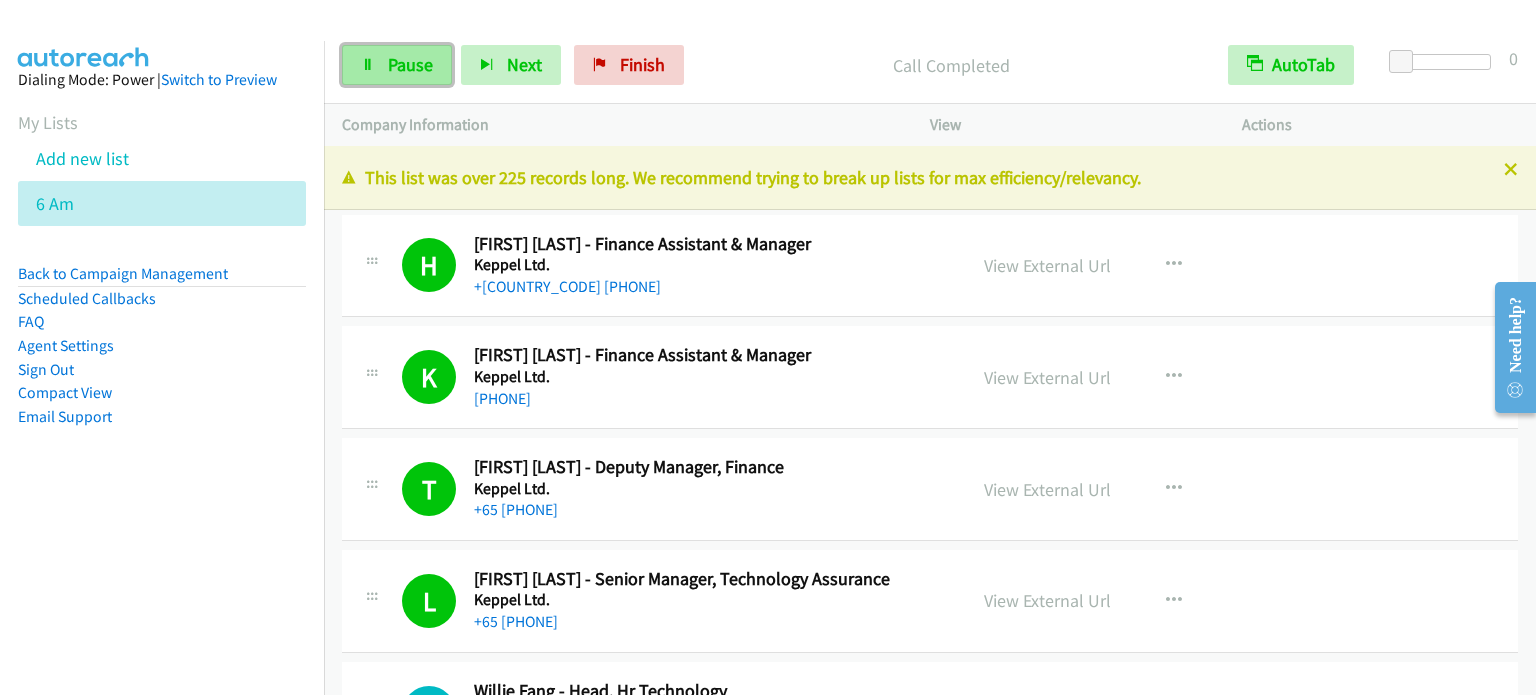 click on "Pause" at bounding box center [410, 64] 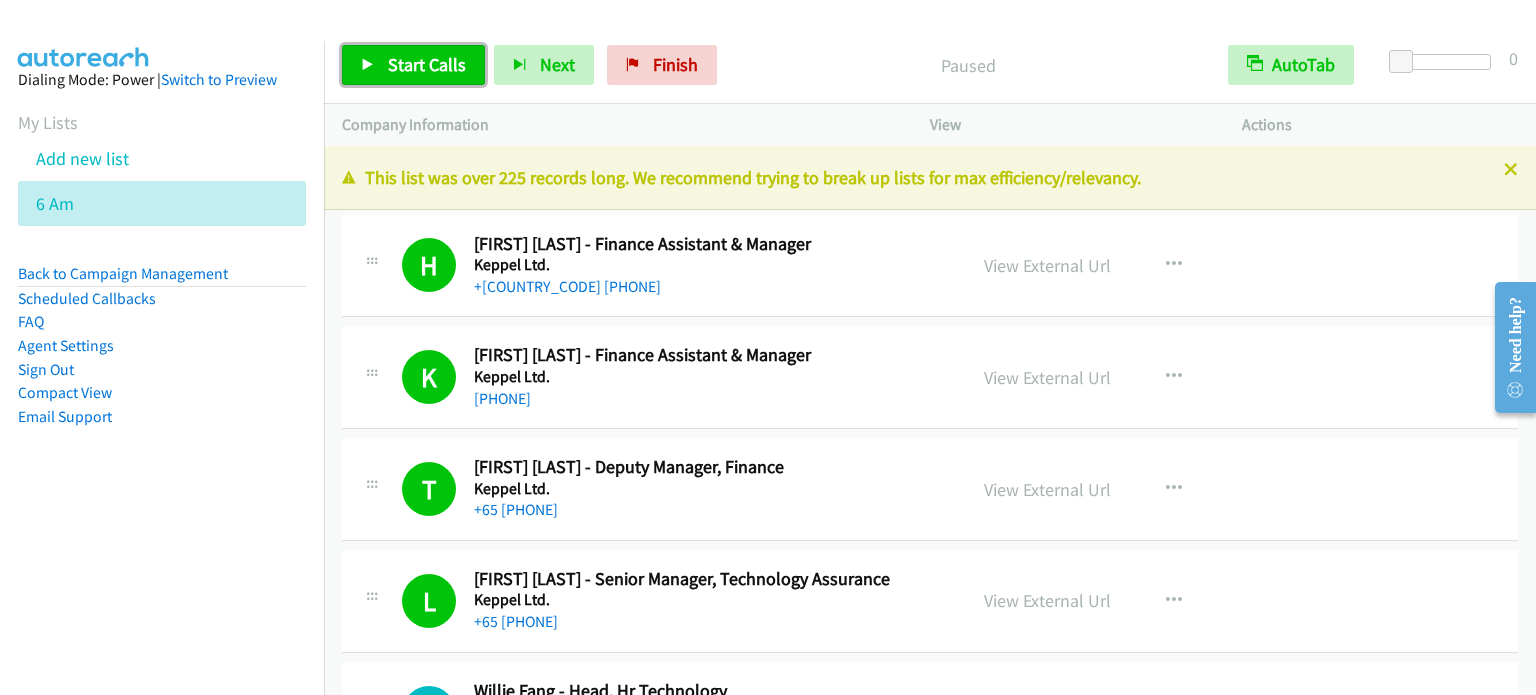 click on "Start Calls" at bounding box center [427, 64] 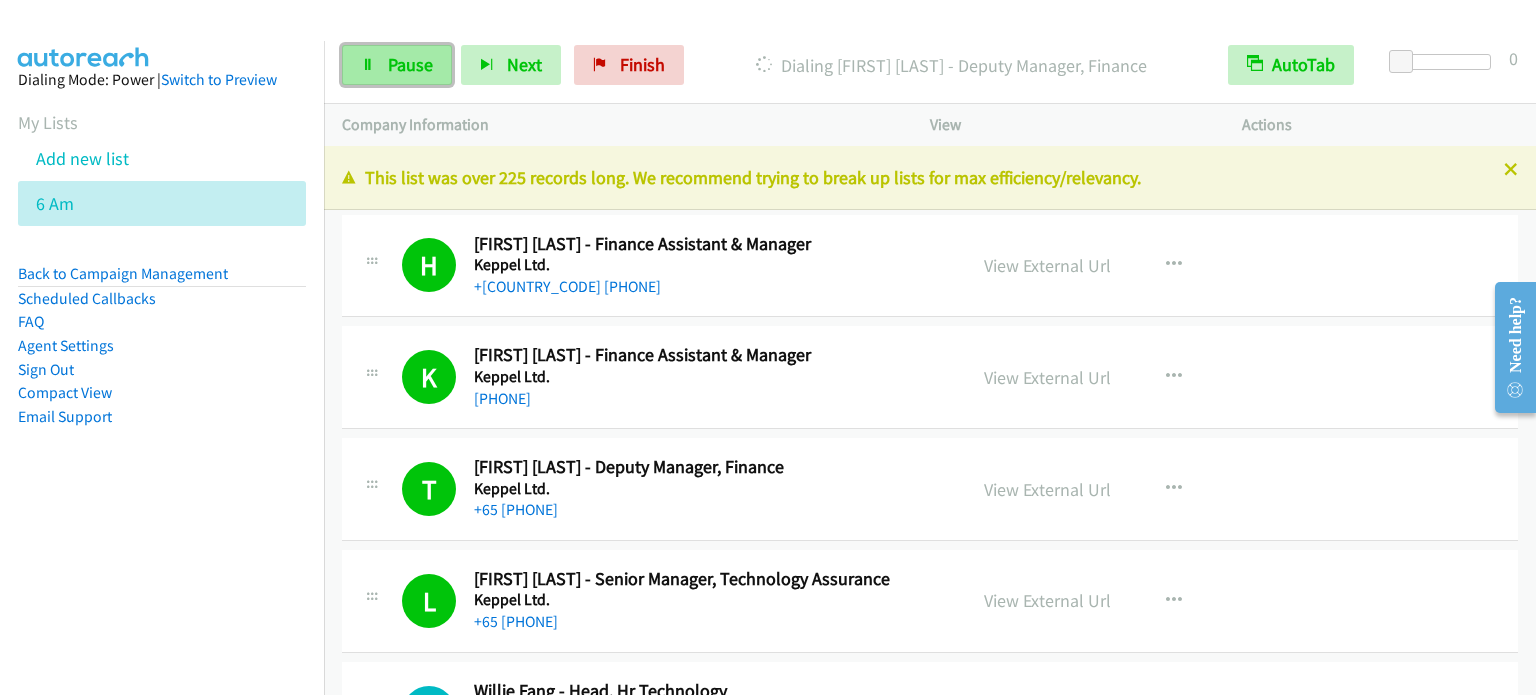 click on "Pause" at bounding box center (410, 64) 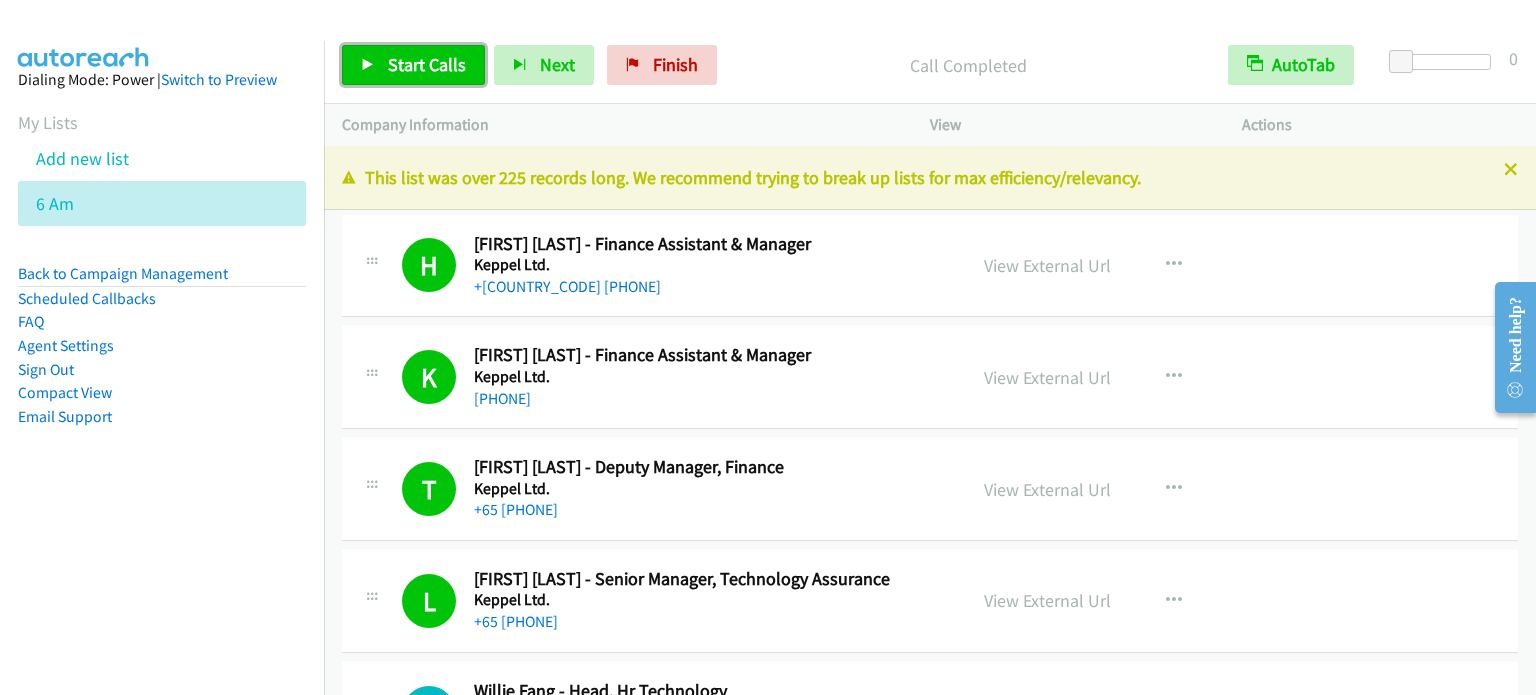 click on "Start Calls" at bounding box center (427, 64) 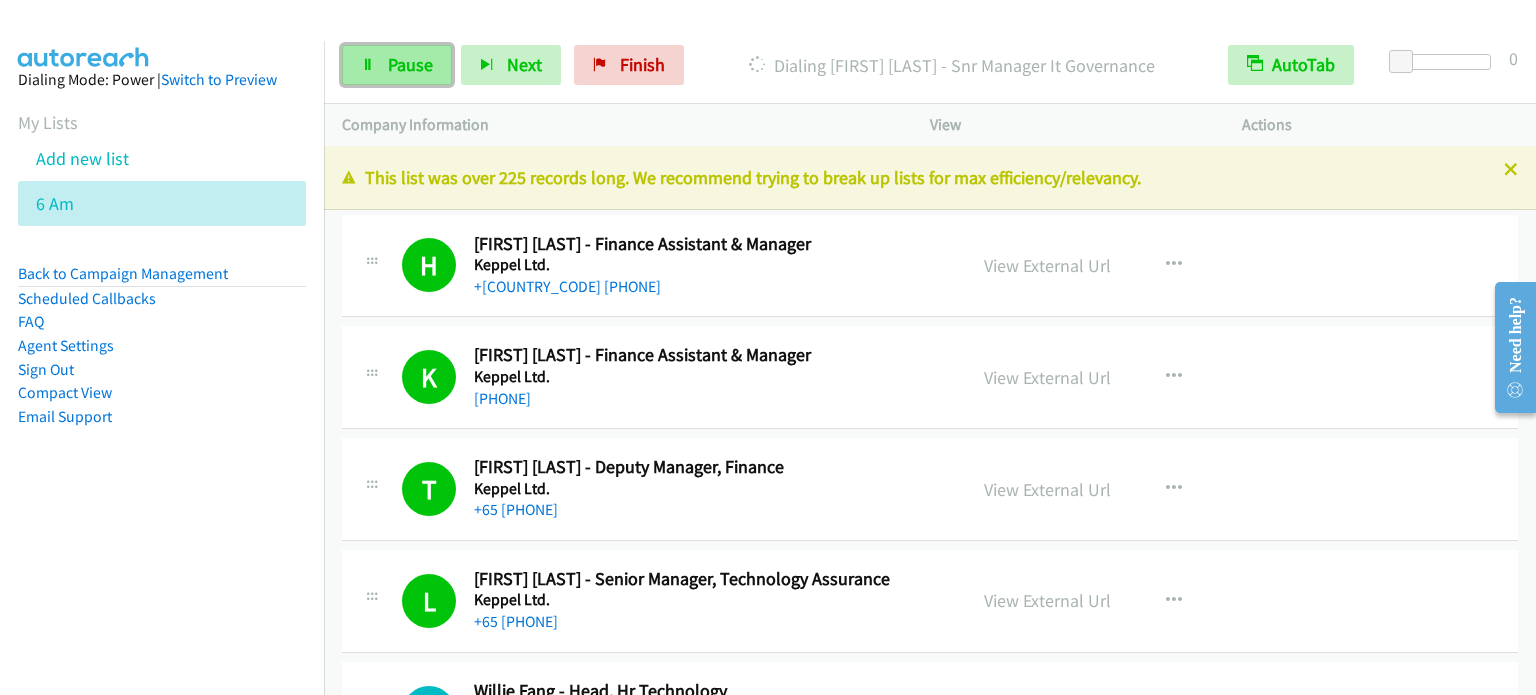 click on "Pause" at bounding box center [397, 65] 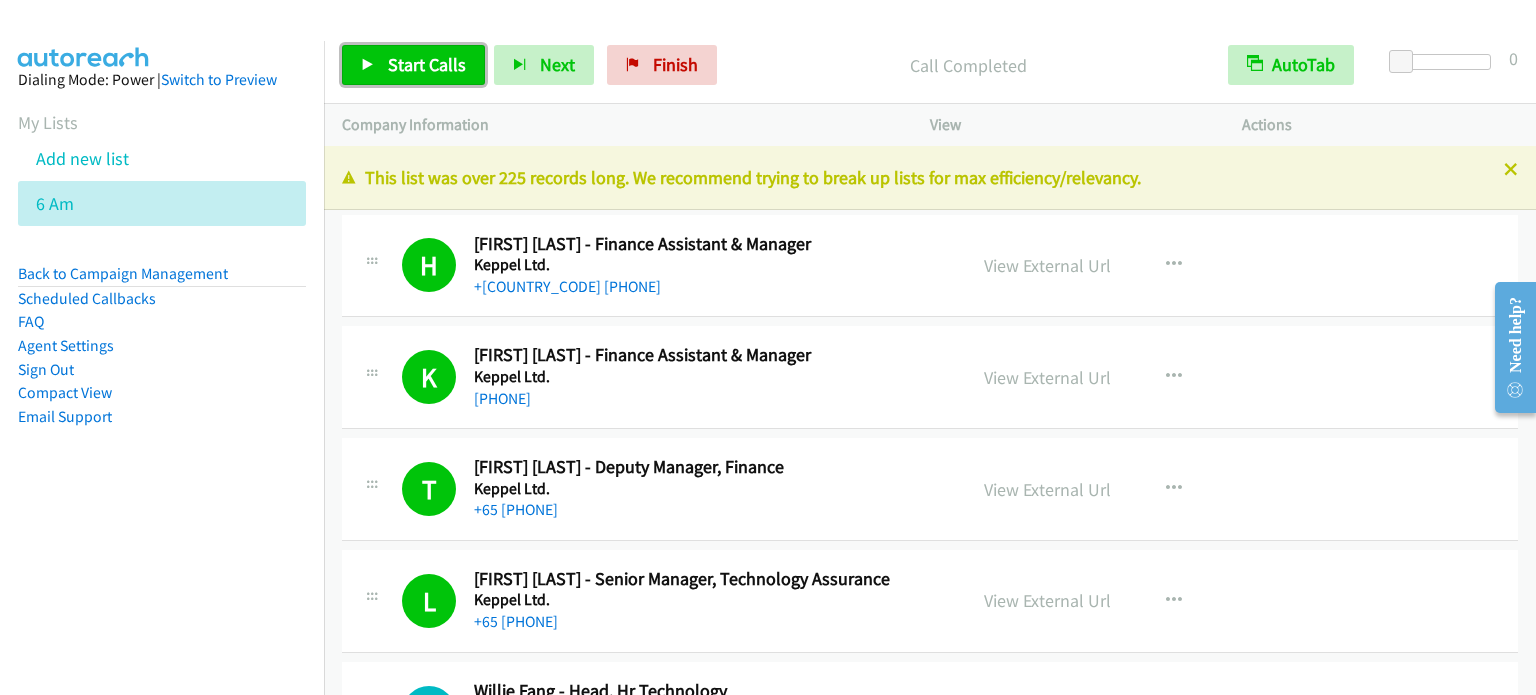 click on "Start Calls" at bounding box center (427, 64) 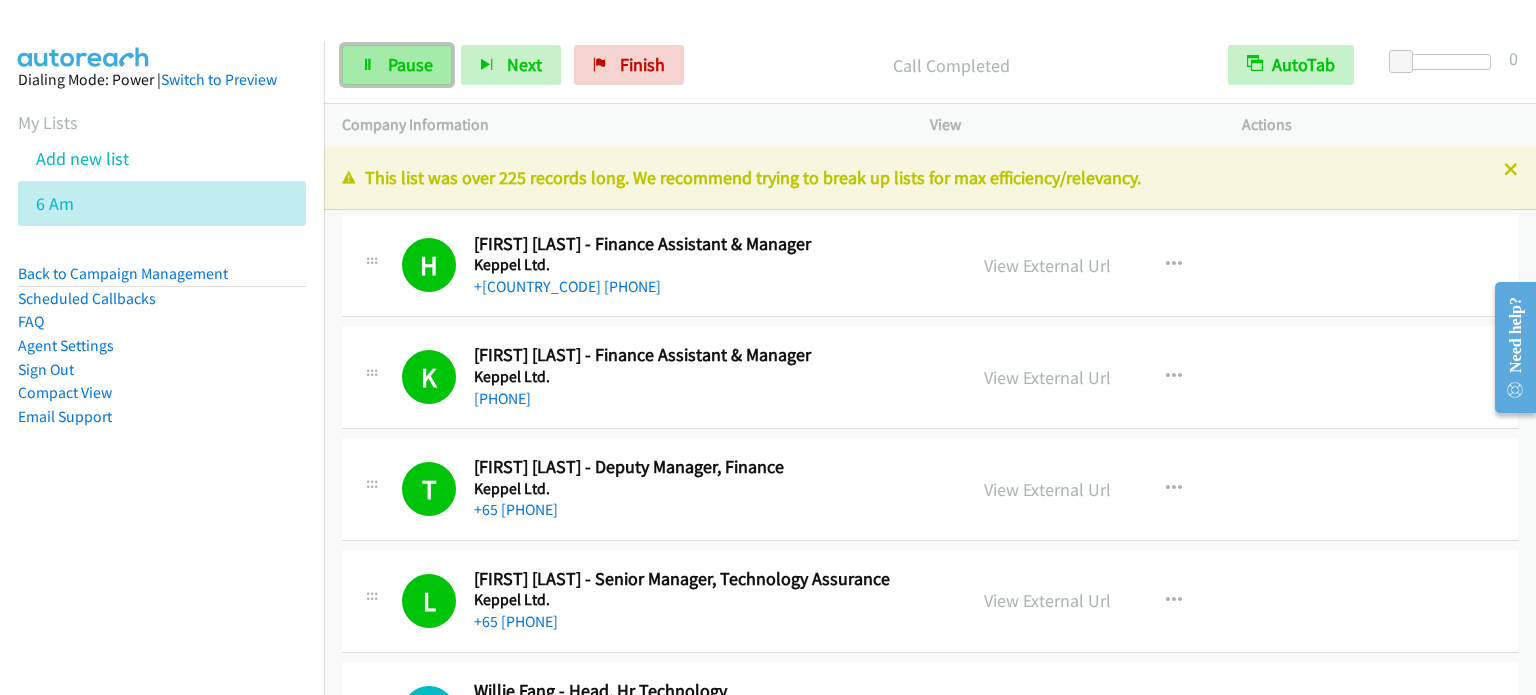 click on "Pause" at bounding box center [410, 64] 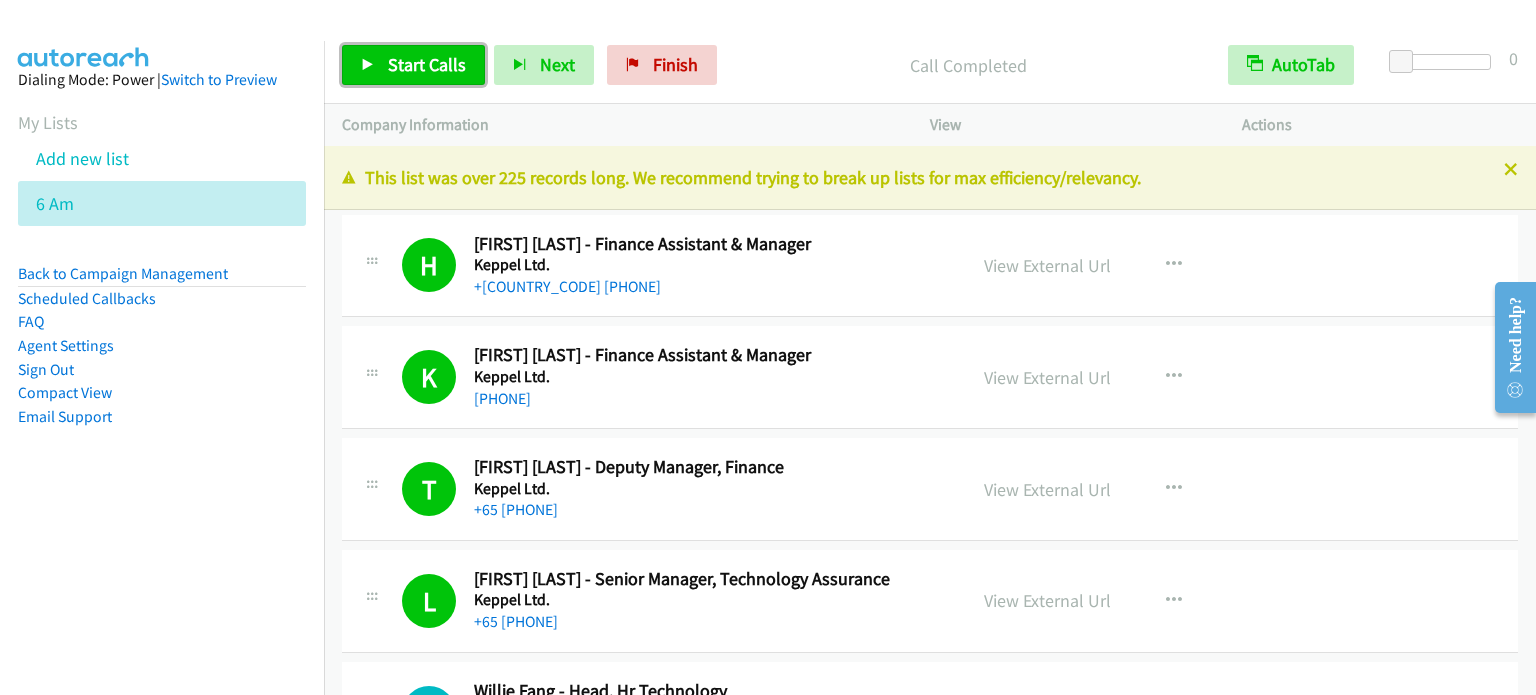 click on "Start Calls" at bounding box center (413, 65) 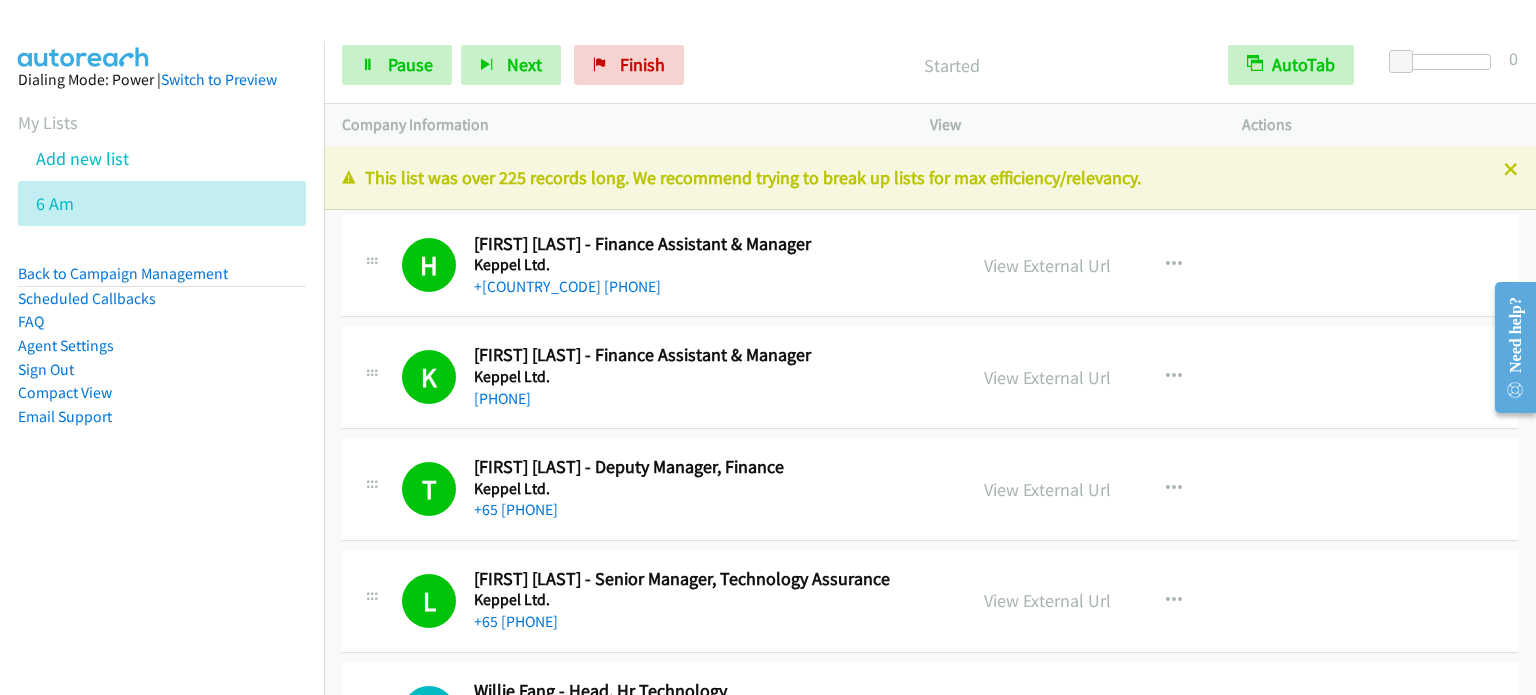 drag, startPoint x: 300, startPoint y: 399, endPoint x: 712, endPoint y: 9, distance: 567.313 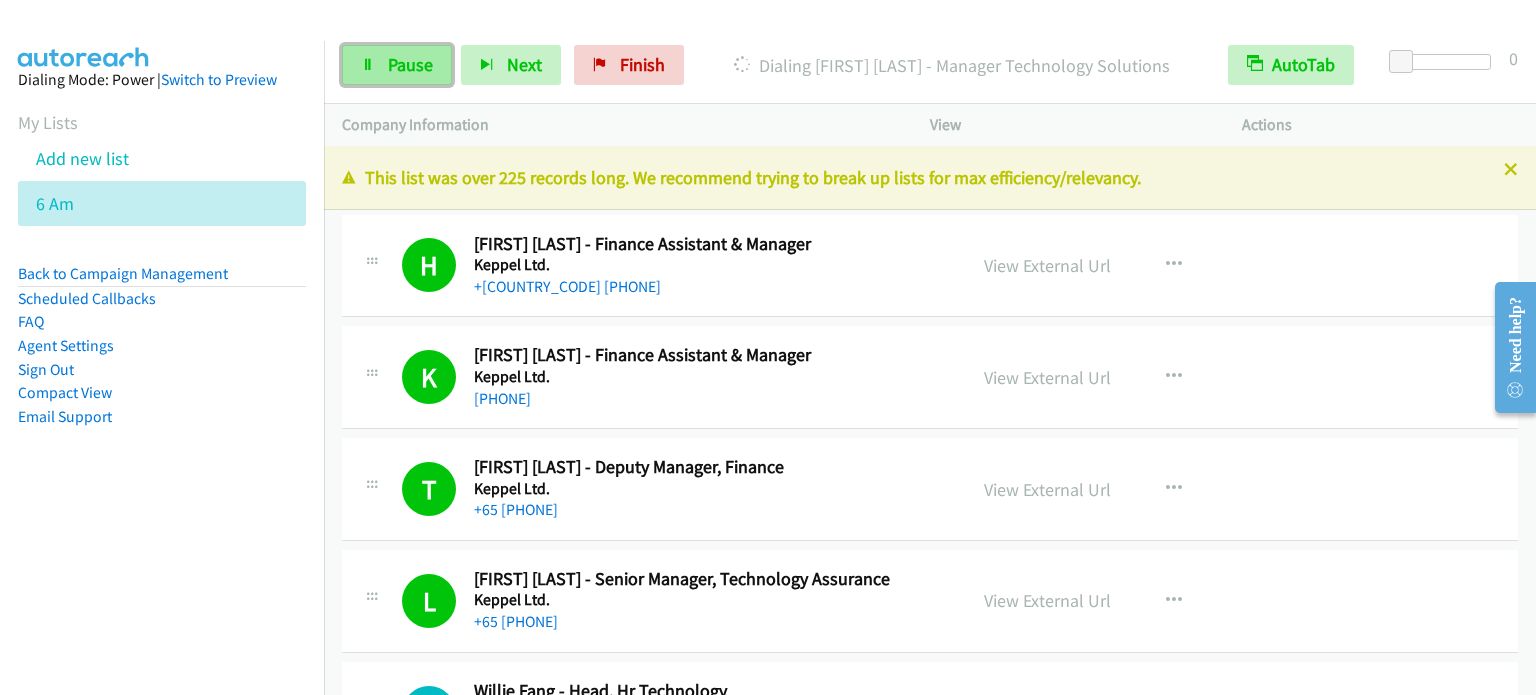 click on "Pause" at bounding box center (410, 64) 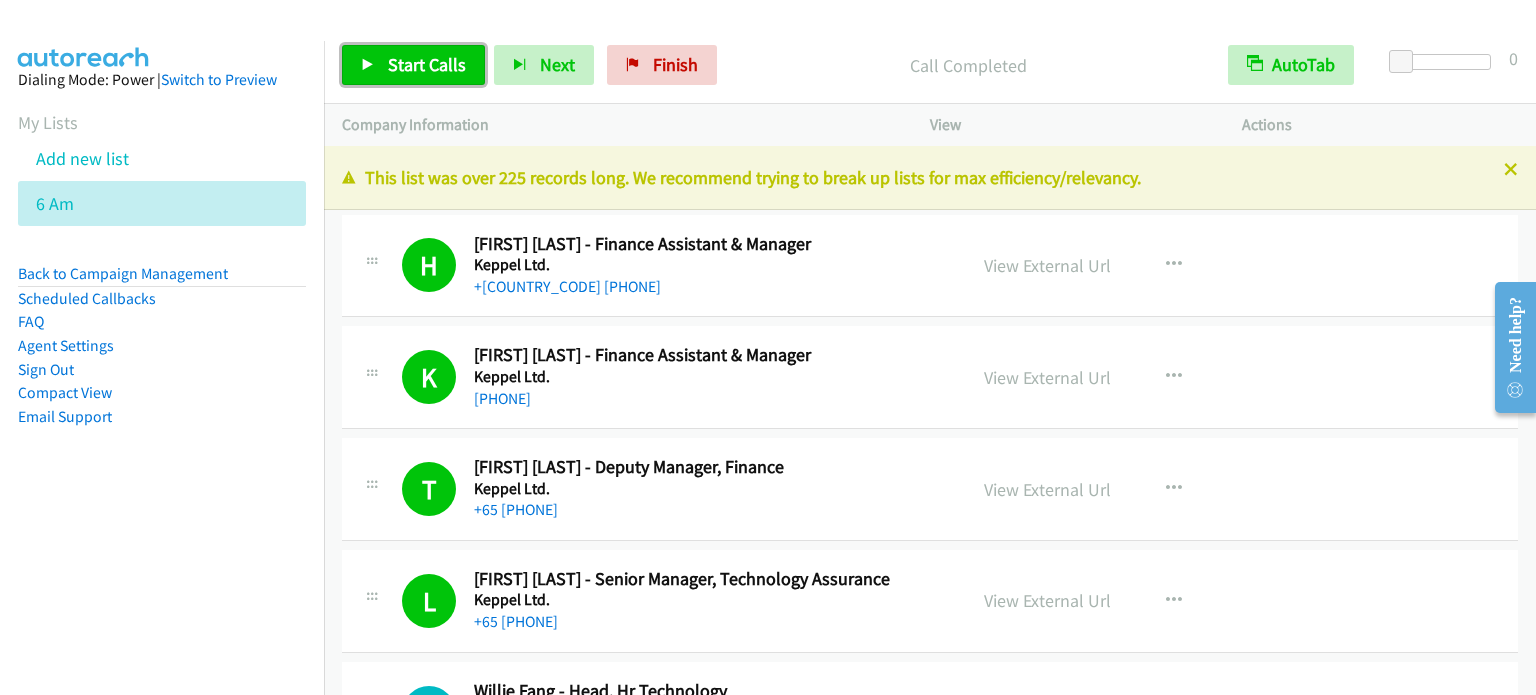 click on "Start Calls" at bounding box center (427, 64) 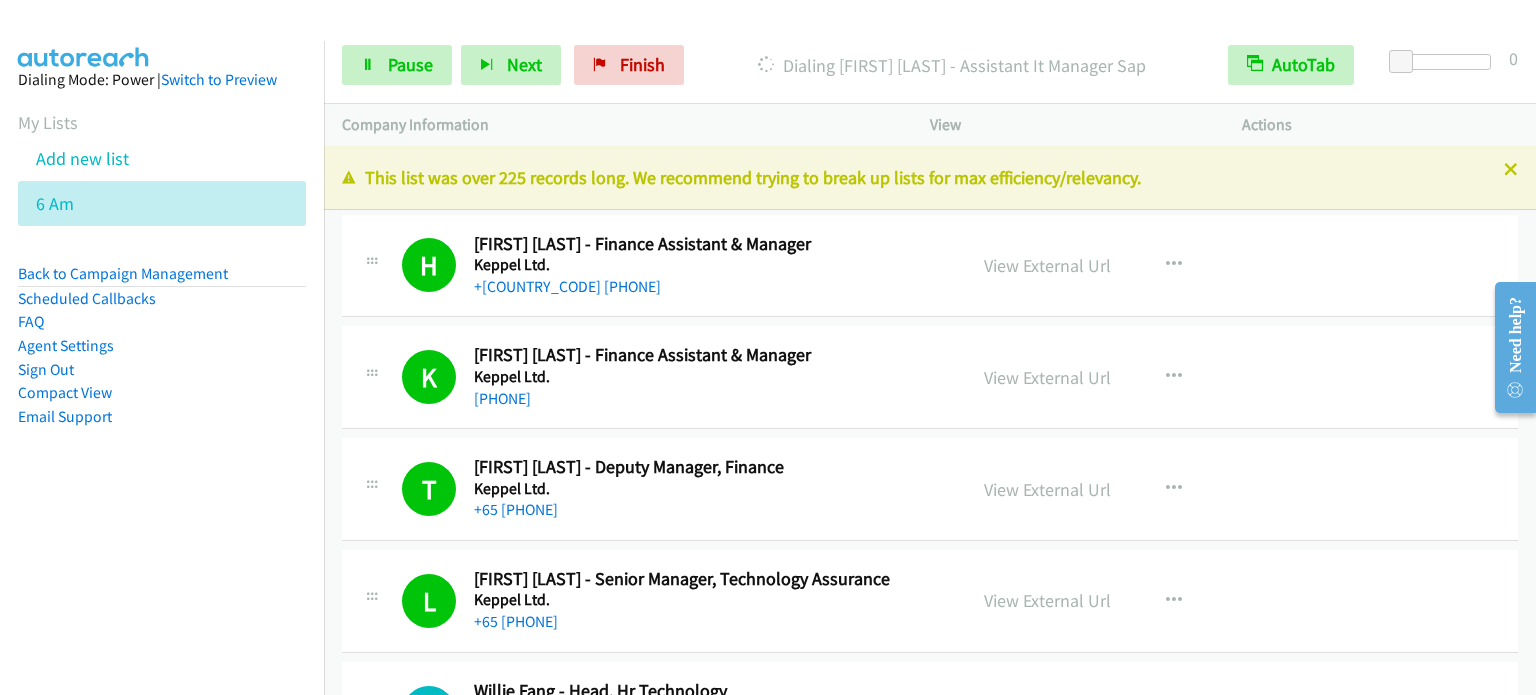 click on "Dialing Mode: Power
|
Switch to Preview
My Lists
Add new list
6 Am
Back to Campaign Management
Scheduled Callbacks
FAQ
Agent Settings
Sign Out
Compact View
Email Support" at bounding box center (162, 280) 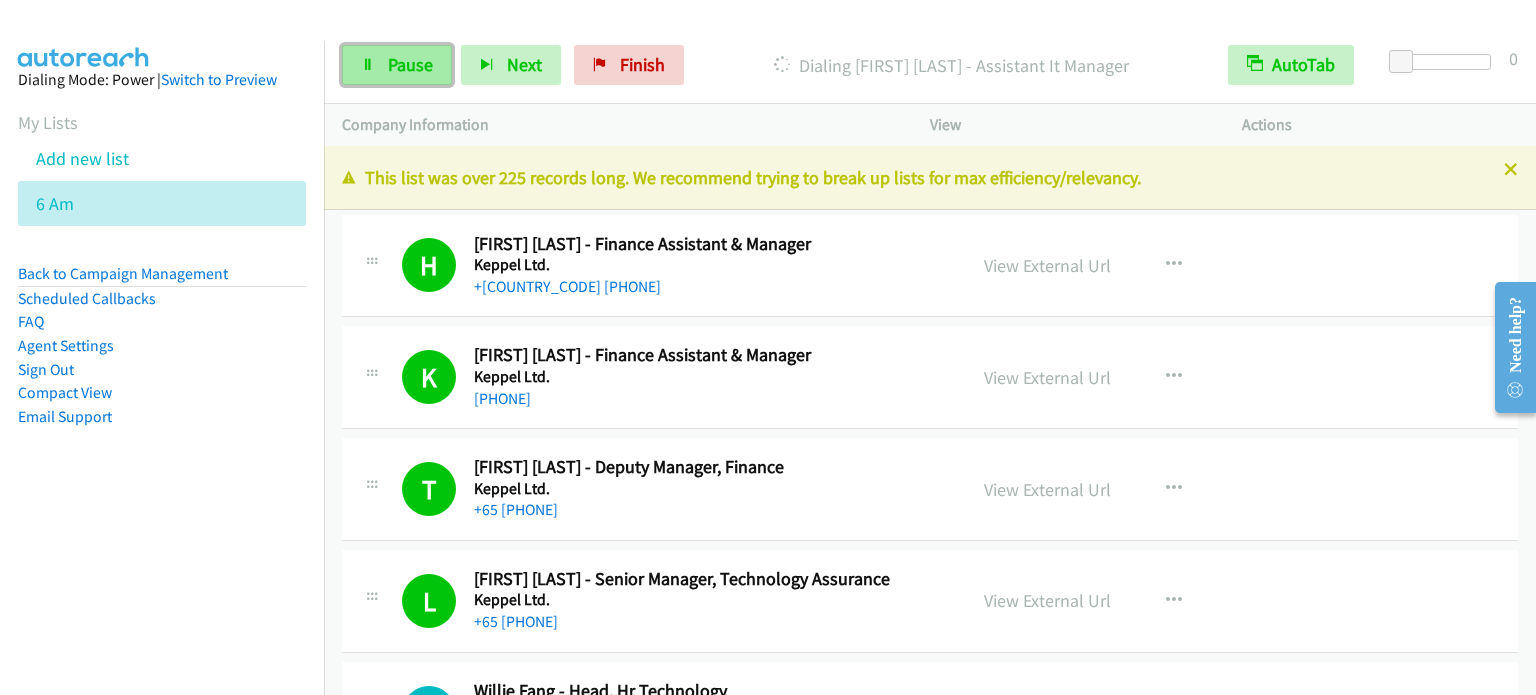 click on "Pause" at bounding box center (410, 64) 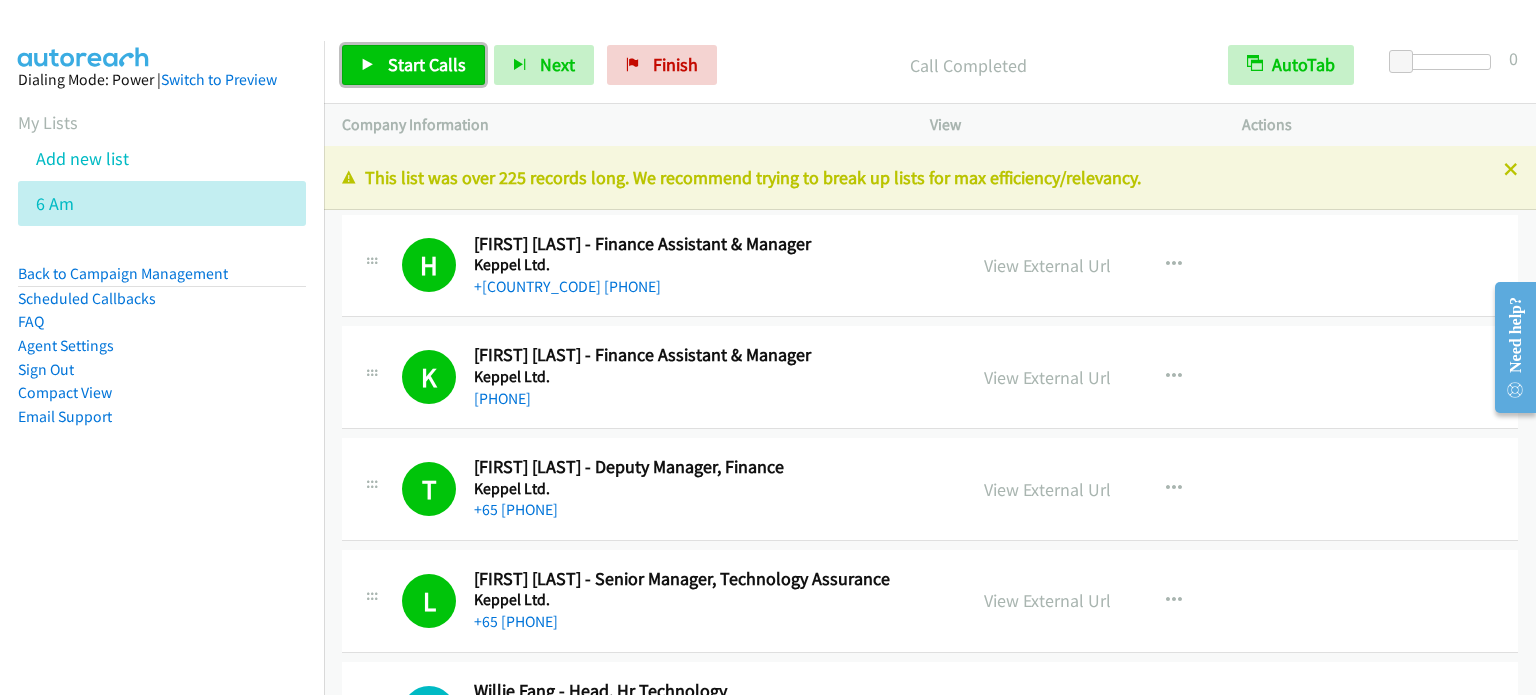 click on "Start Calls" at bounding box center [427, 64] 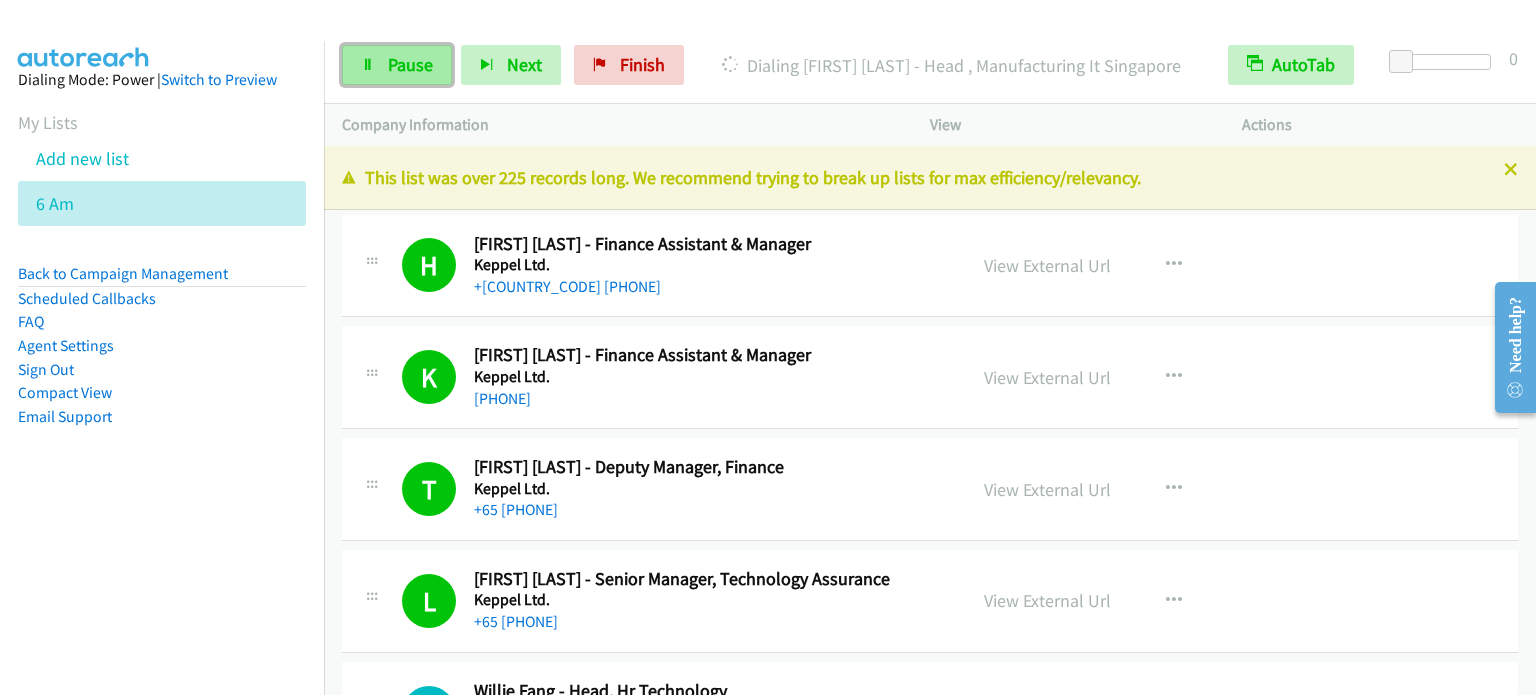 click on "Pause" at bounding box center (410, 64) 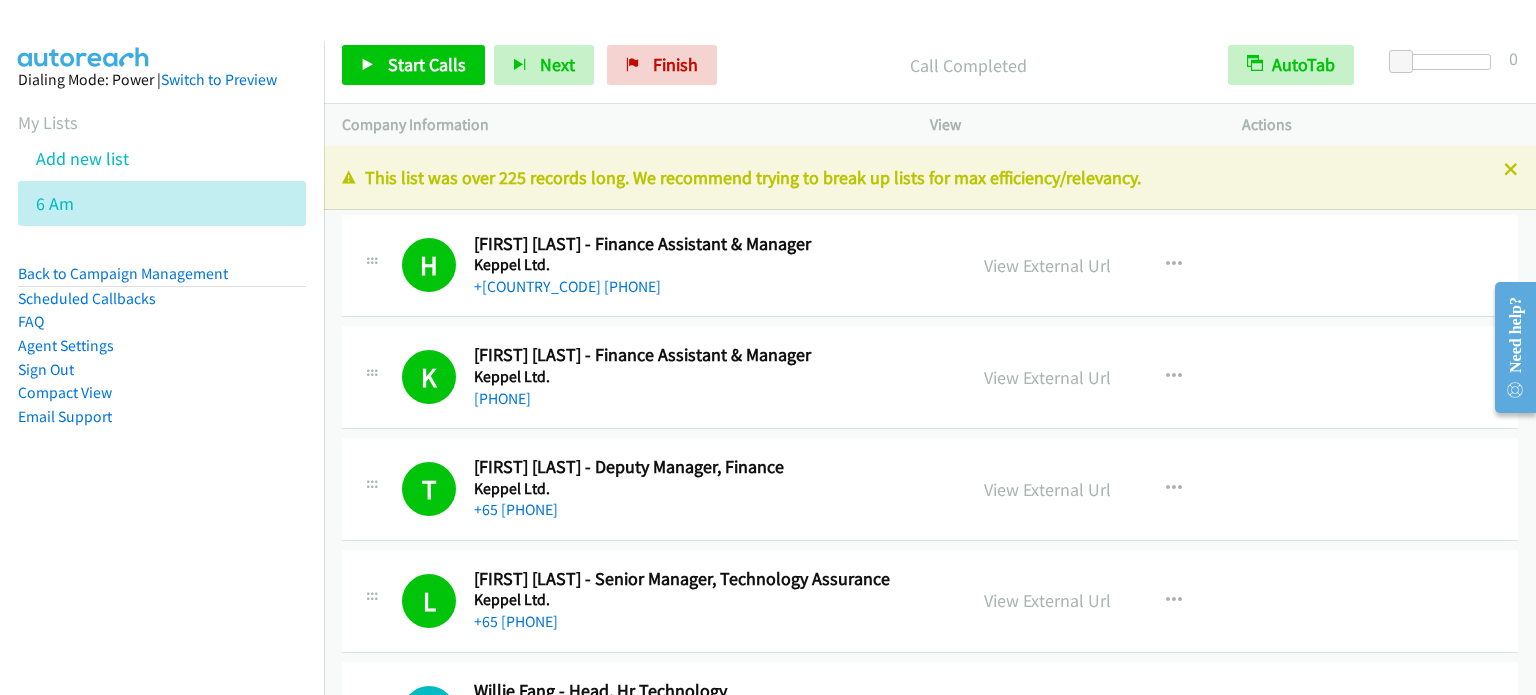 click on "Start Calls
Pause
Next
Finish
Call Completed
AutoTab
AutoTab
0" at bounding box center (930, 65) 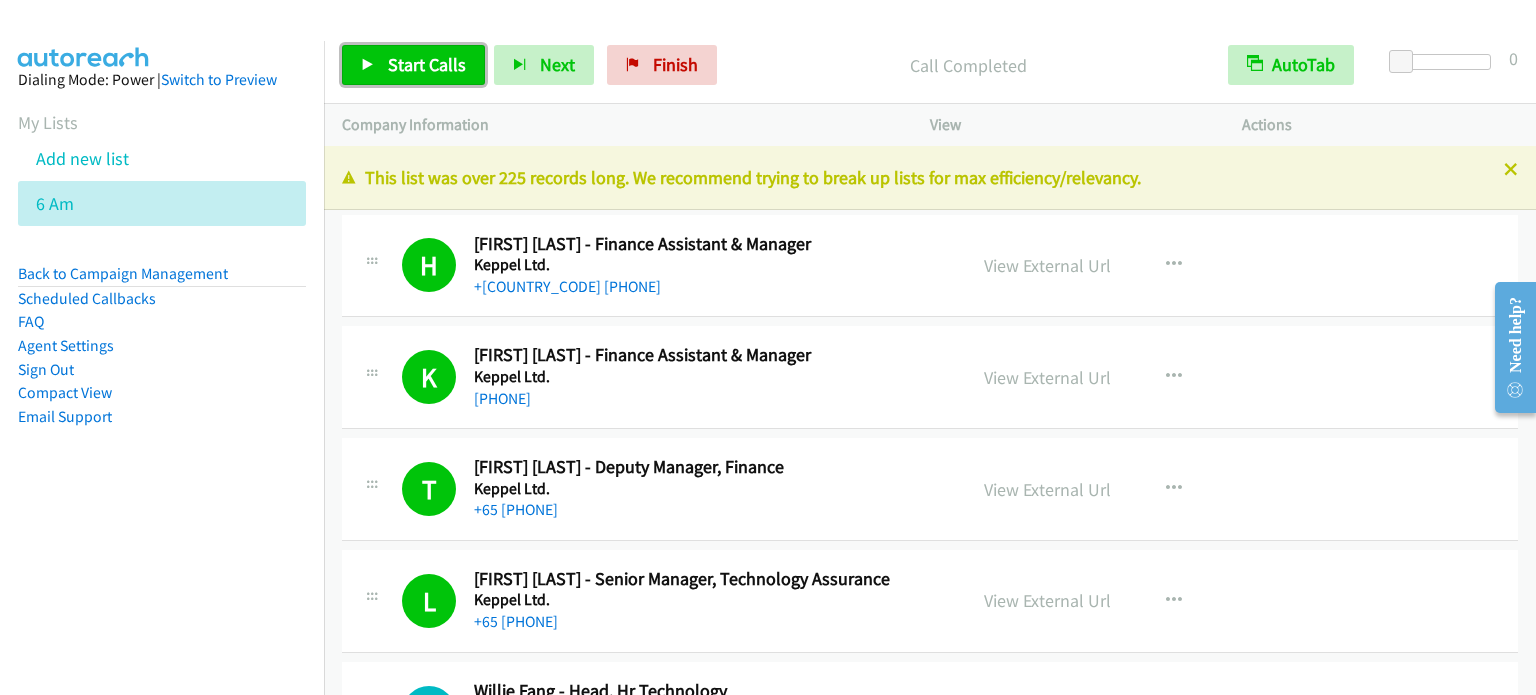 click on "Start Calls" at bounding box center (427, 64) 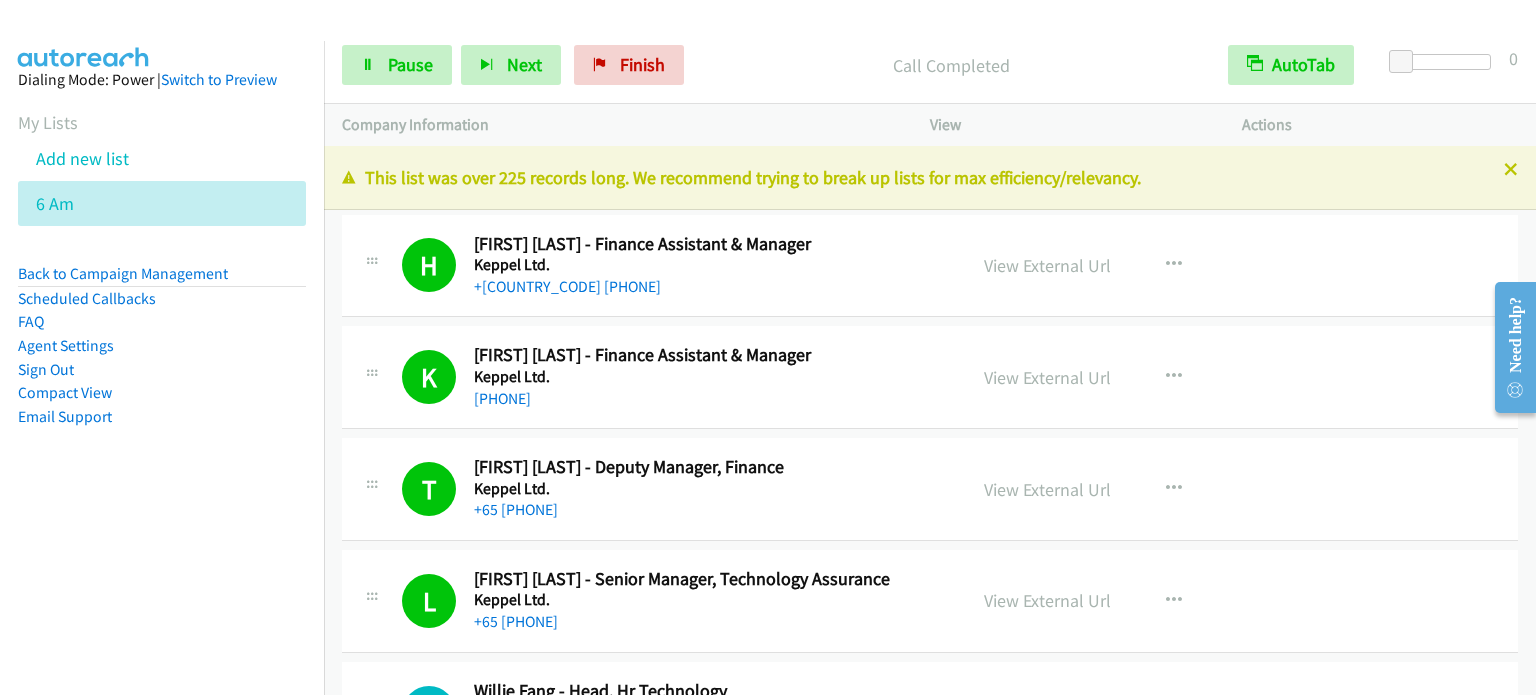 drag, startPoint x: 157, startPoint y: 480, endPoint x: 287, endPoint y: 270, distance: 246.98178 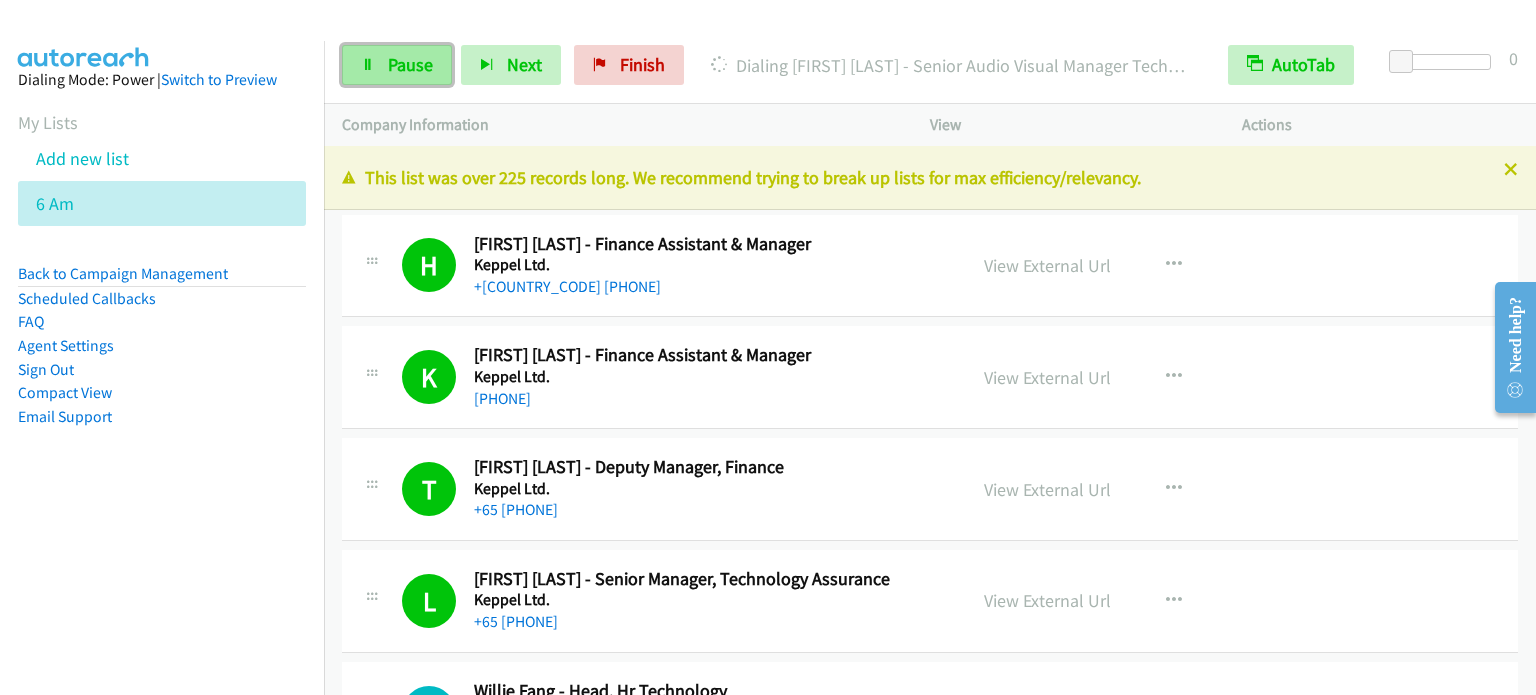 click on "Pause" at bounding box center (397, 65) 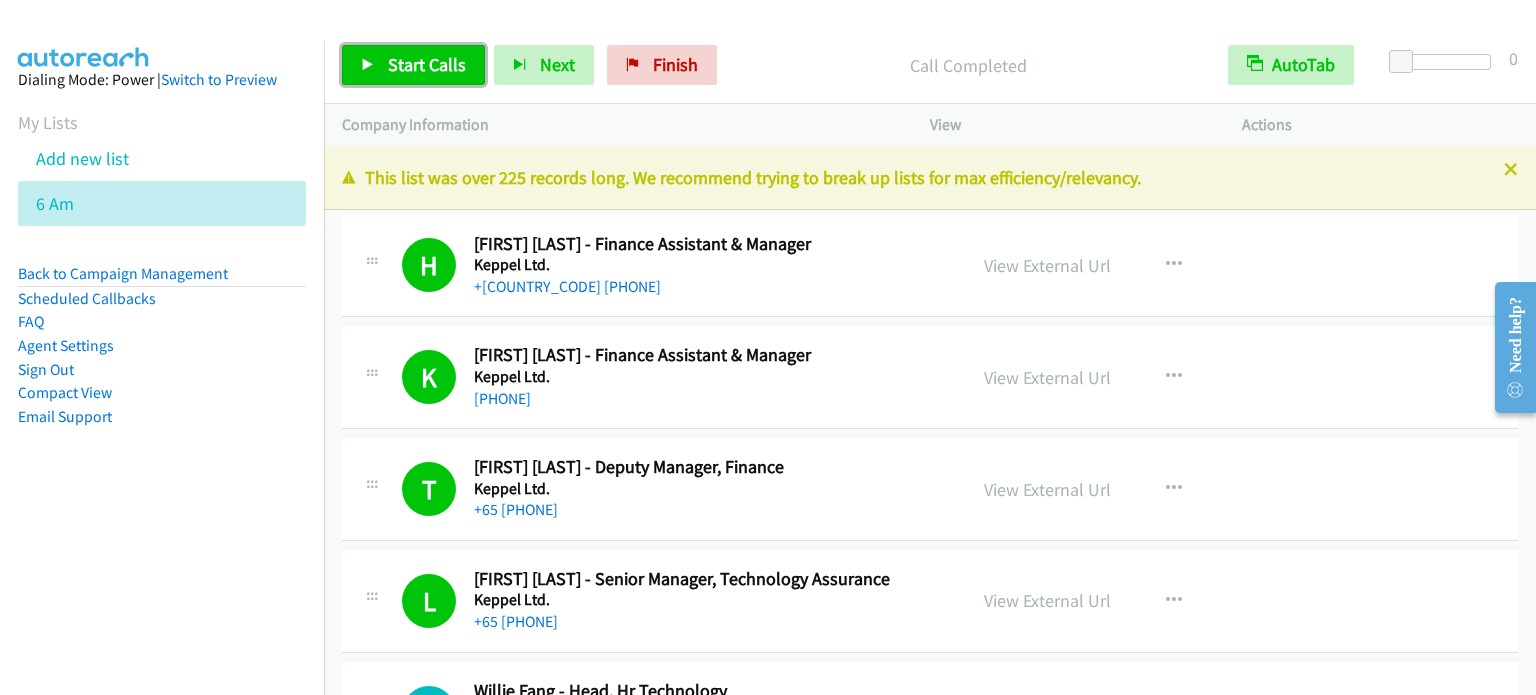 click on "Start Calls" at bounding box center (427, 64) 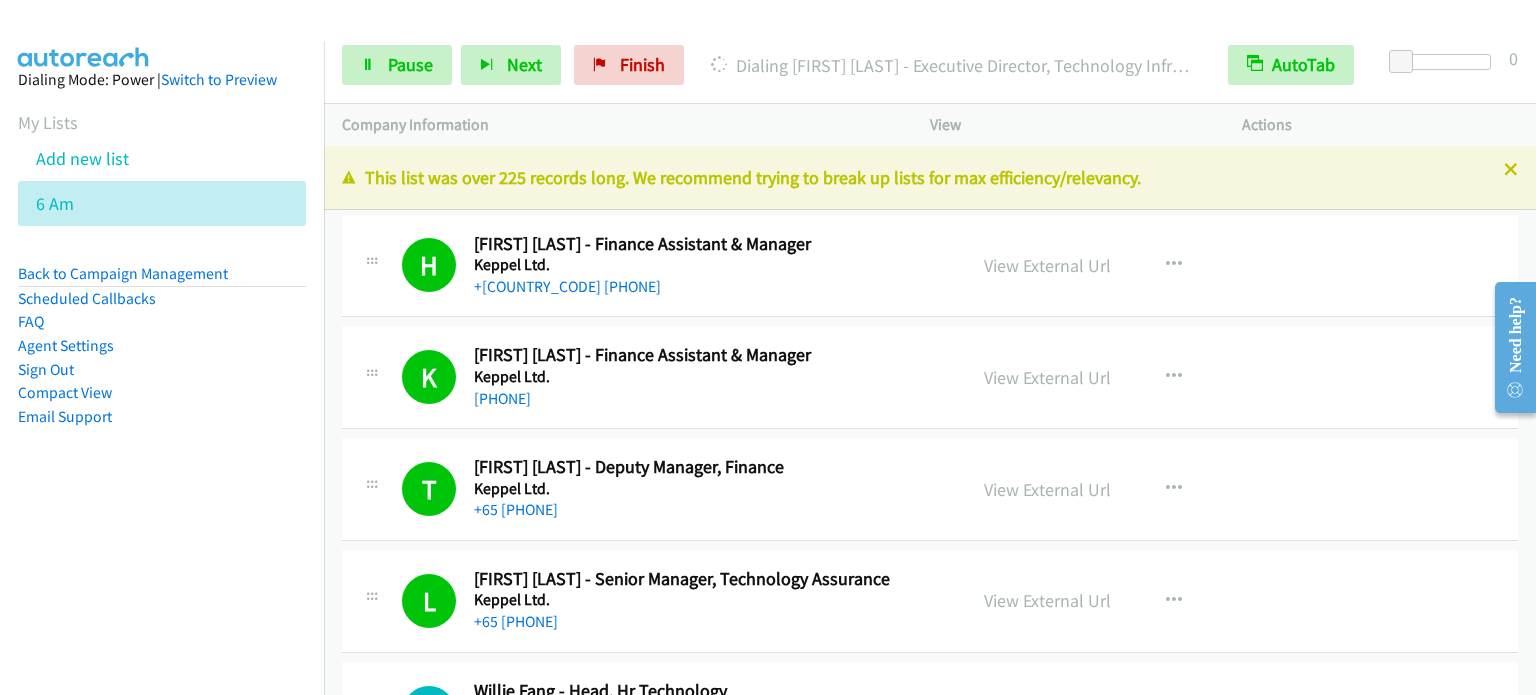 click on "Dialing Mode: Power
|
Switch to Preview
My Lists
Add new list
6 Am
Back to Campaign Management
Scheduled Callbacks
FAQ
Agent Settings
Sign Out
Compact View
Email Support" at bounding box center [162, 280] 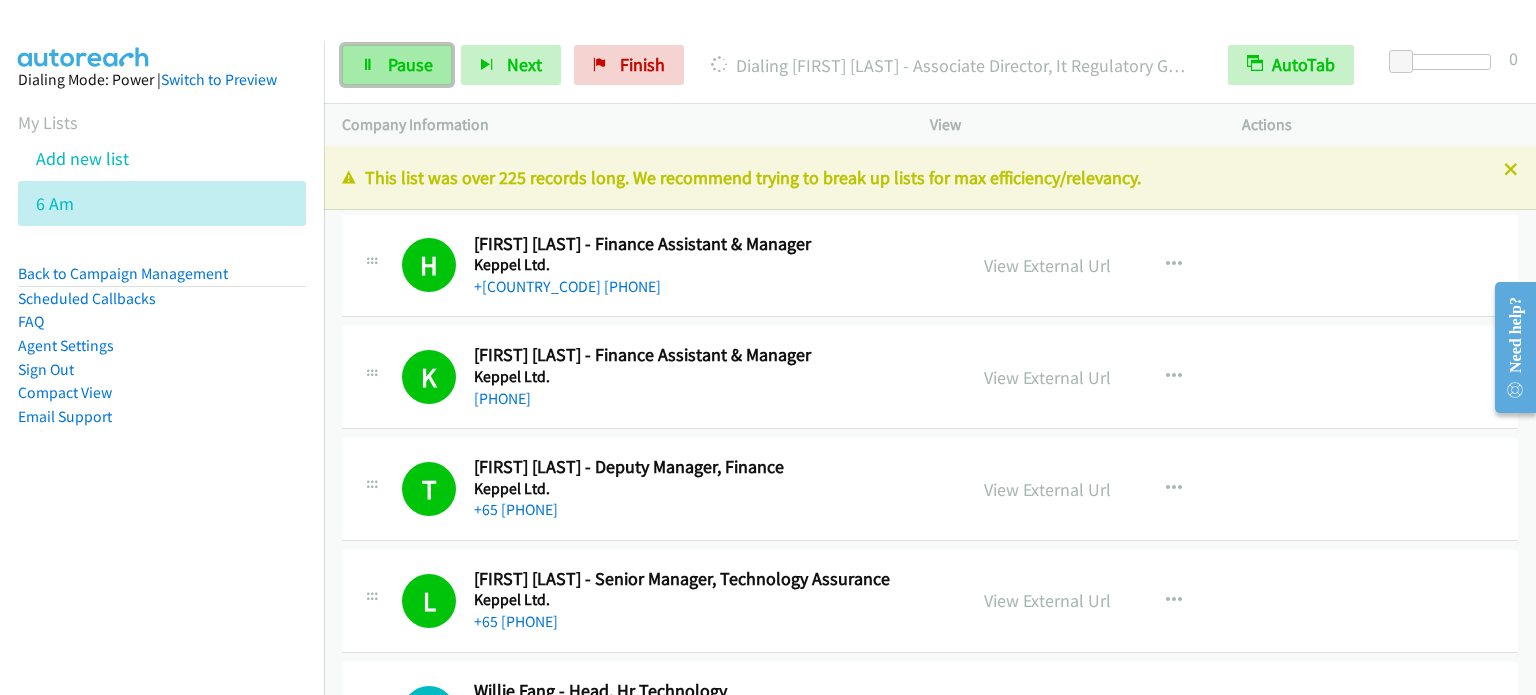 click on "Pause" at bounding box center (410, 64) 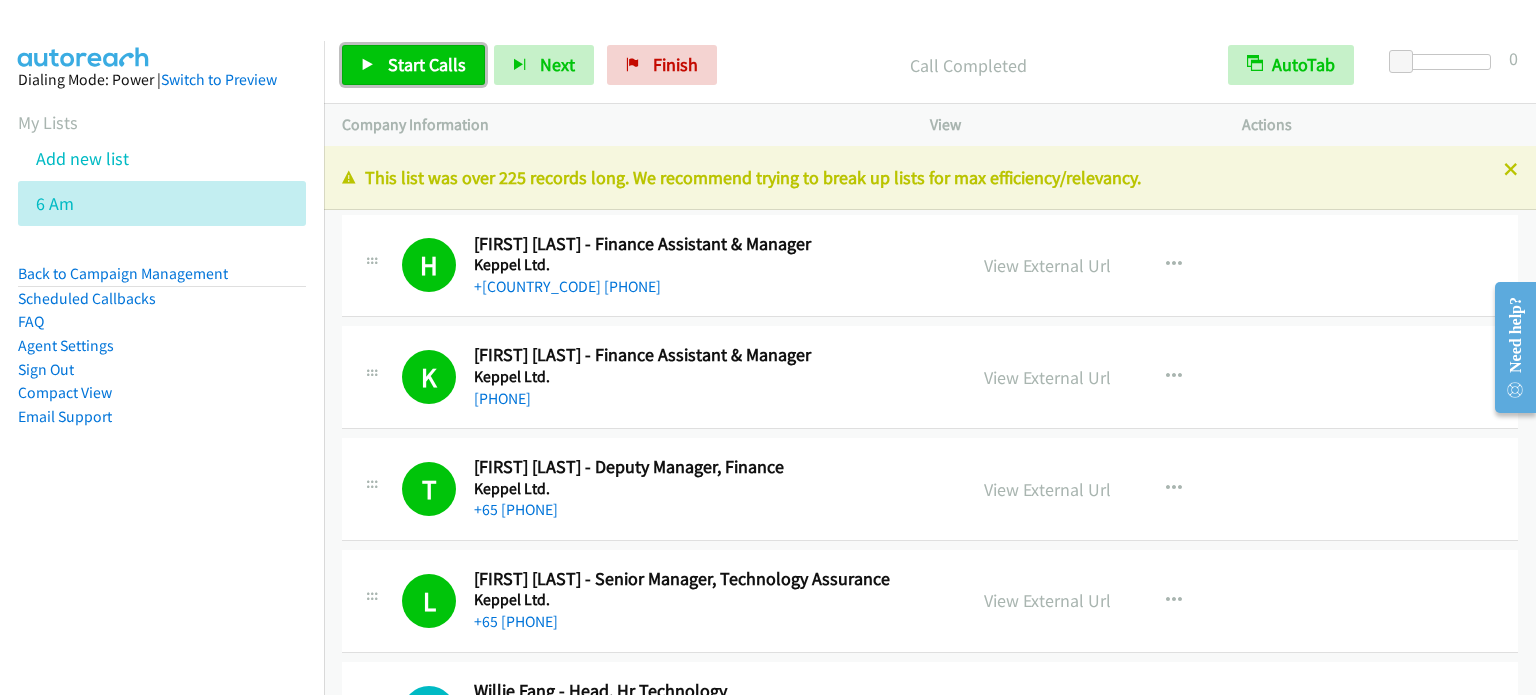 click on "Start Calls" at bounding box center [427, 64] 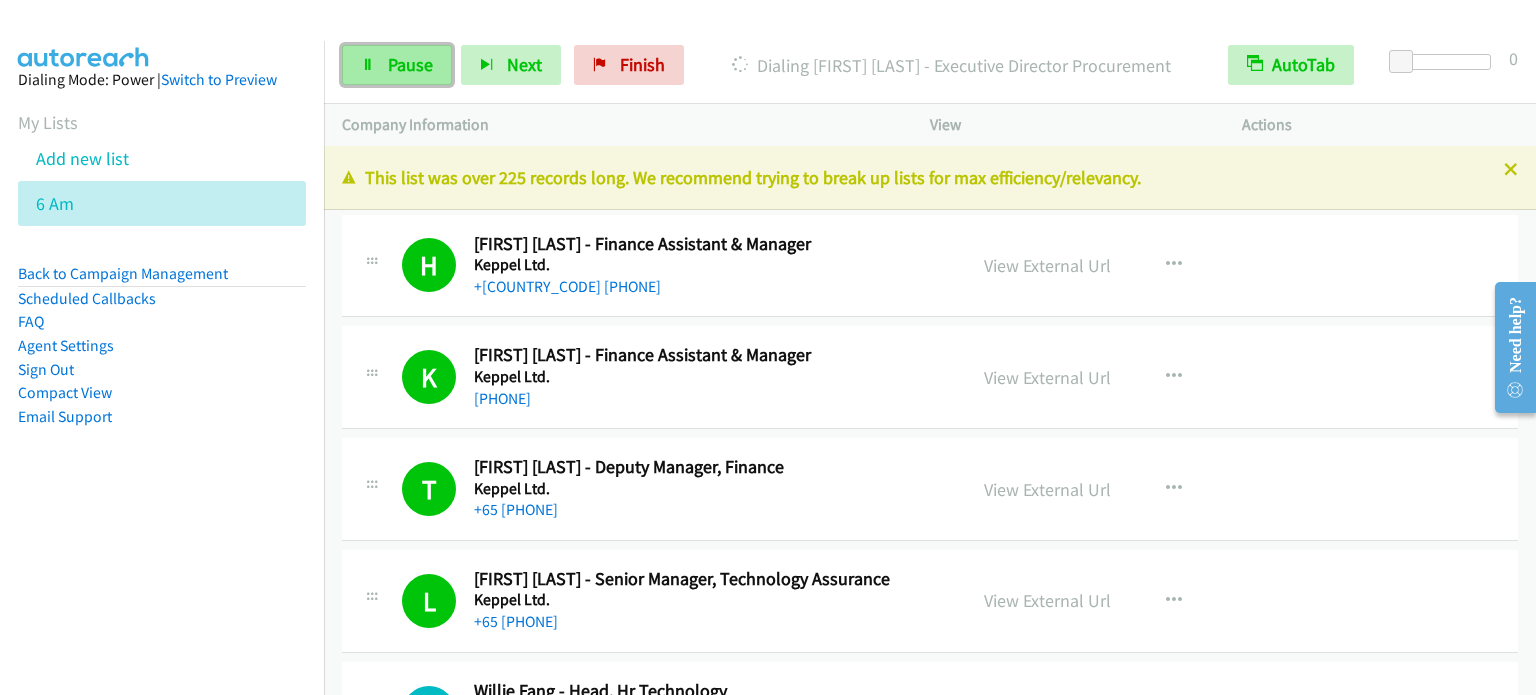click on "Pause" at bounding box center (410, 64) 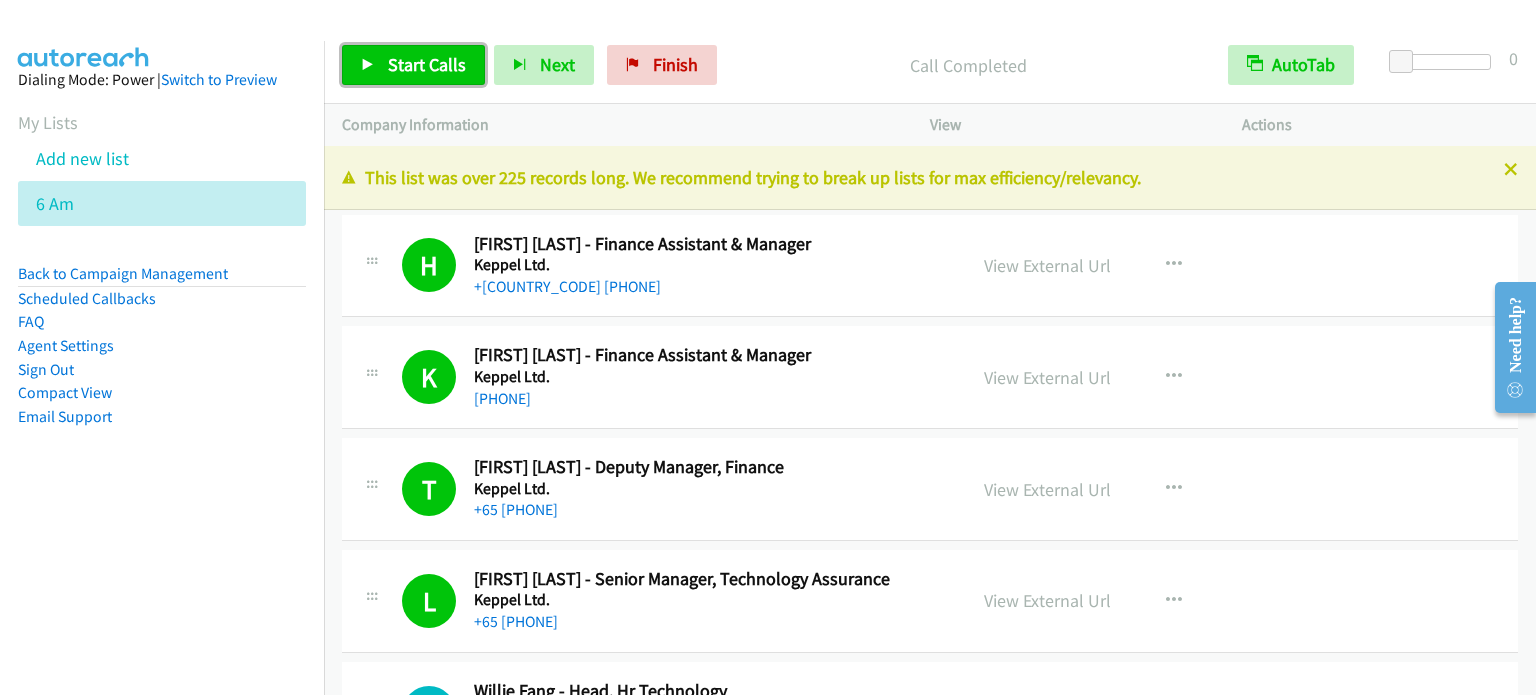 click on "Start Calls" at bounding box center [427, 64] 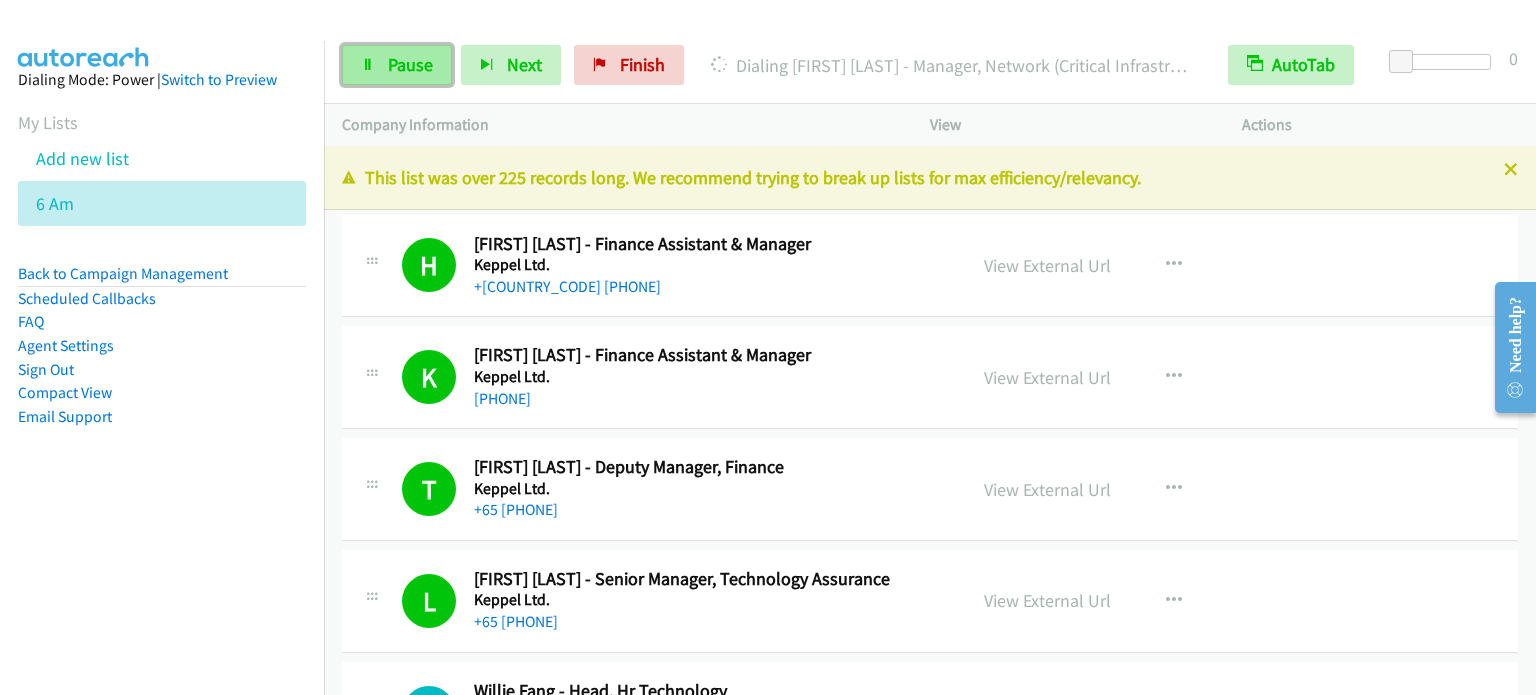 click on "Pause" at bounding box center (410, 64) 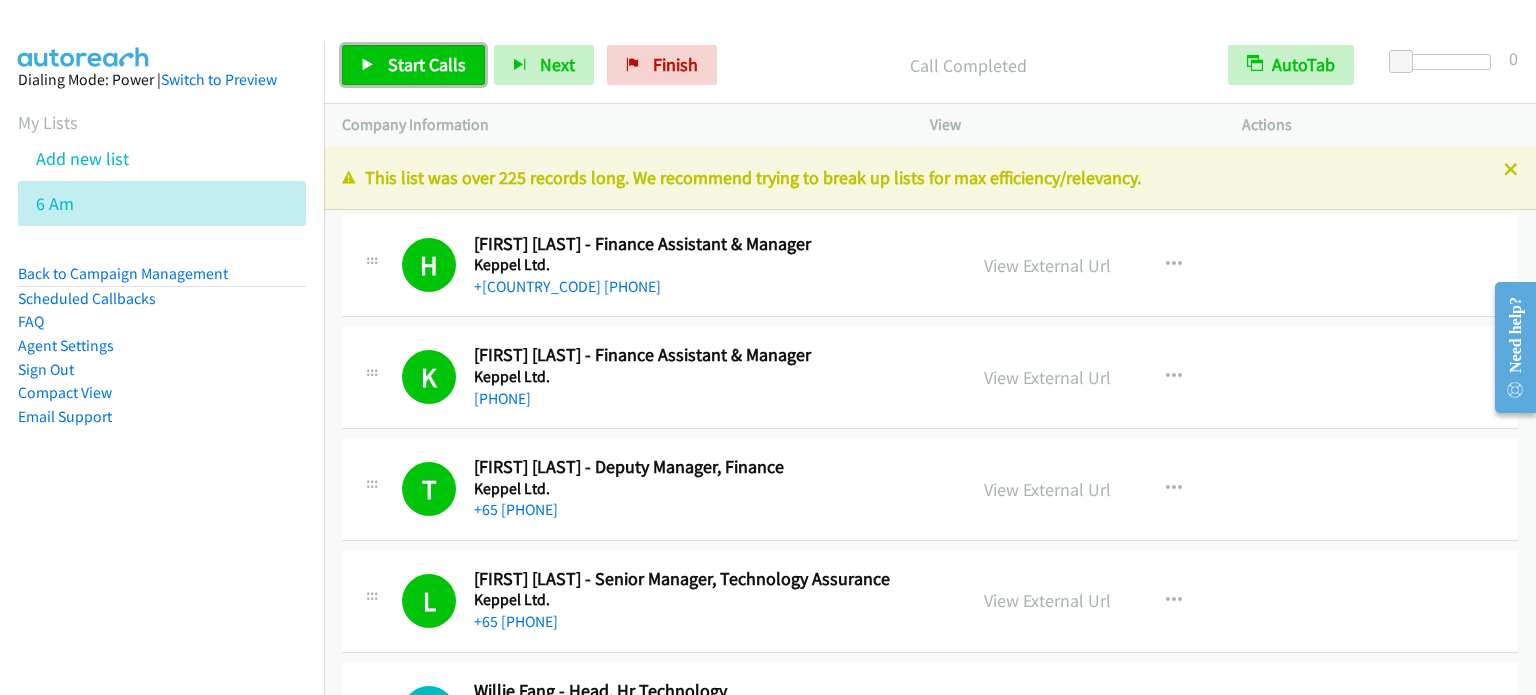 click on "Start Calls" at bounding box center (427, 64) 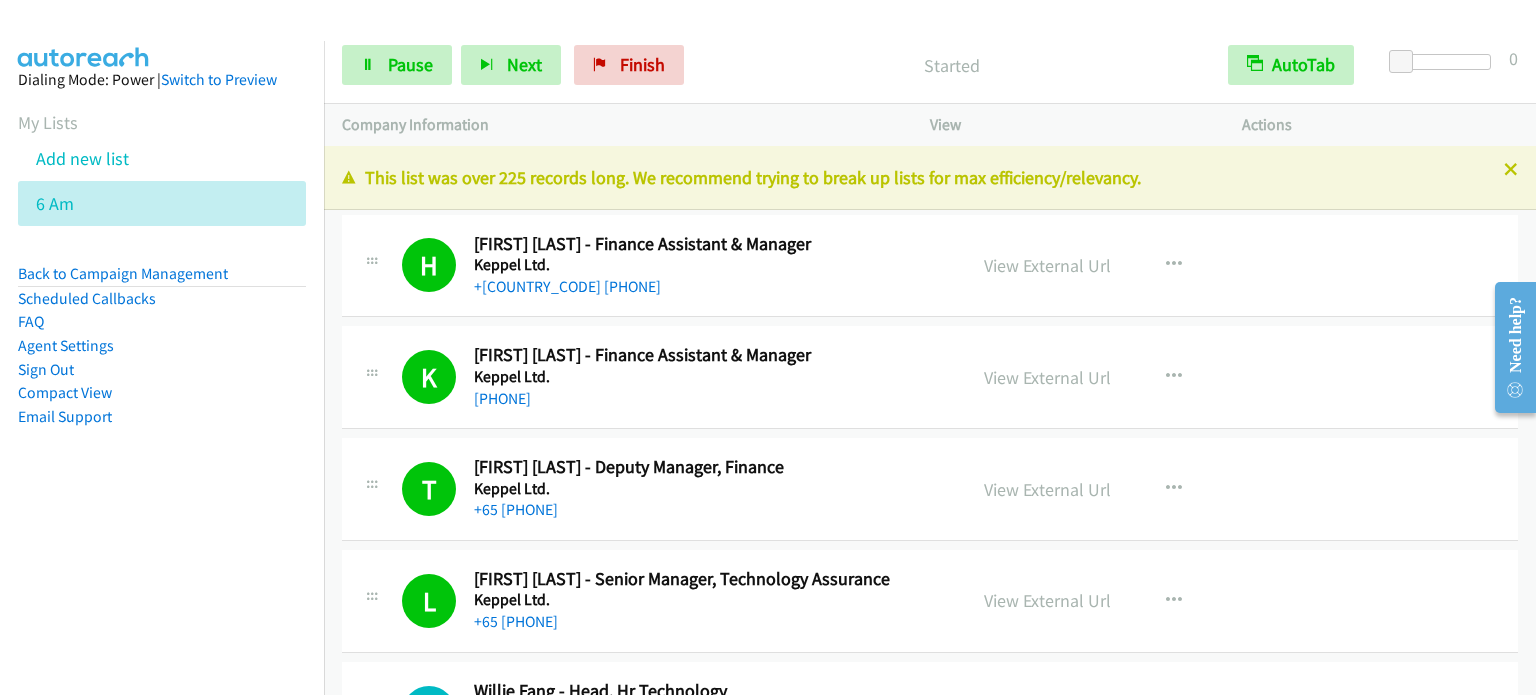 click on "Dialing Mode: Power
|
Switch to Preview
My Lists
Add new list
6 Am
Back to Campaign Management
Scheduled Callbacks
FAQ
Agent Settings
Sign Out
Compact View
Email Support" at bounding box center [162, 280] 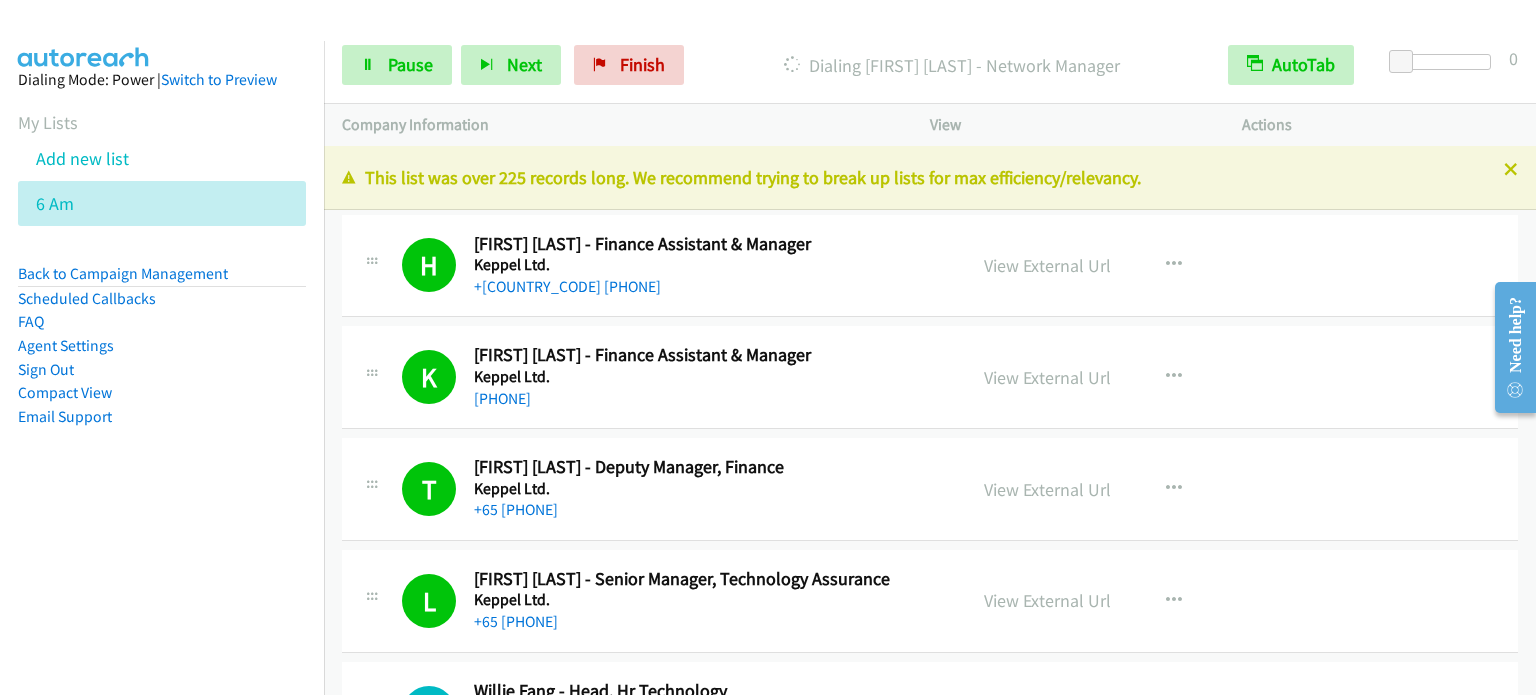 click on "Dialing Mode: Power
|
Switch to Preview
My Lists
Add new list
6 Am
Back to Campaign Management
Scheduled Callbacks
FAQ
Agent Settings
Sign Out
Compact View
Email Support" at bounding box center (162, 388) 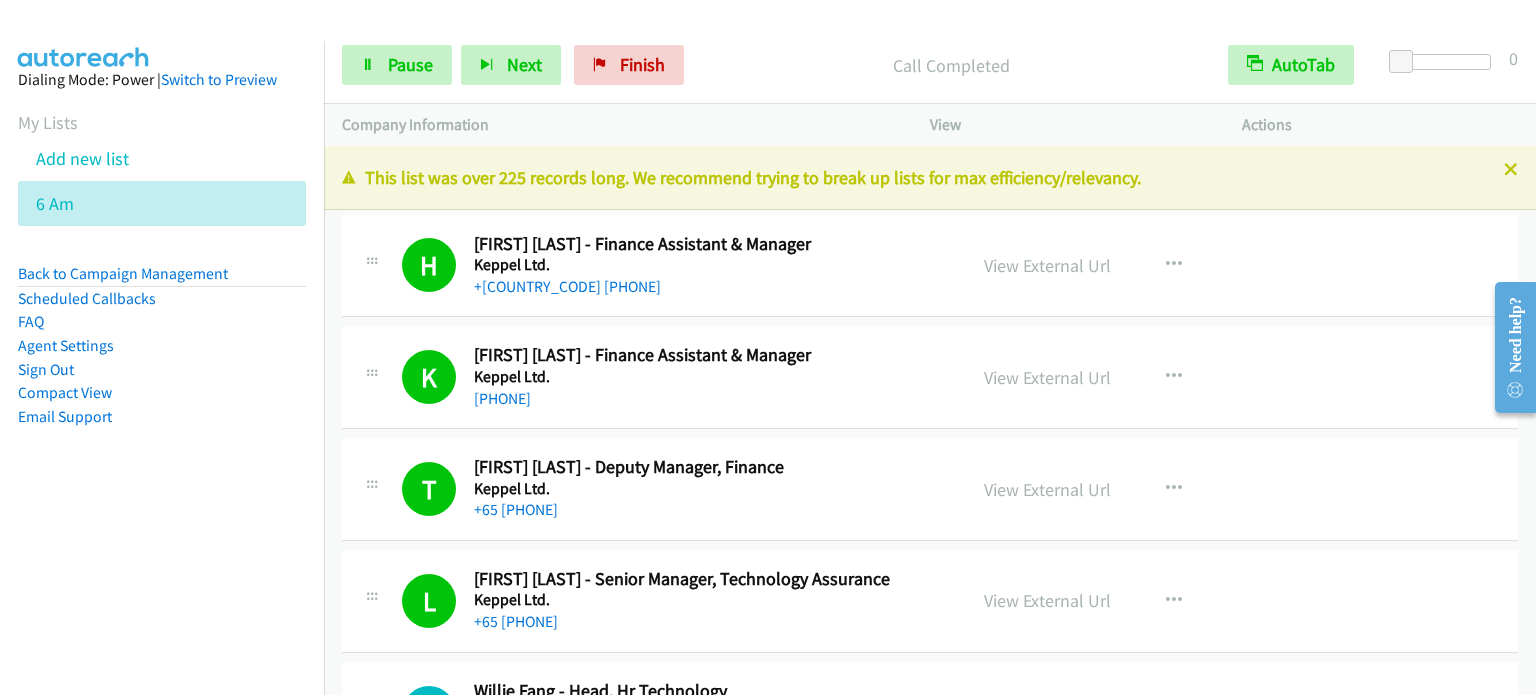 click on "Dialing Mode: Power
|
Switch to Preview
My Lists
Add new list
6 Am
Back to Campaign Management
Scheduled Callbacks
FAQ
Agent Settings
Sign Out
Compact View
Email Support" at bounding box center (162, 388) 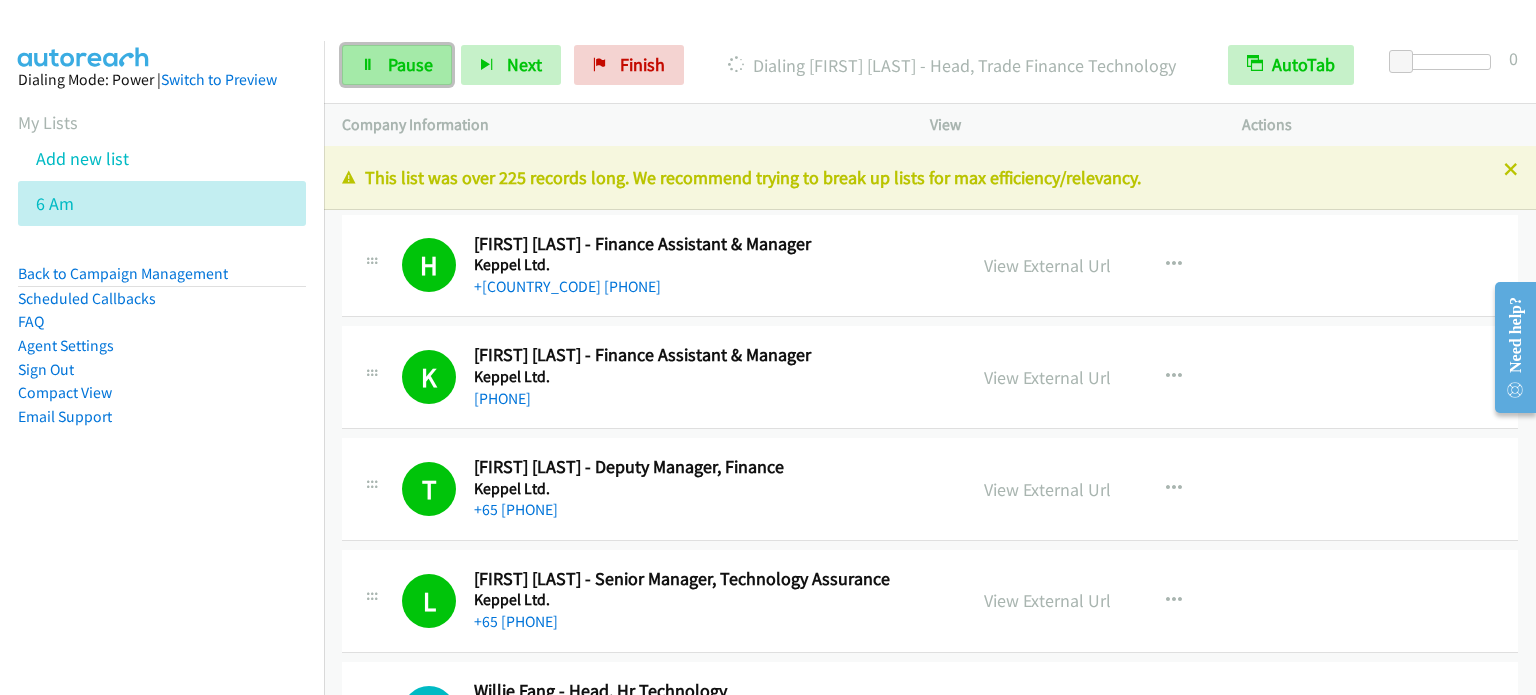 click on "Pause" at bounding box center [410, 64] 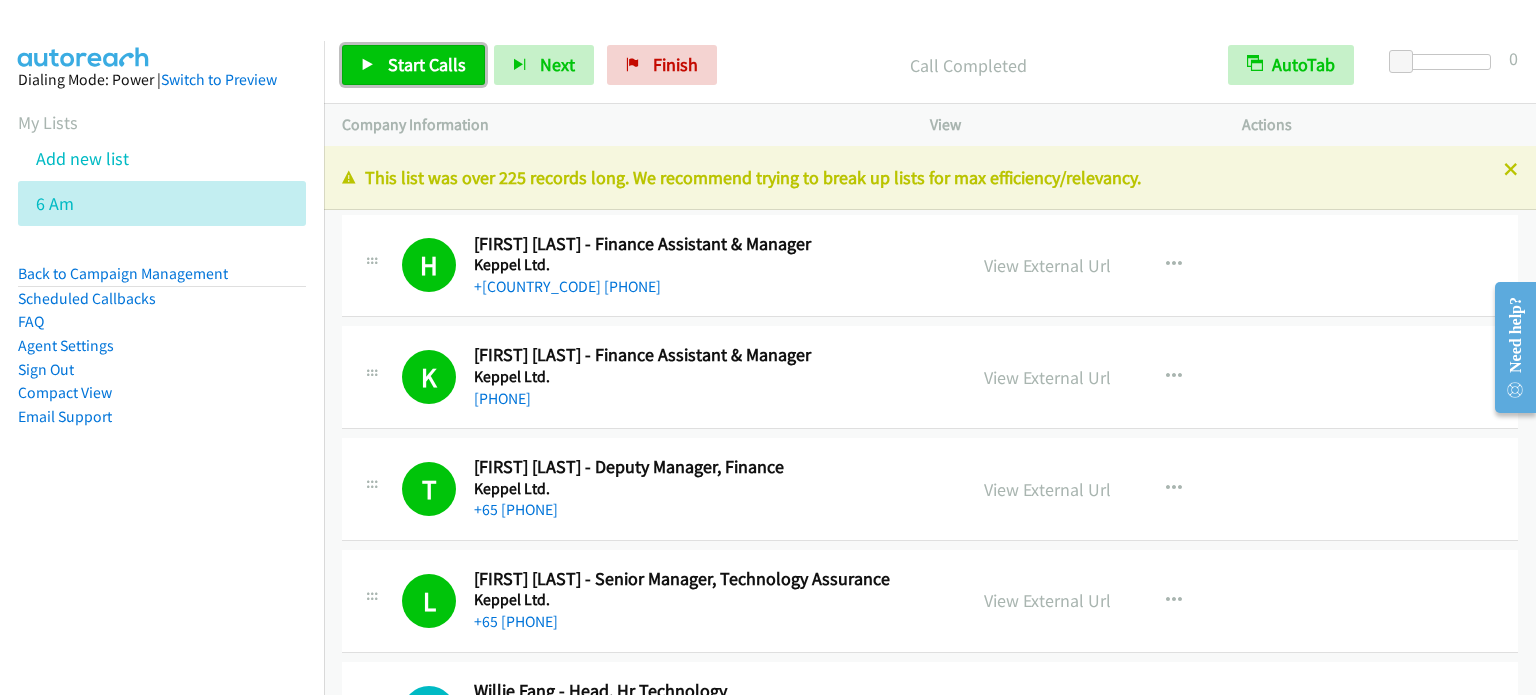 click on "Start Calls" at bounding box center (427, 64) 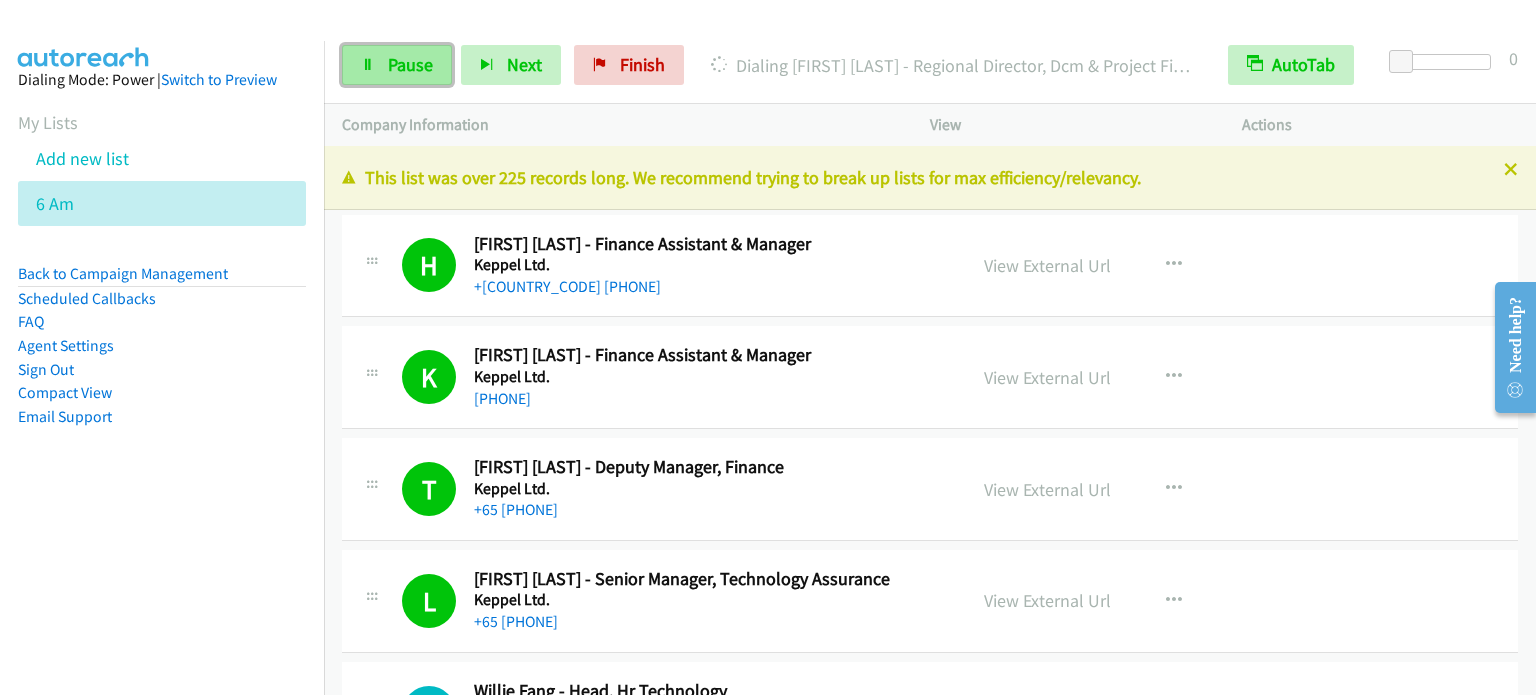 click on "Pause" at bounding box center (397, 65) 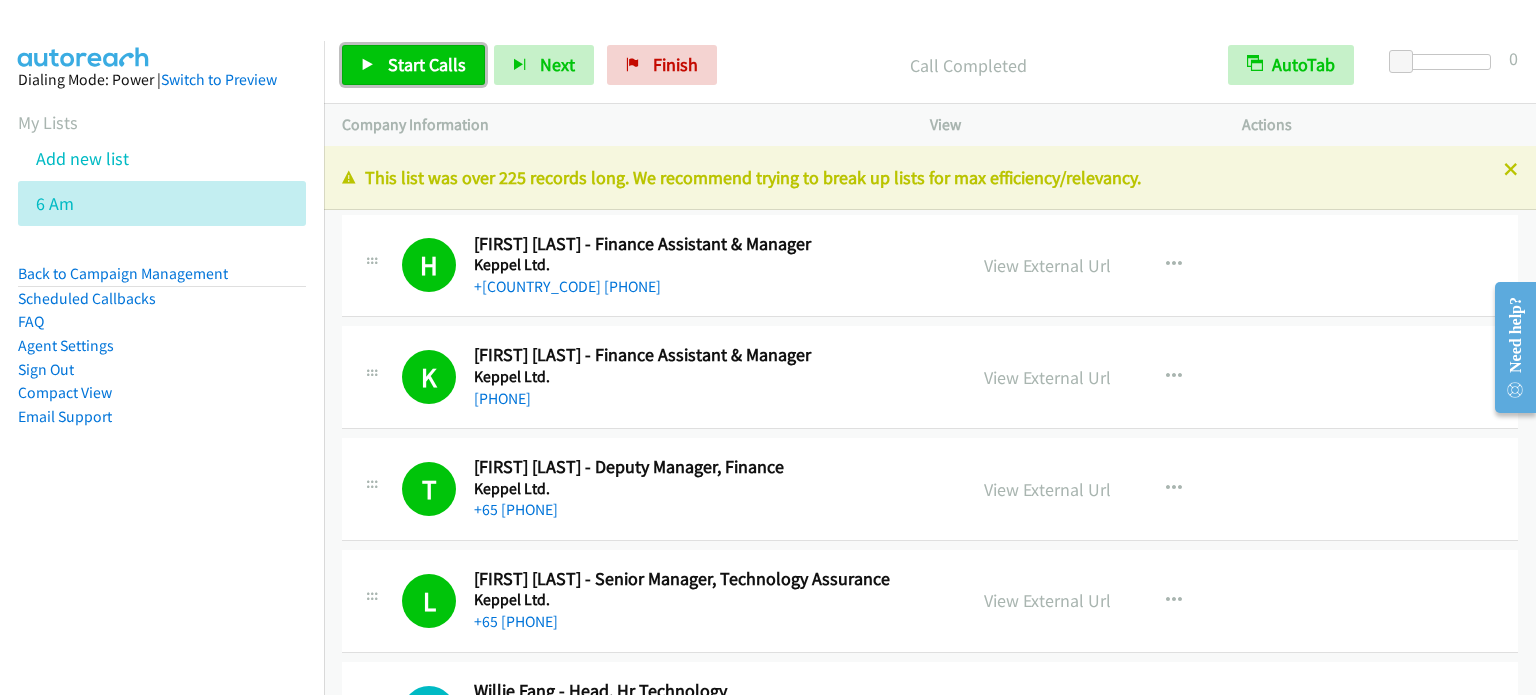 click on "Start Calls" at bounding box center [427, 64] 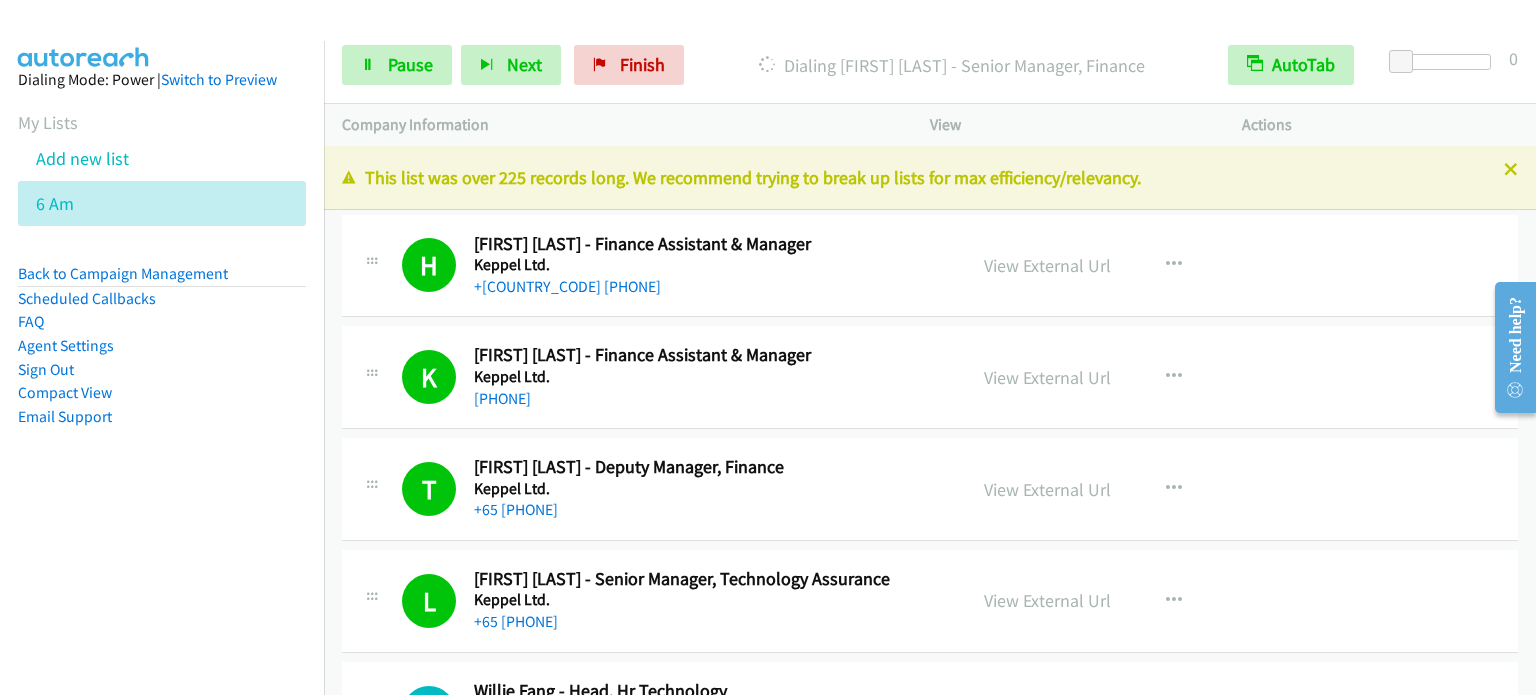 click on "Dialing Mode: Power
|
Switch to Preview
My Lists
Add new list
6 Am
Back to Campaign Management
Scheduled Callbacks
FAQ
Agent Settings
Sign Out
Compact View
Email Support" at bounding box center [162, 280] 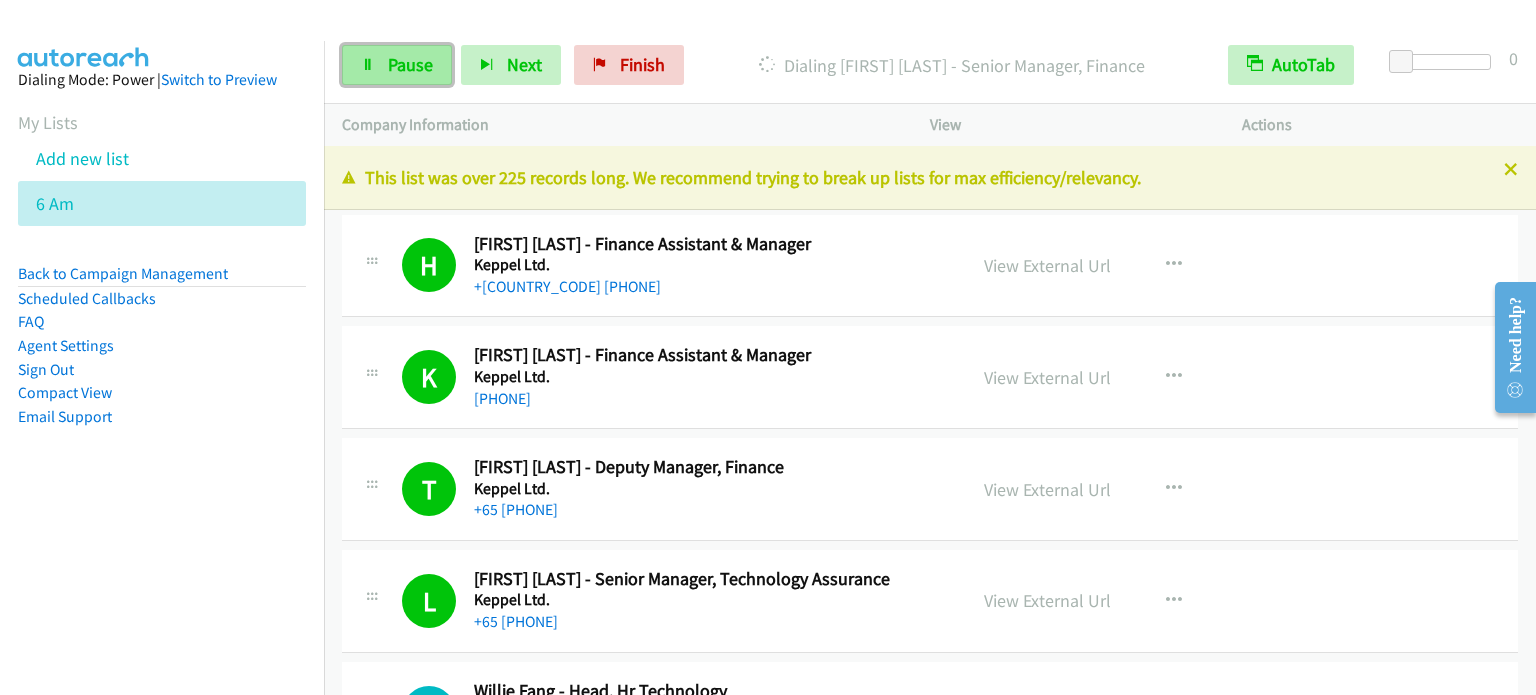 click on "Pause" at bounding box center (410, 64) 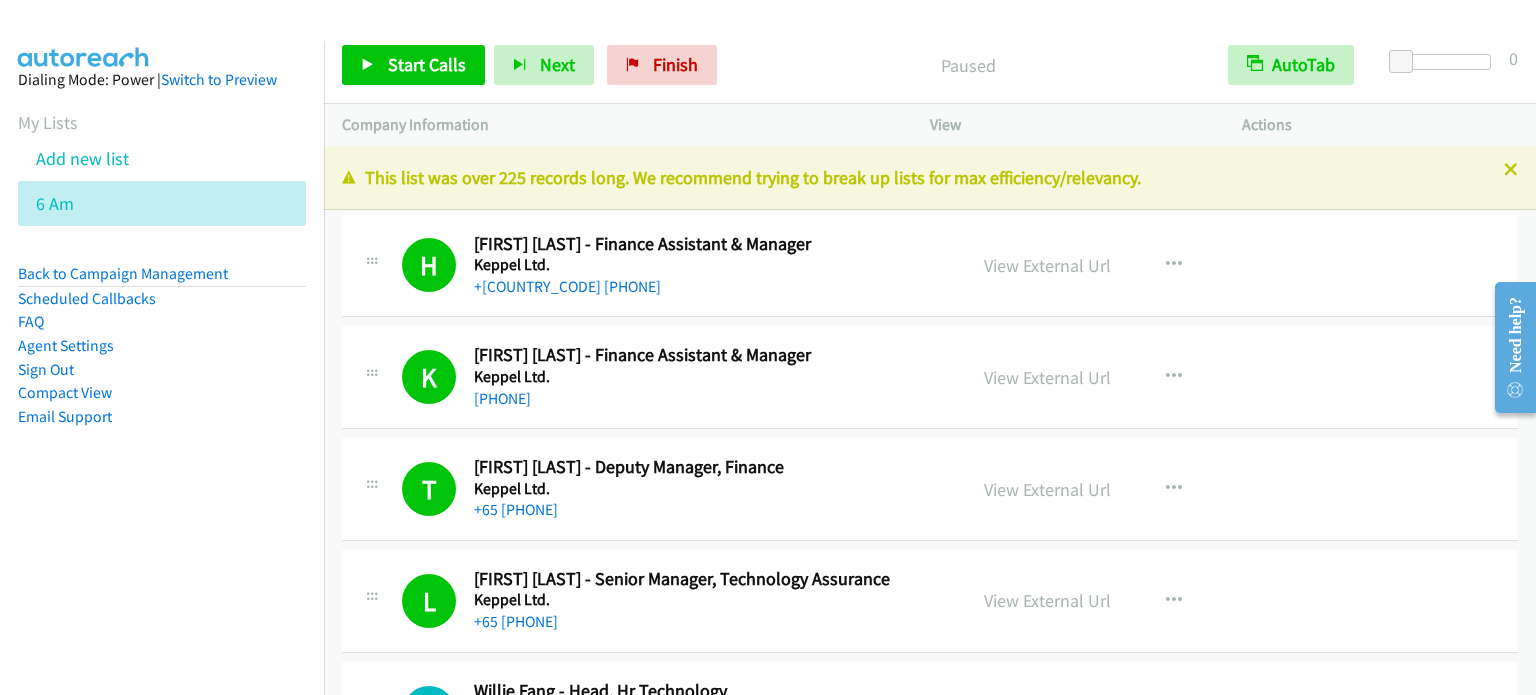 click on "Dialing Mode: Power
|
Switch to Preview
My Lists
Add new list
6 Am
Back to Campaign Management
Scheduled Callbacks
FAQ
Agent Settings
Sign Out
Compact View
Email Support" at bounding box center (162, 280) 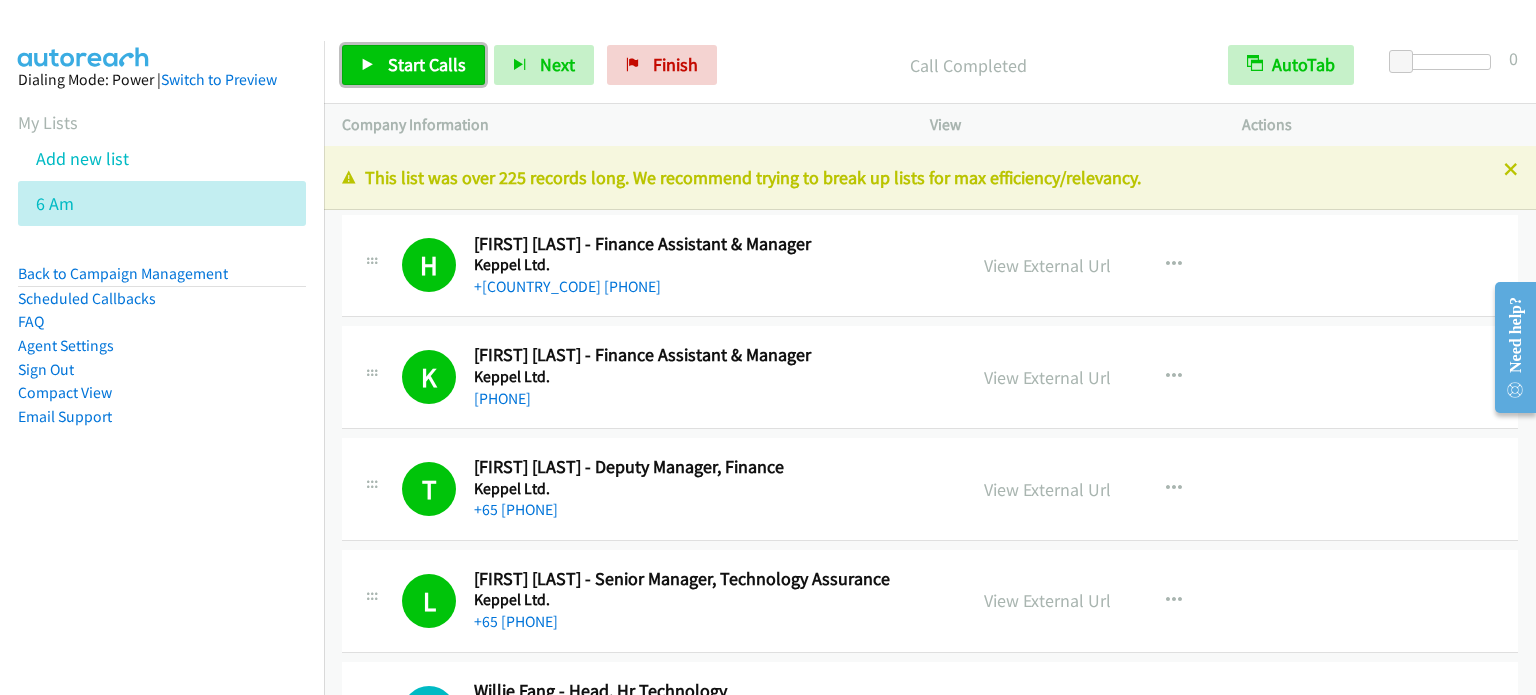 click on "Start Calls" at bounding box center (427, 64) 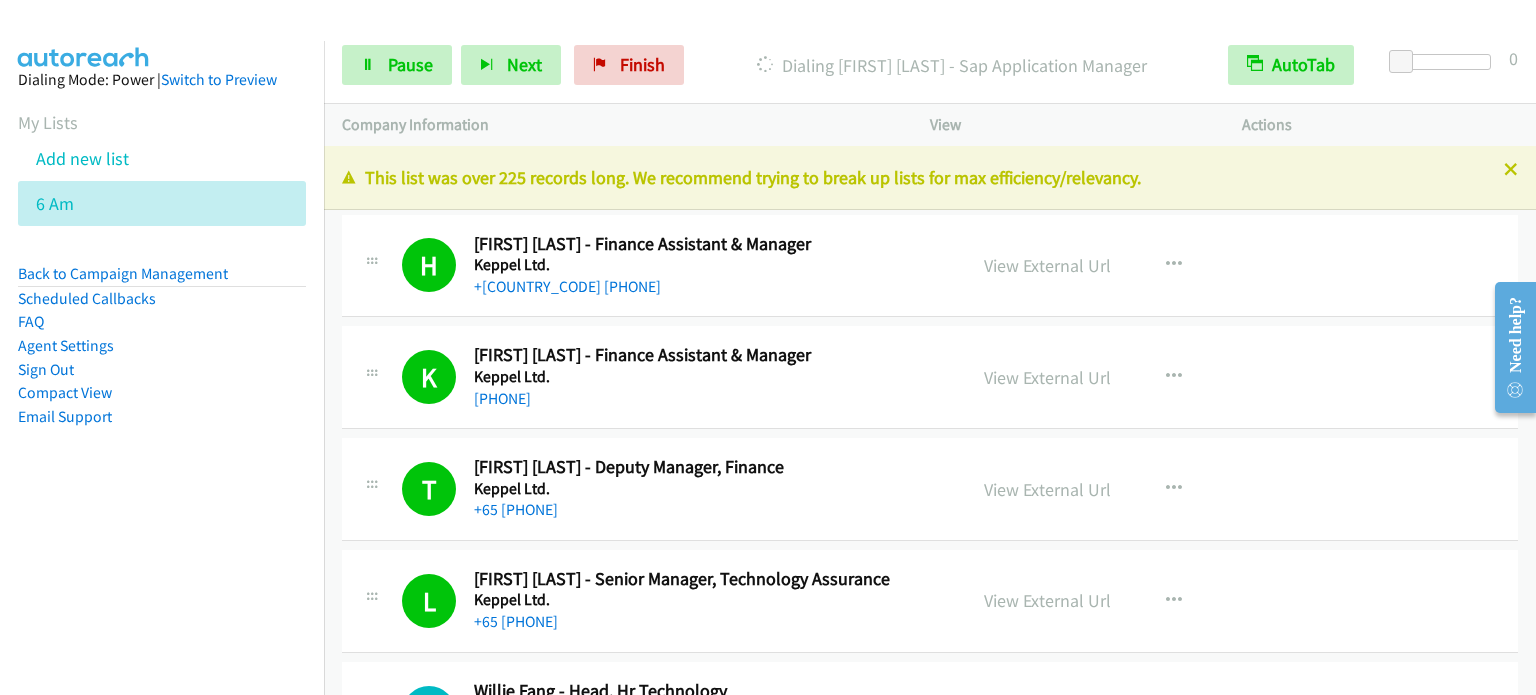 click on "Dialing Mode: Power
|
Switch to Preview
My Lists
Add new list
6 Am
Back to Campaign Management
Scheduled Callbacks
FAQ
Agent Settings
Sign Out
Compact View
Email Support" at bounding box center (162, 388) 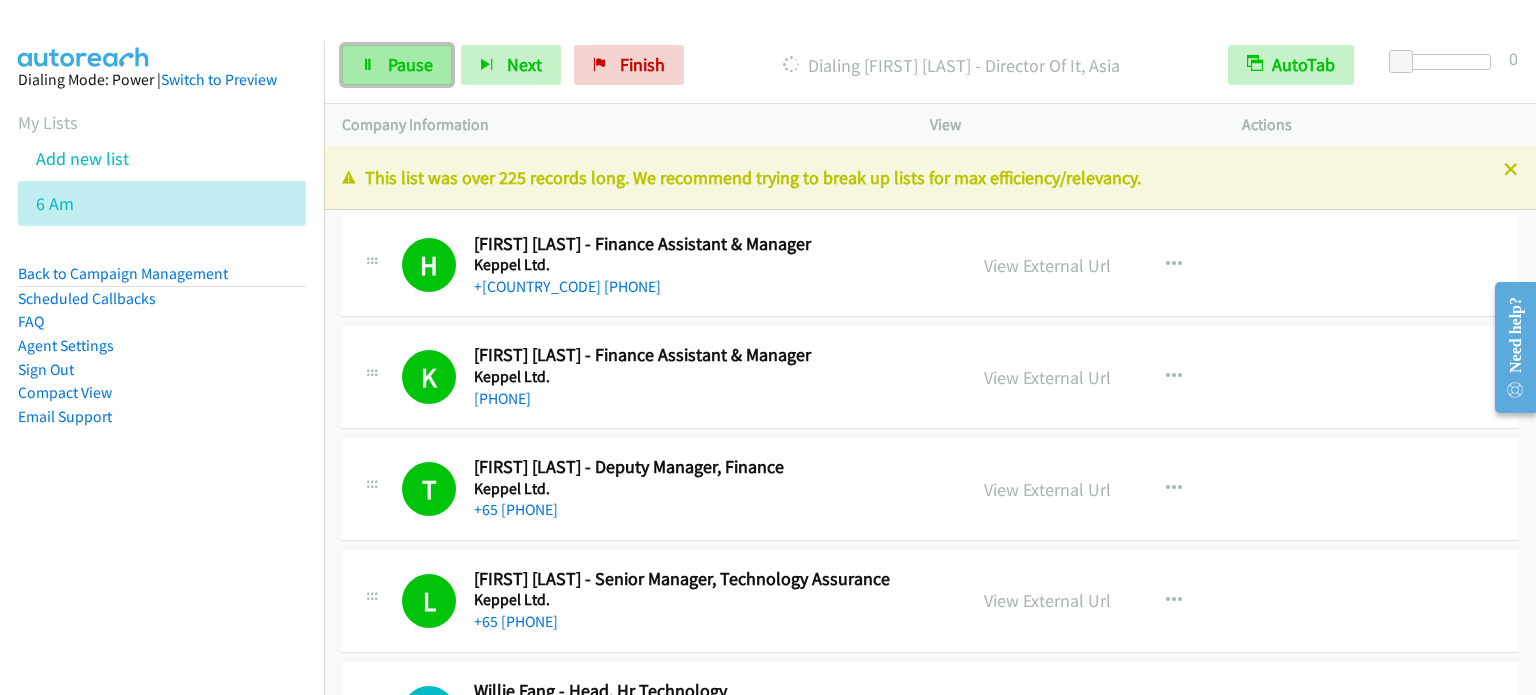click on "Pause" at bounding box center [397, 65] 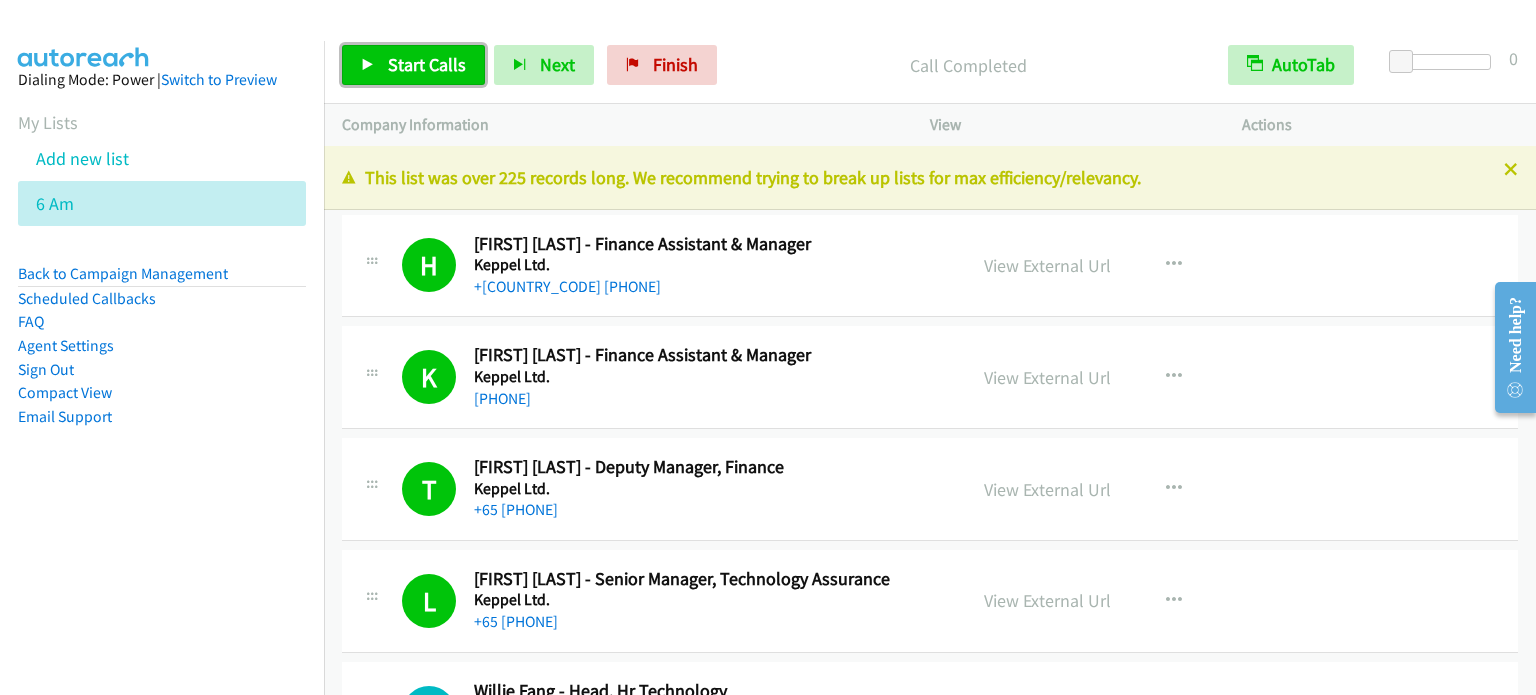 click on "Start Calls" at bounding box center [413, 65] 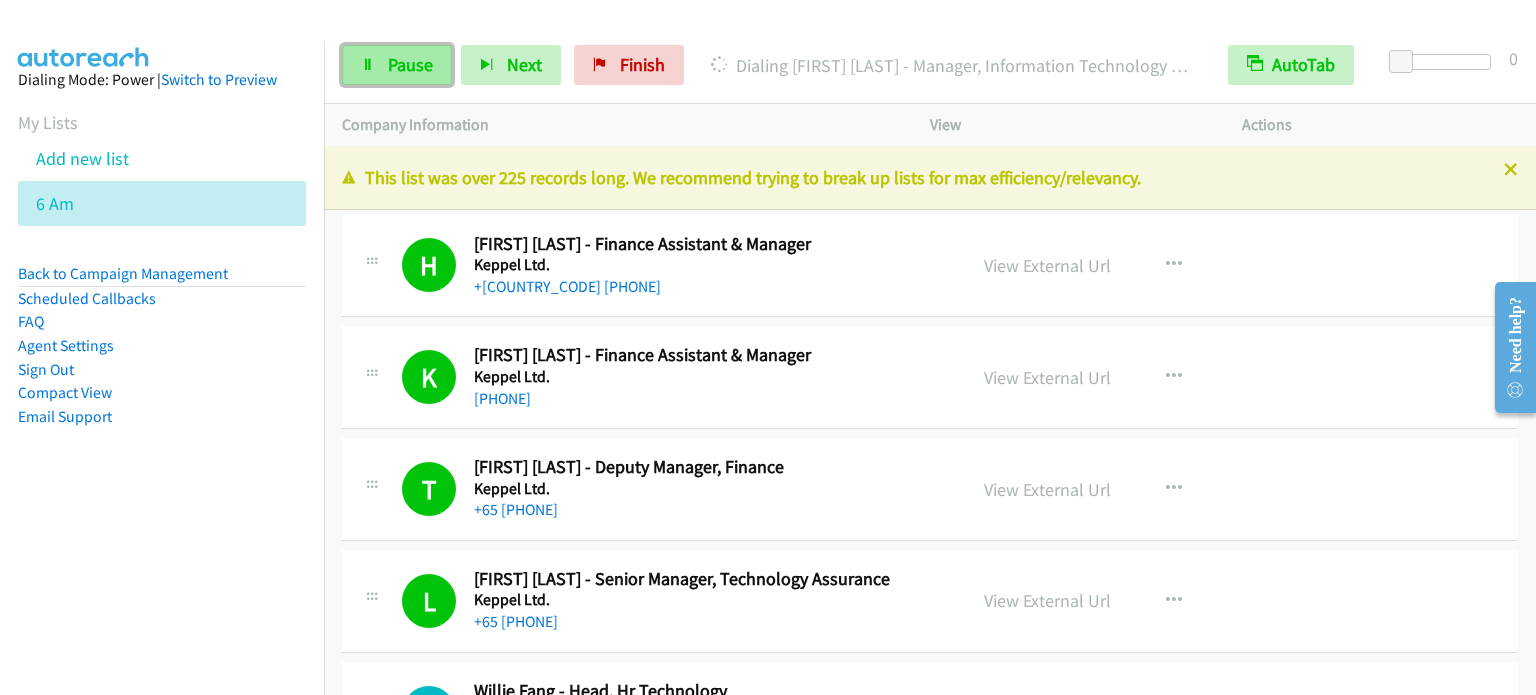 click on "Pause" at bounding box center [397, 65] 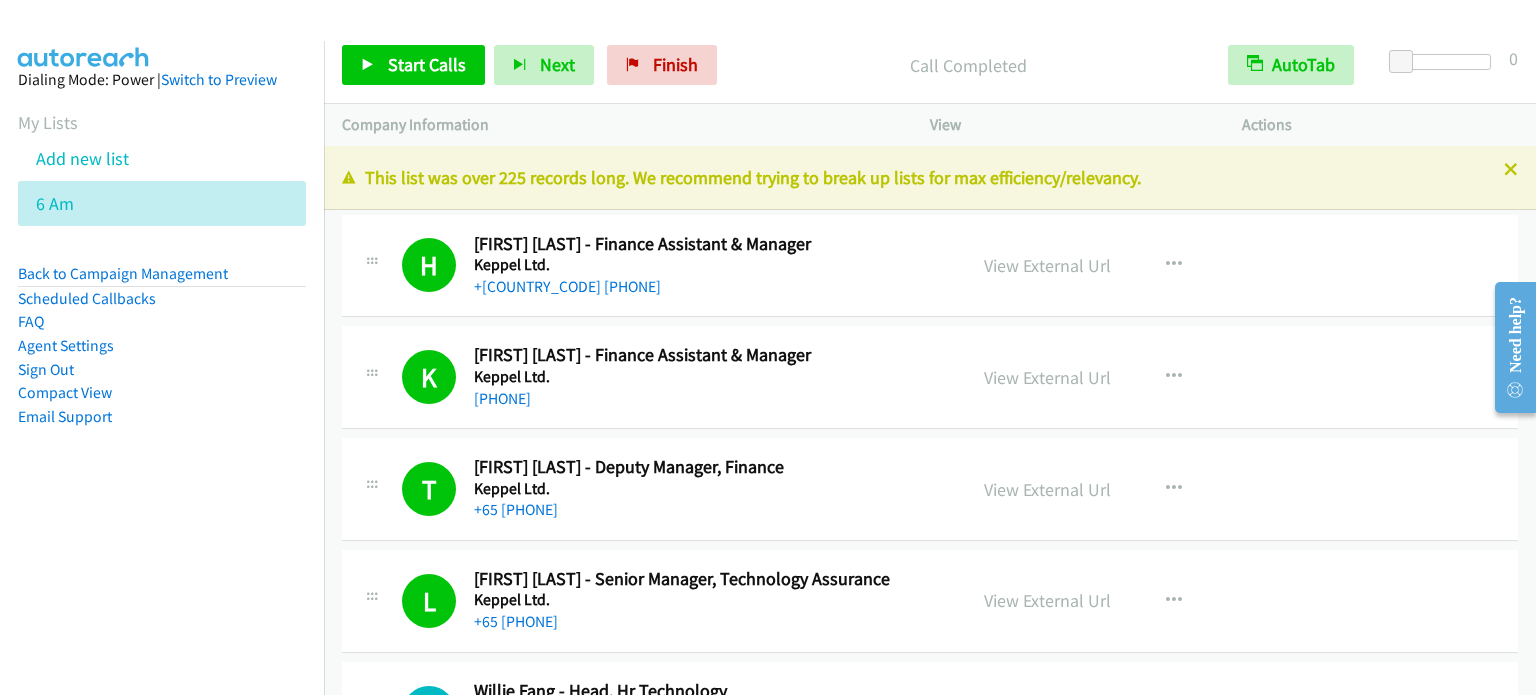 click on "Start Calls
Pause
Next
Finish
Call Completed
AutoTab
AutoTab
0" at bounding box center (930, 65) 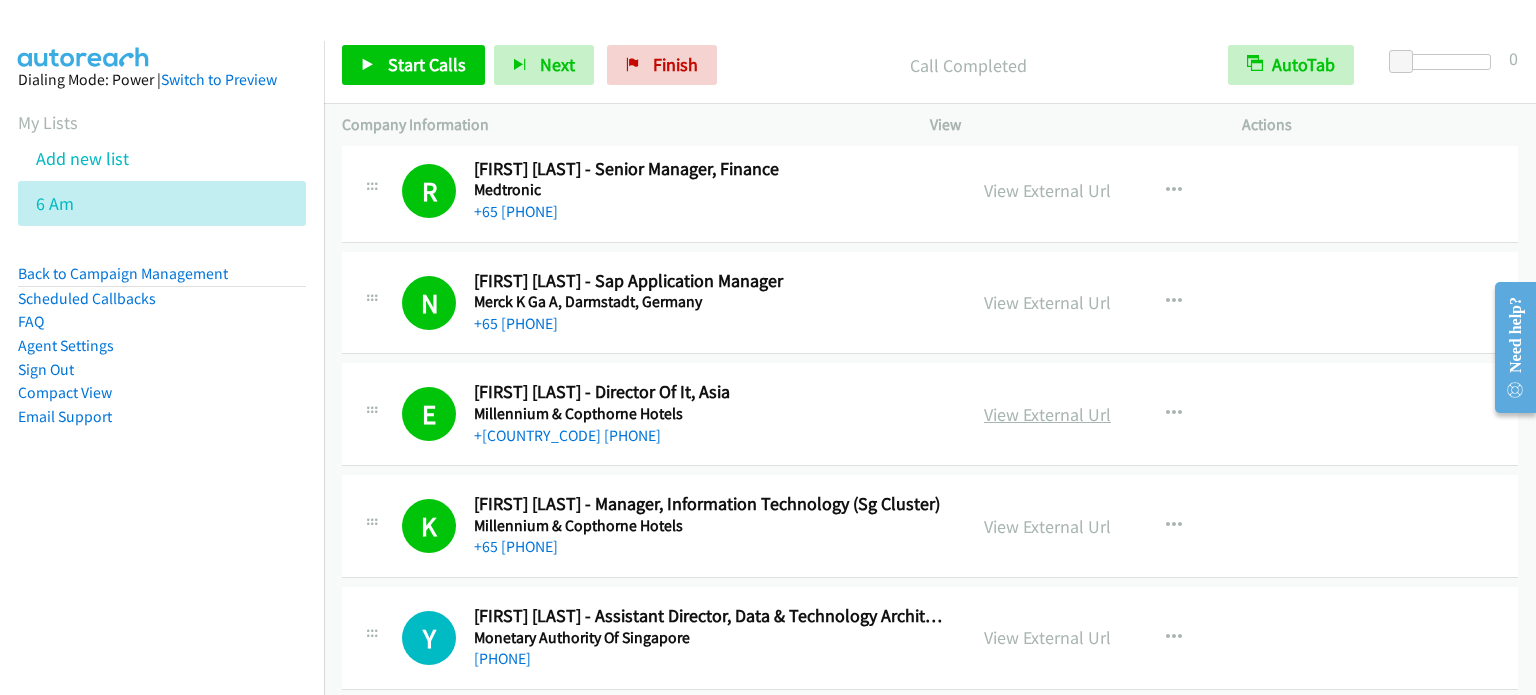 click on "View External Url" at bounding box center (1047, 414) 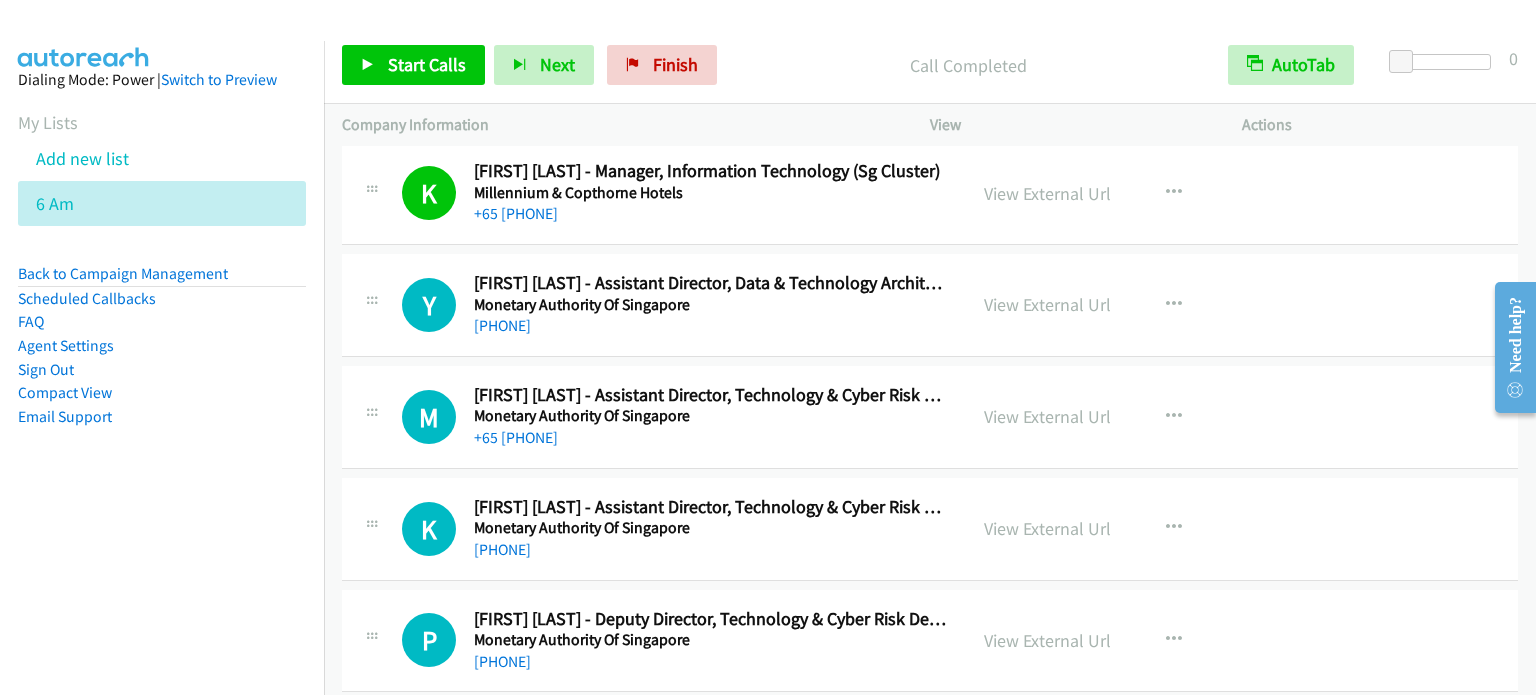 scroll, scrollTop: 12015, scrollLeft: 0, axis: vertical 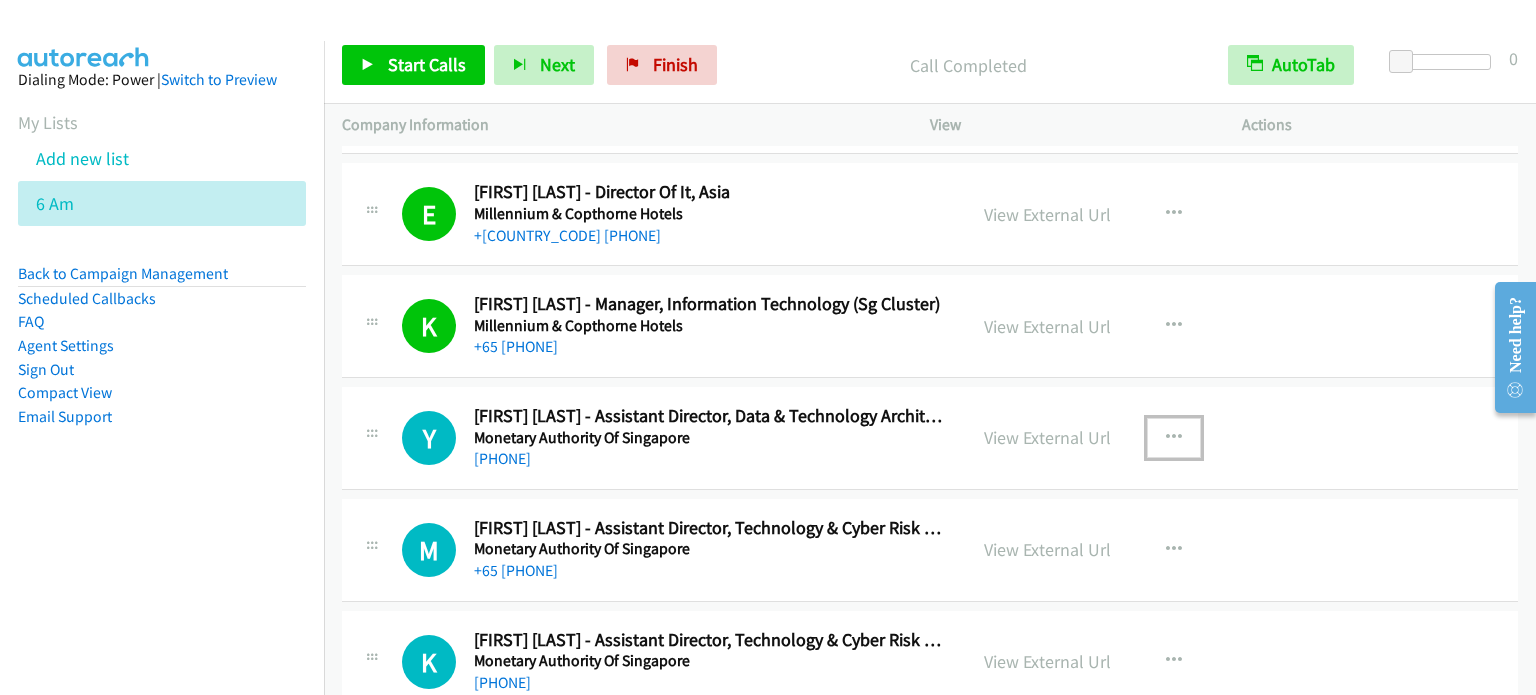 click at bounding box center [1174, 438] 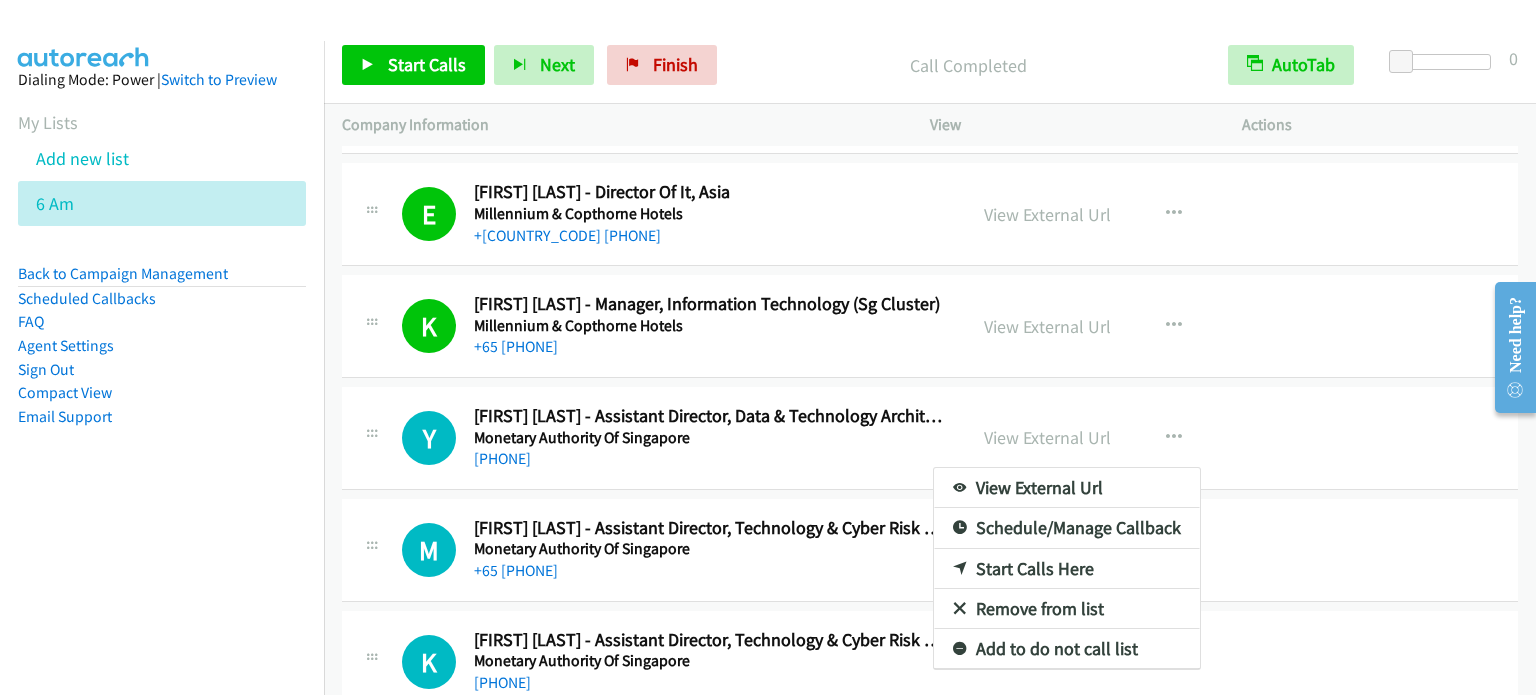 click on "Start Calls Here" at bounding box center (1067, 569) 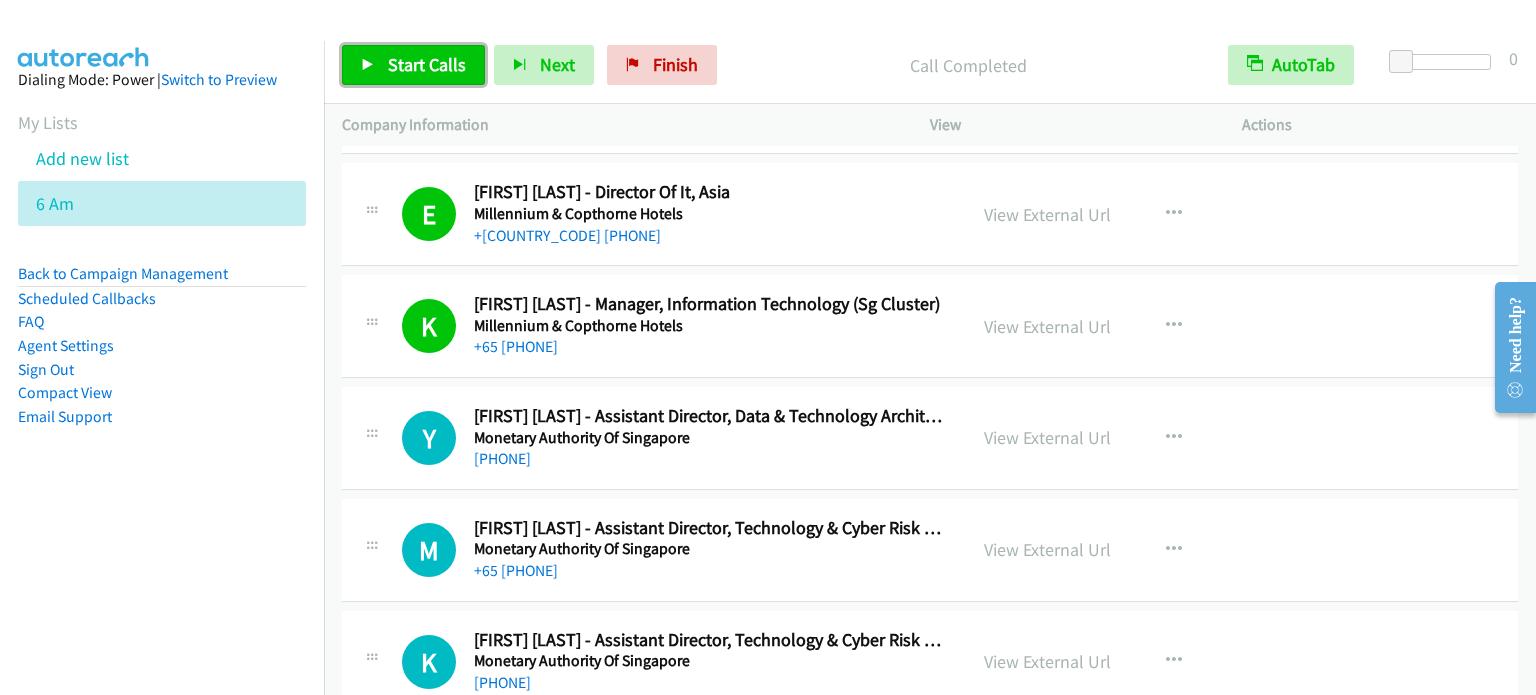 click on "Start Calls" at bounding box center [427, 64] 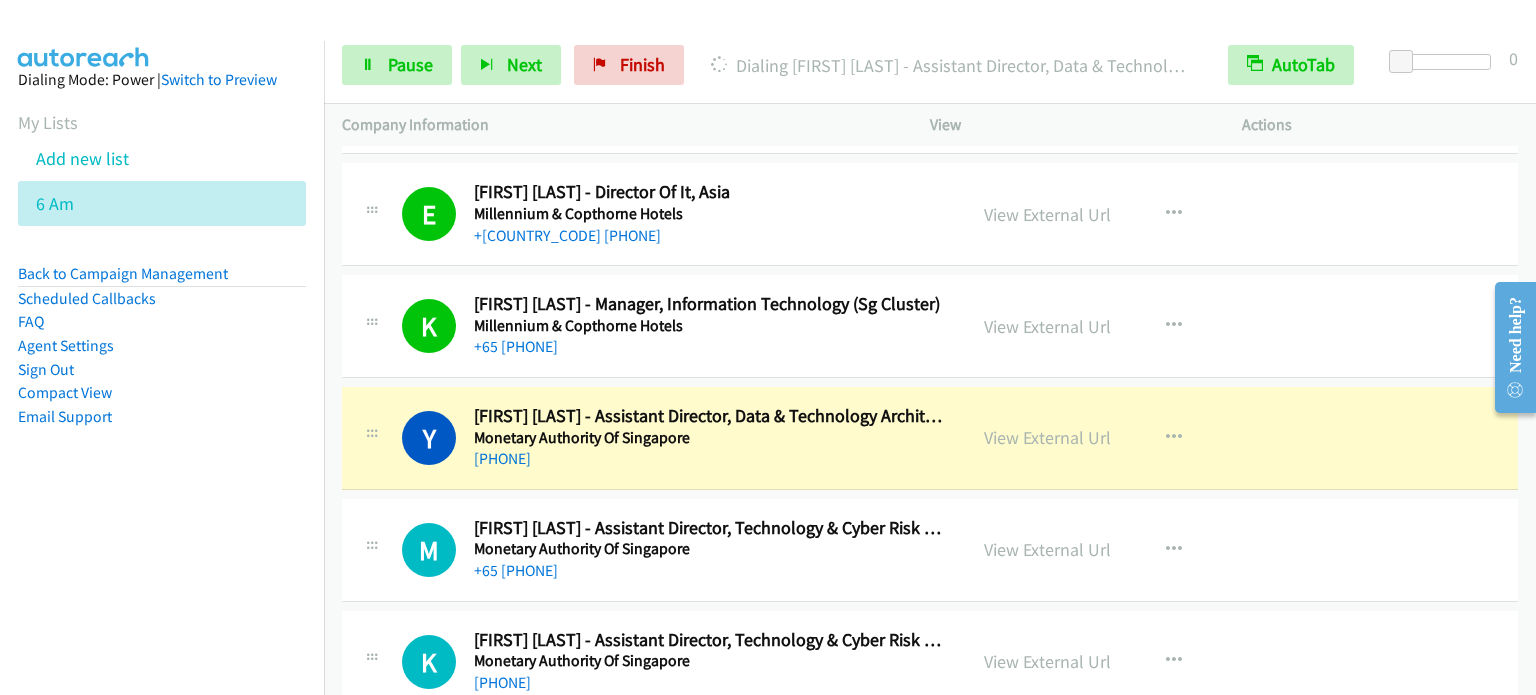 click on "Dialing Mode: Power
|
Switch to Preview
My Lists
Add new list
6 Am
Back to Campaign Management
Scheduled Callbacks
FAQ
Agent Settings
Sign Out
Compact View
Email Support" at bounding box center [162, 388] 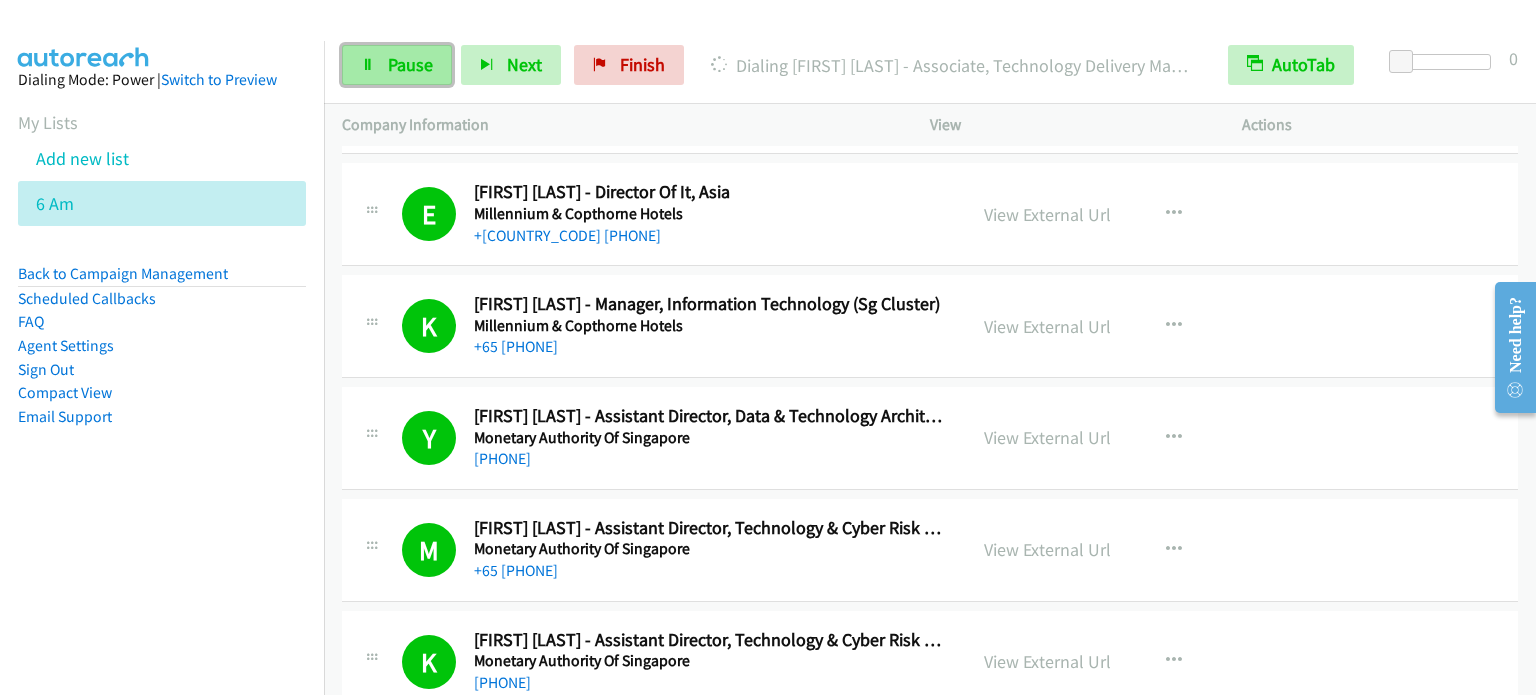 click on "Pause" at bounding box center (397, 65) 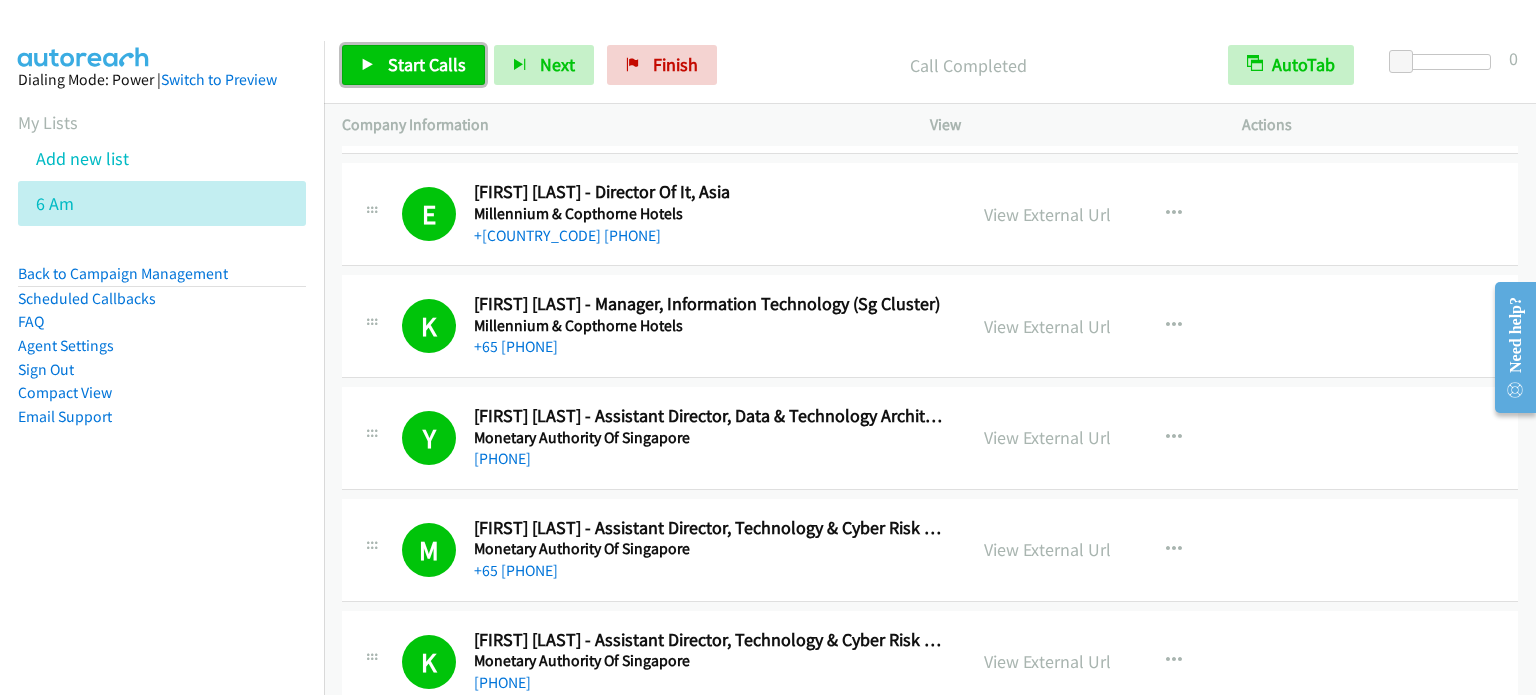 click on "Start Calls" at bounding box center (427, 64) 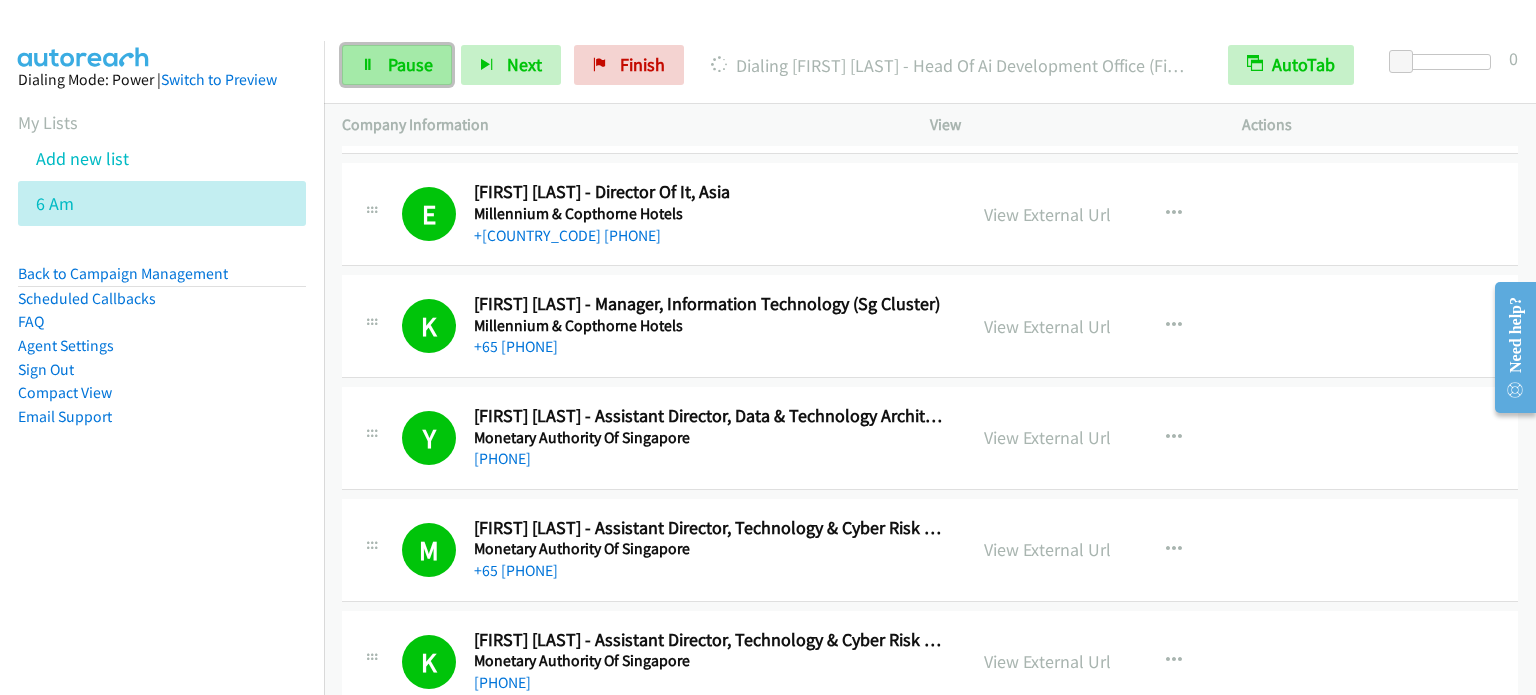 click on "Pause" at bounding box center (410, 64) 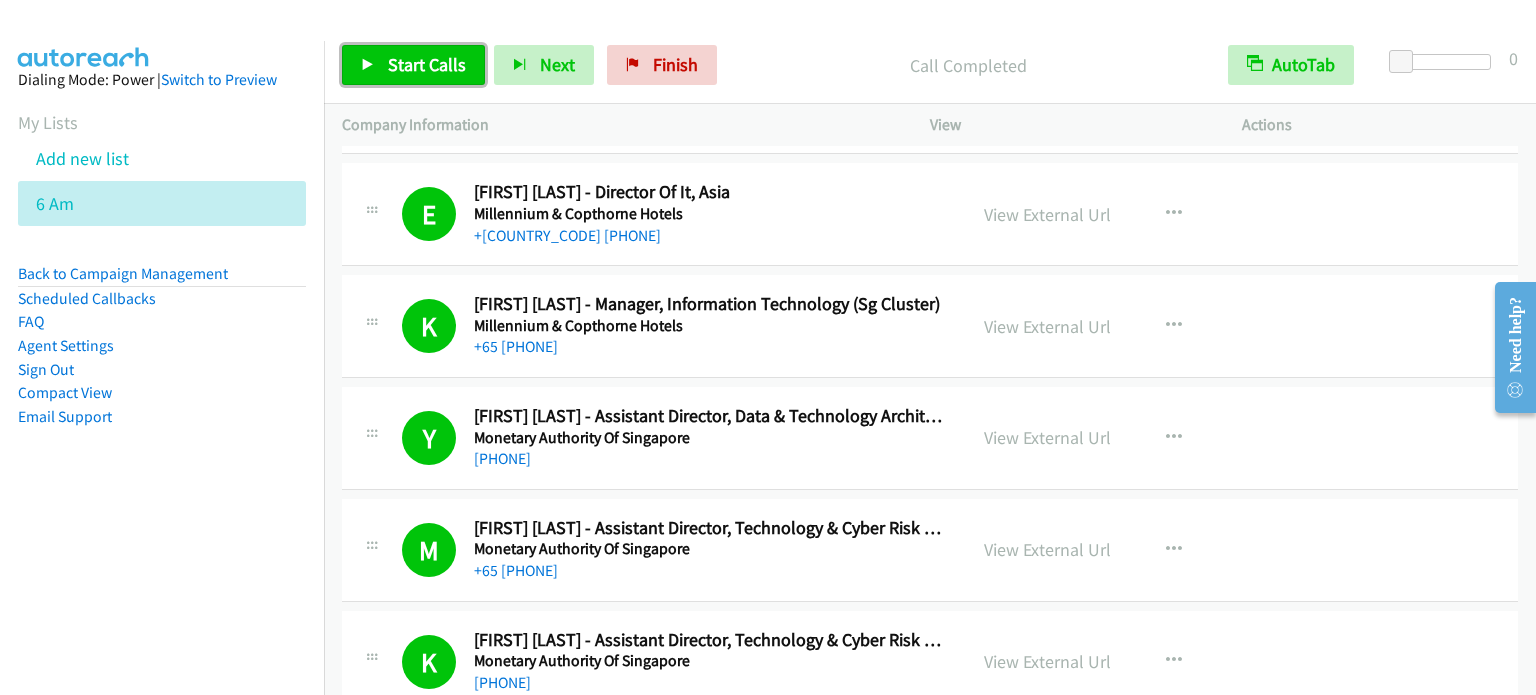 click on "Start Calls" at bounding box center (427, 64) 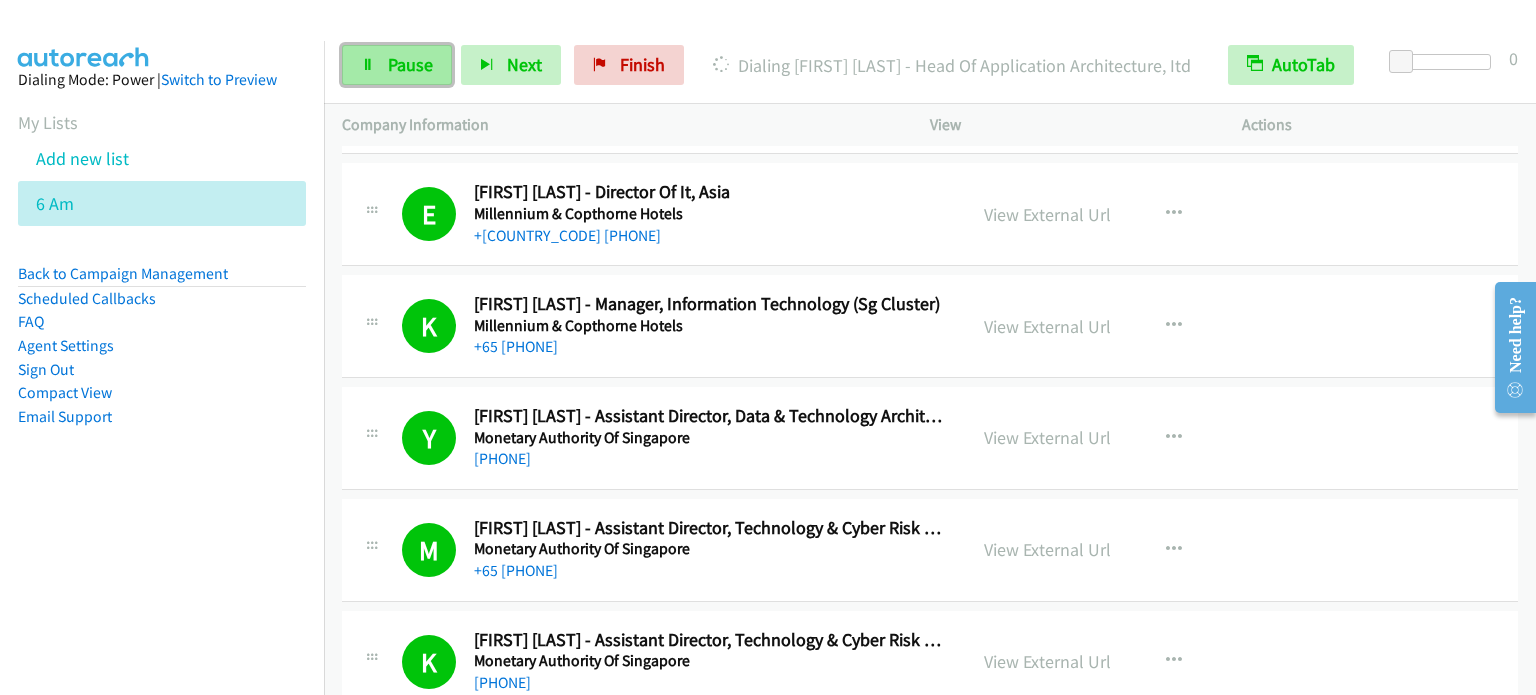 click on "Pause" at bounding box center (410, 64) 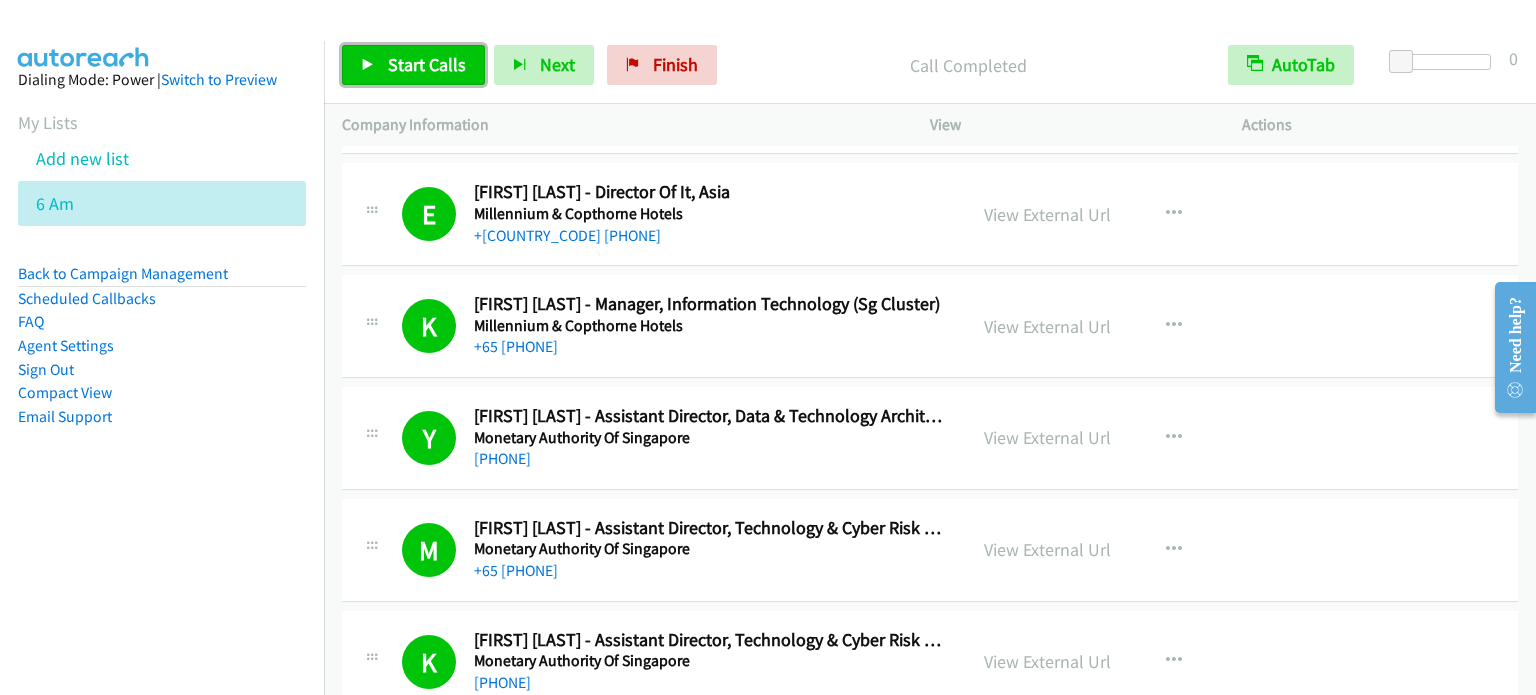 click on "Start Calls" at bounding box center (427, 64) 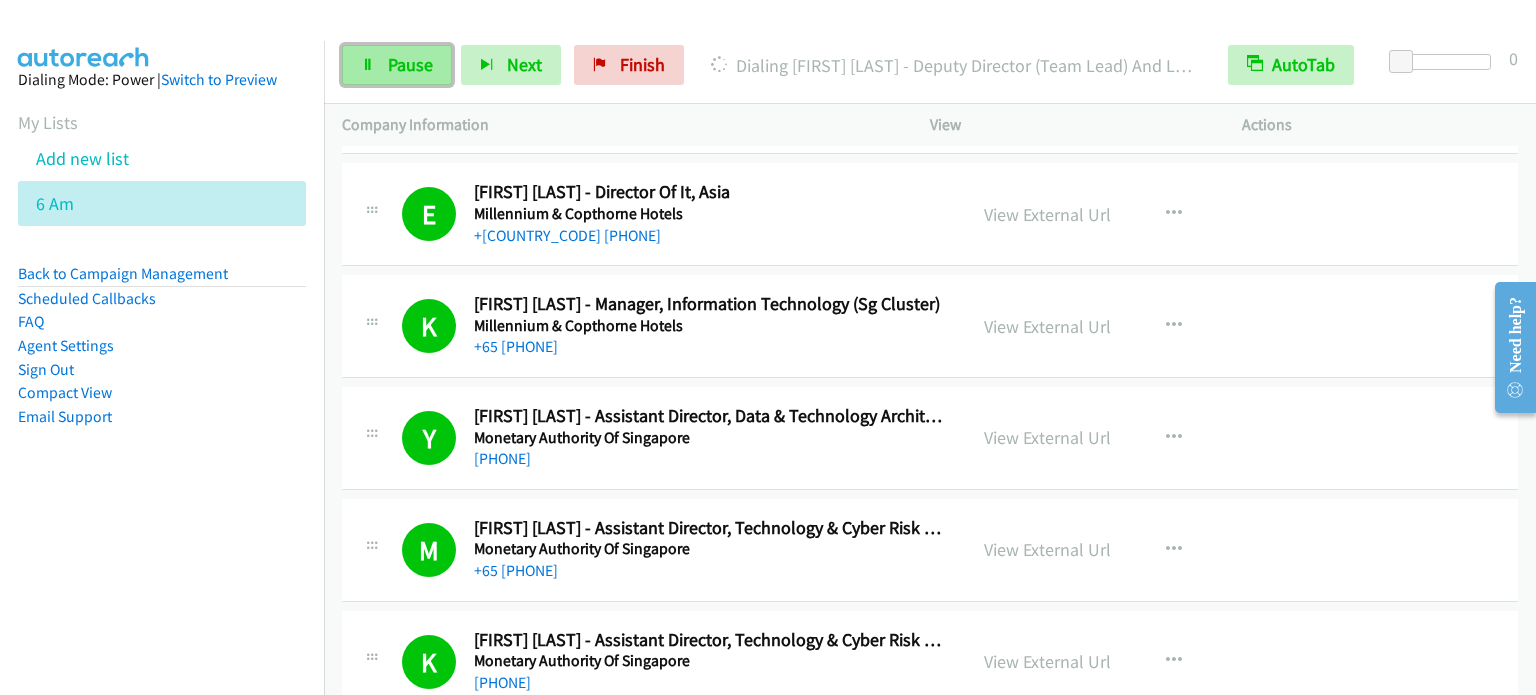 click on "Pause" at bounding box center [397, 65] 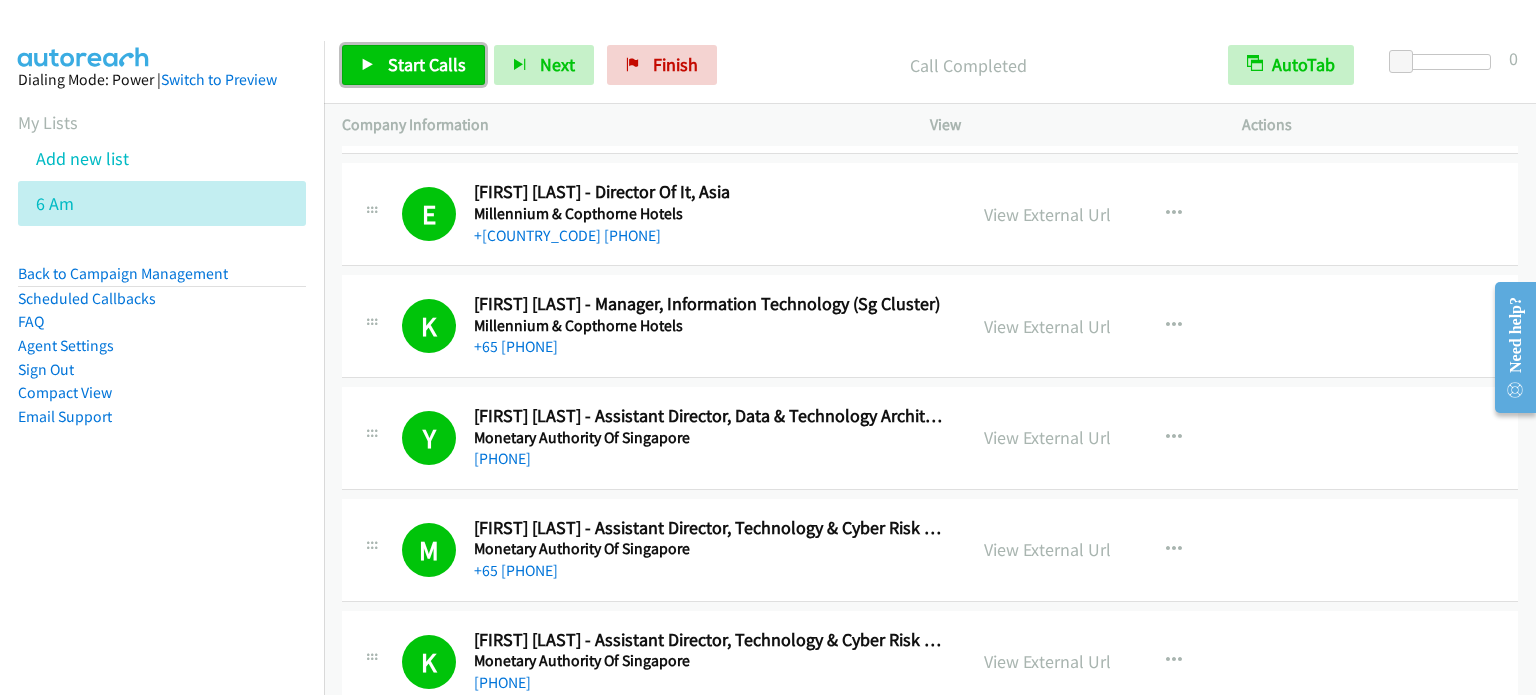 click on "Start Calls" at bounding box center (427, 64) 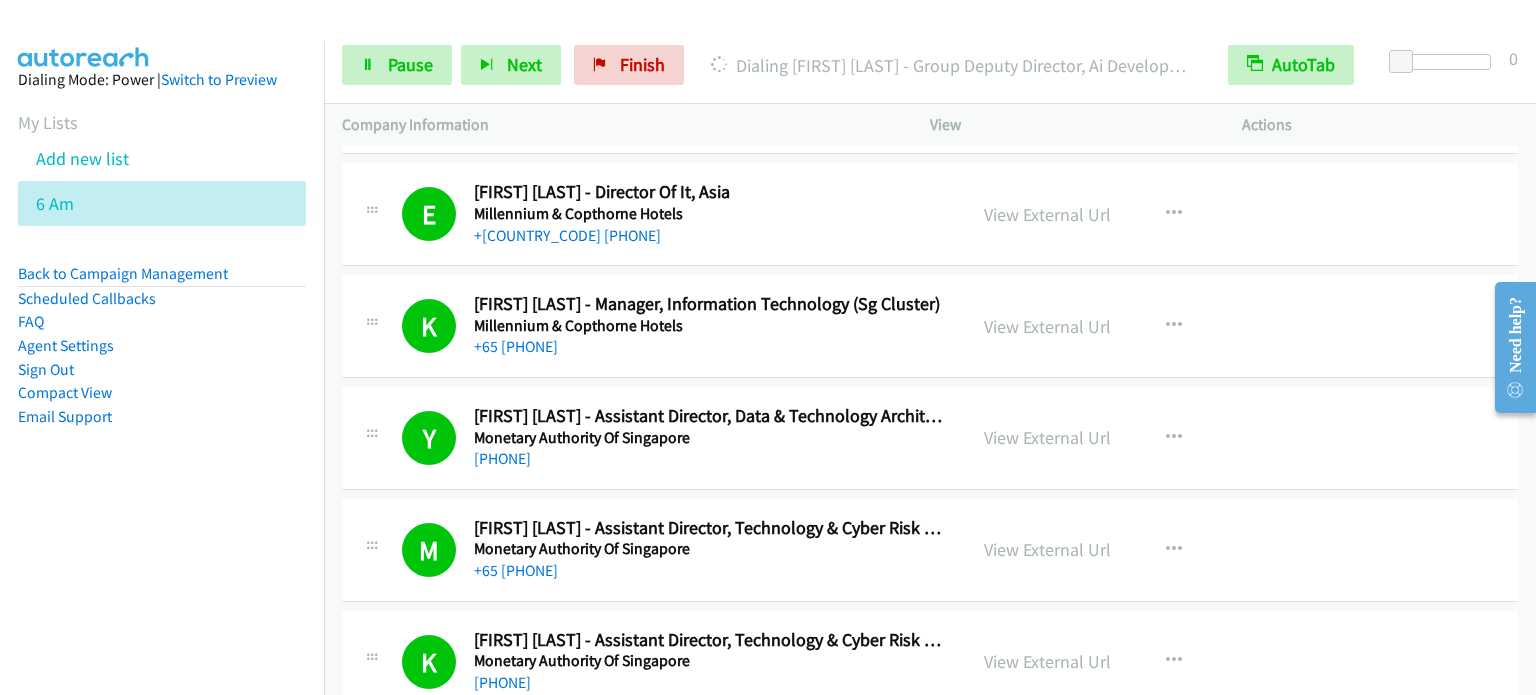 drag, startPoint x: 285, startPoint y: 395, endPoint x: 343, endPoint y: 273, distance: 135.08516 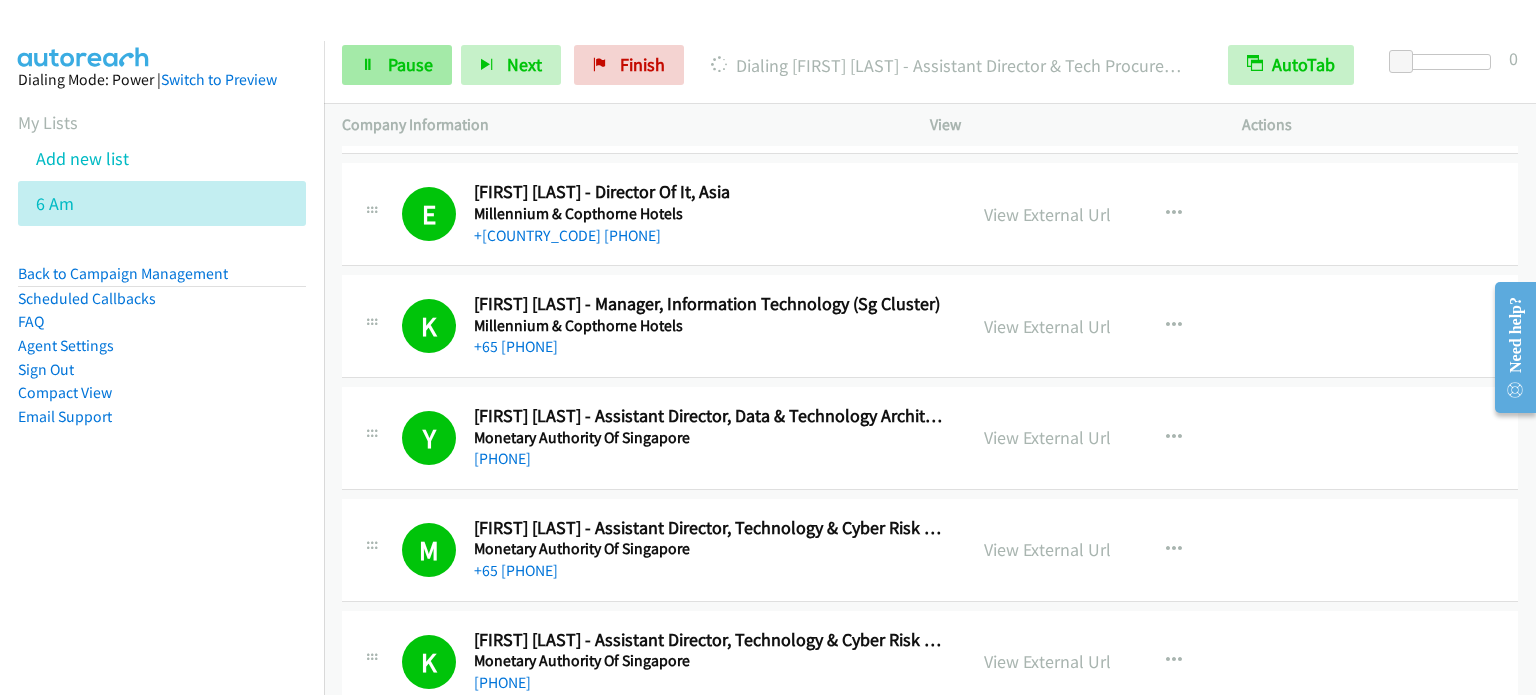 click on "Start Calls
Pause
Next
Finish
Dialing [FIRST] [LAST] - Assistant Director & Tech Procurement Specialist
AutoTab
AutoTab
[NUMBER]" at bounding box center (930, 65) 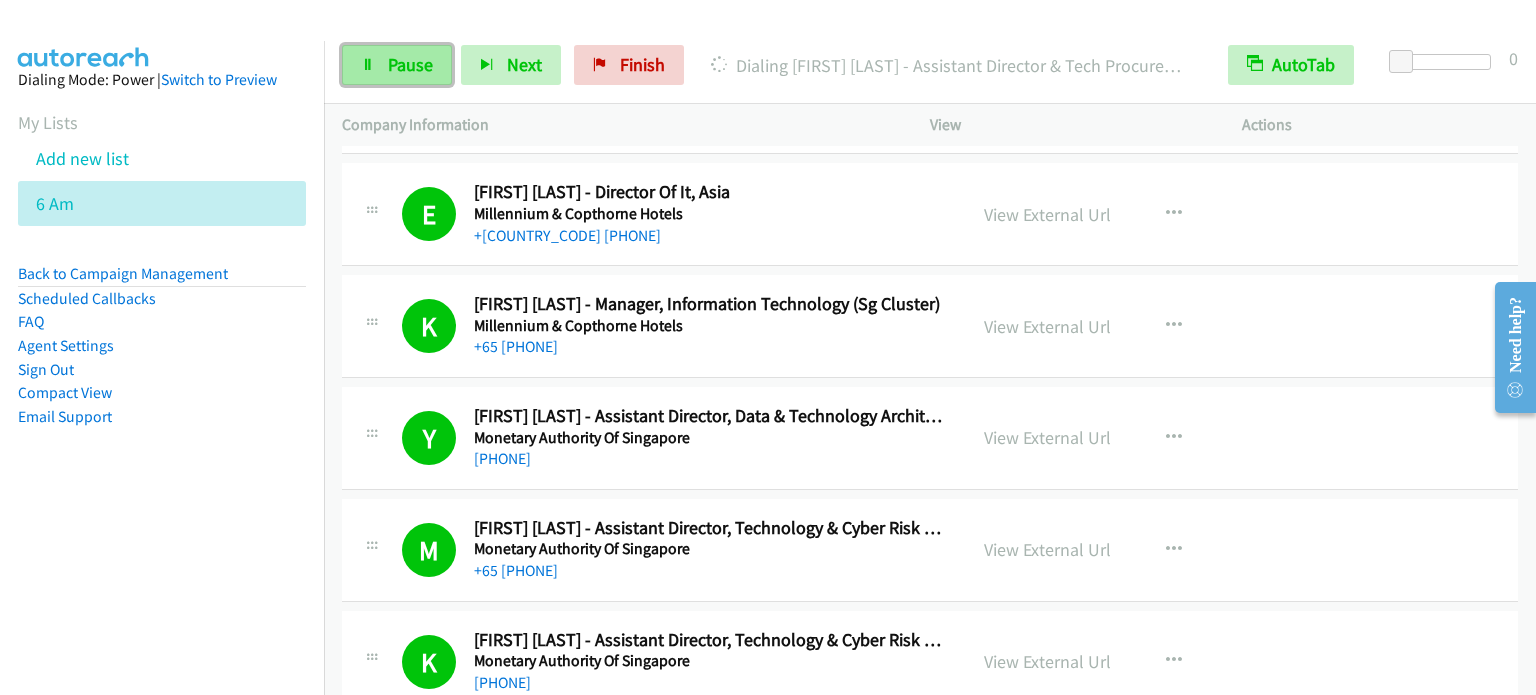 click on "Pause" at bounding box center (397, 65) 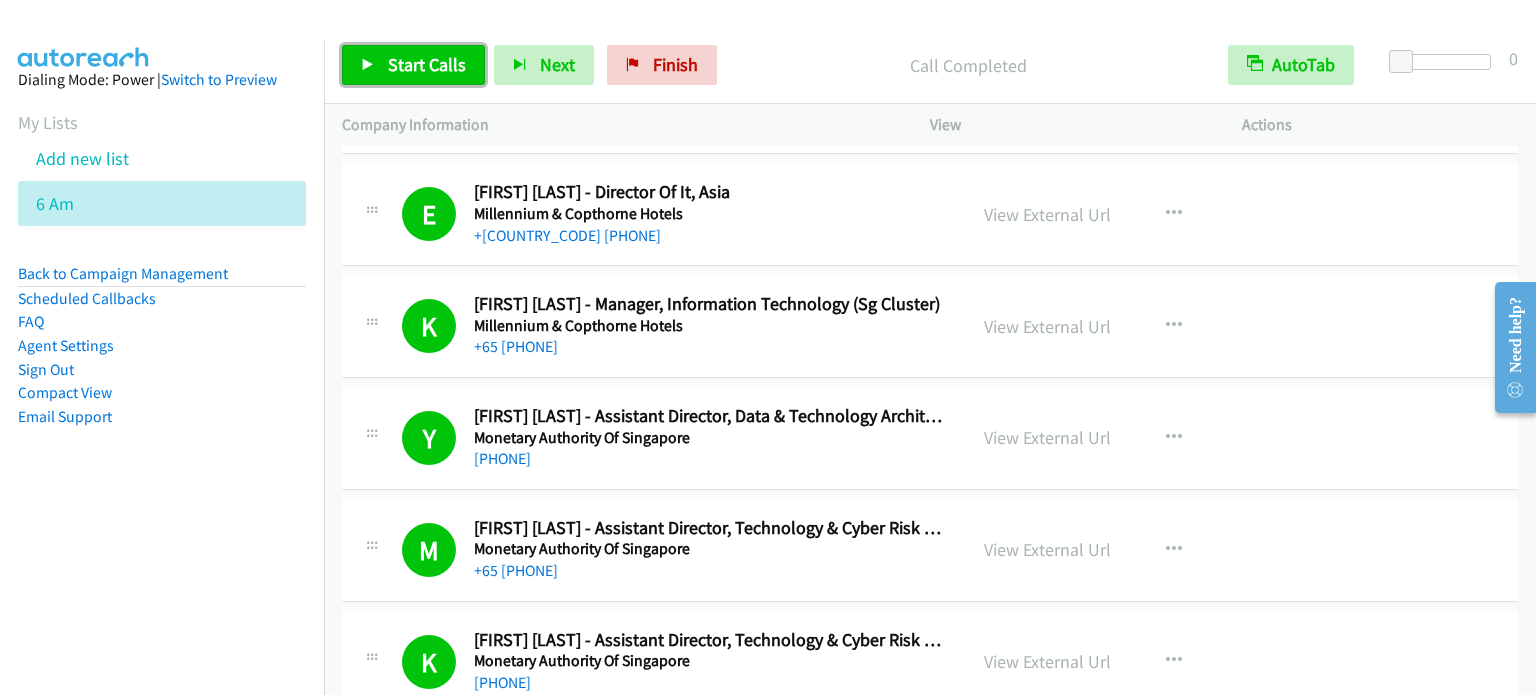 click on "Start Calls" at bounding box center [427, 64] 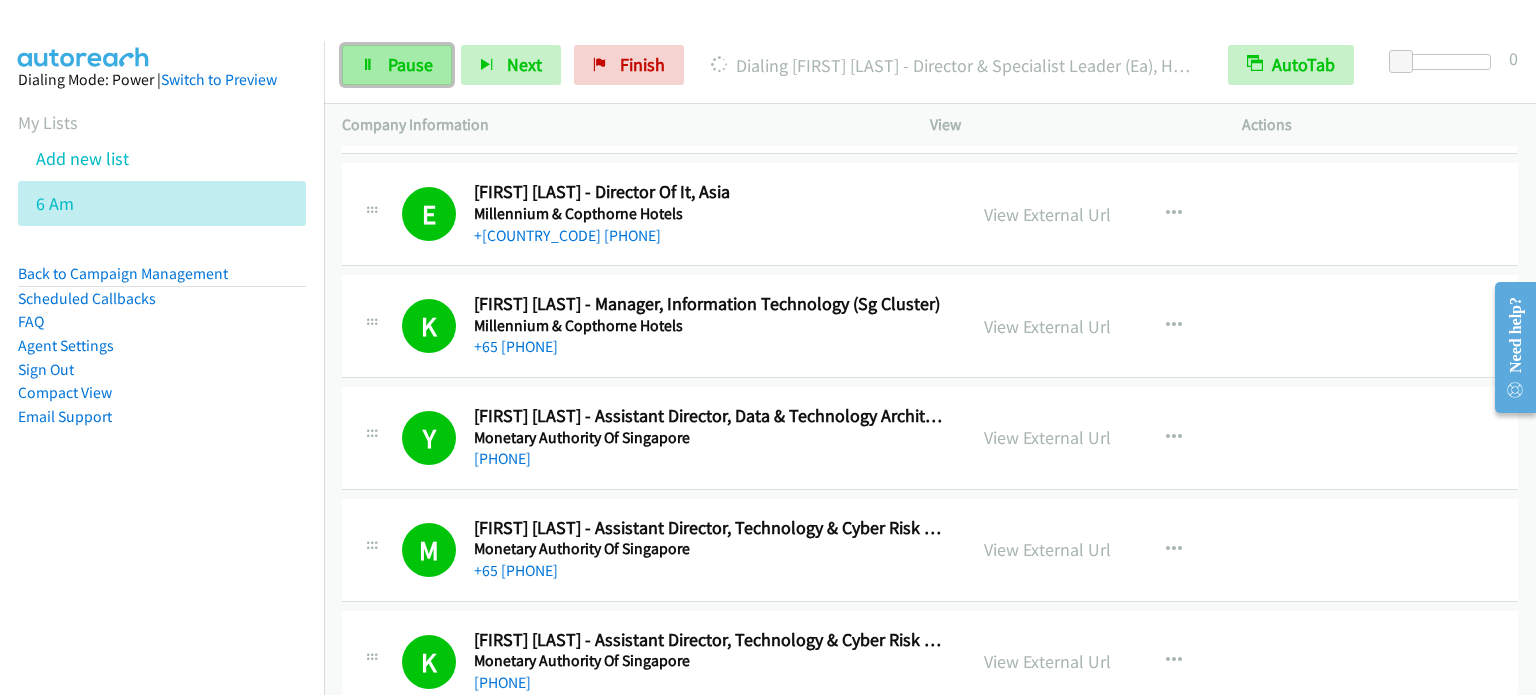click on "Pause" at bounding box center [410, 64] 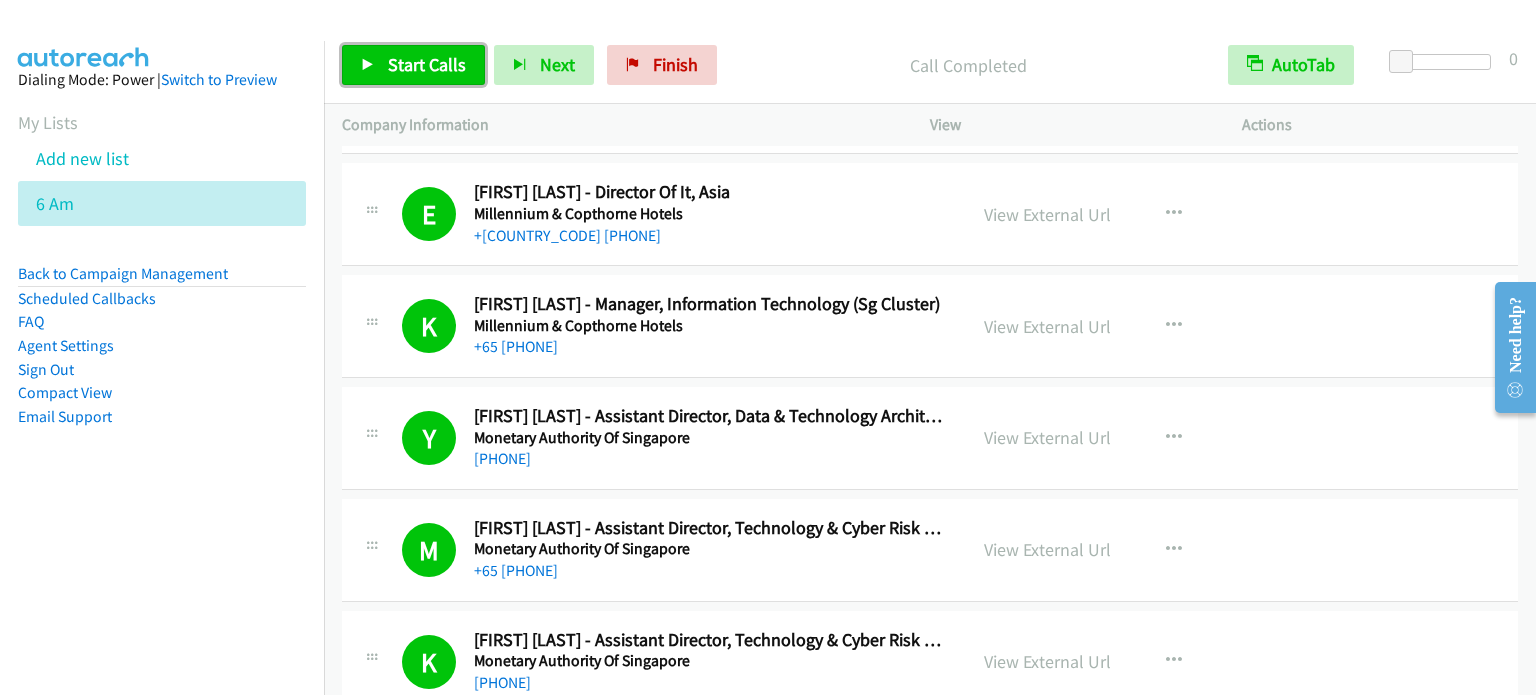 click on "Start Calls" at bounding box center (427, 64) 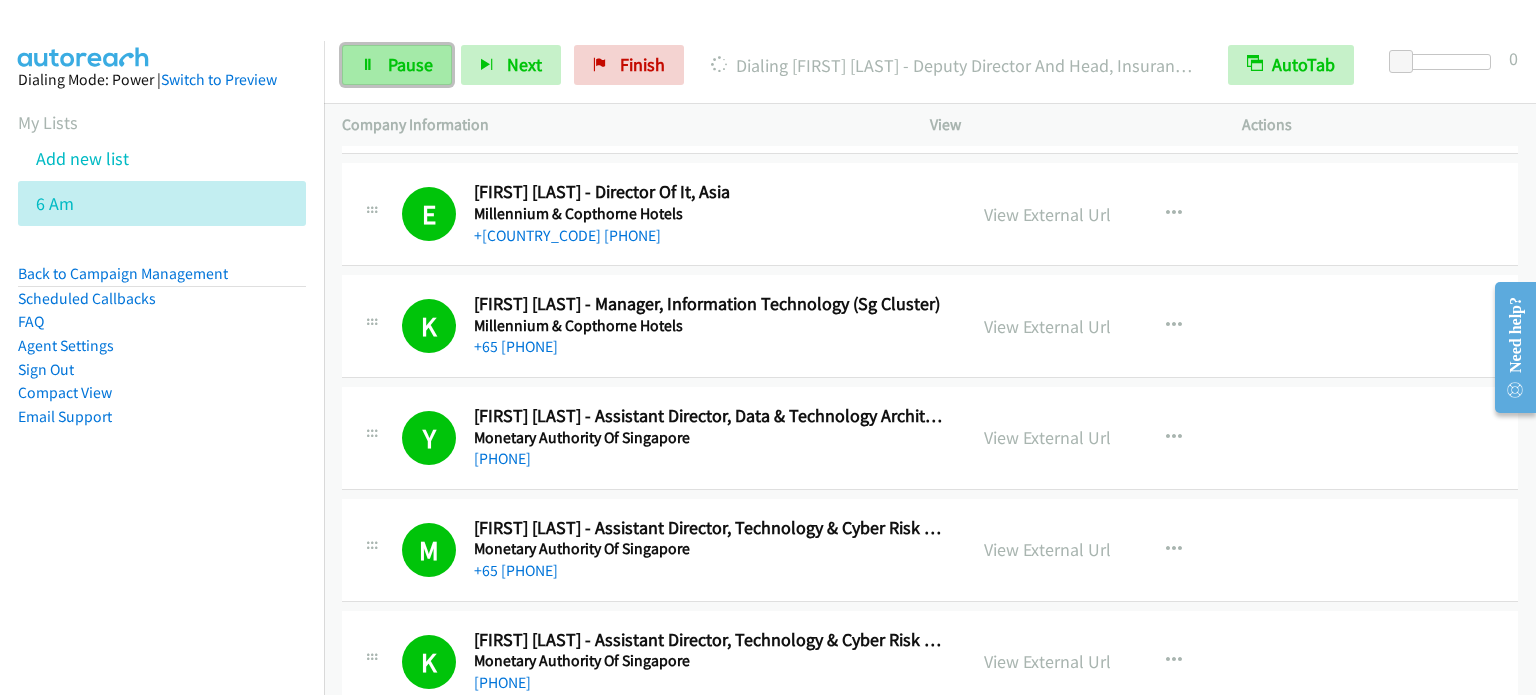 click on "Pause" at bounding box center (410, 64) 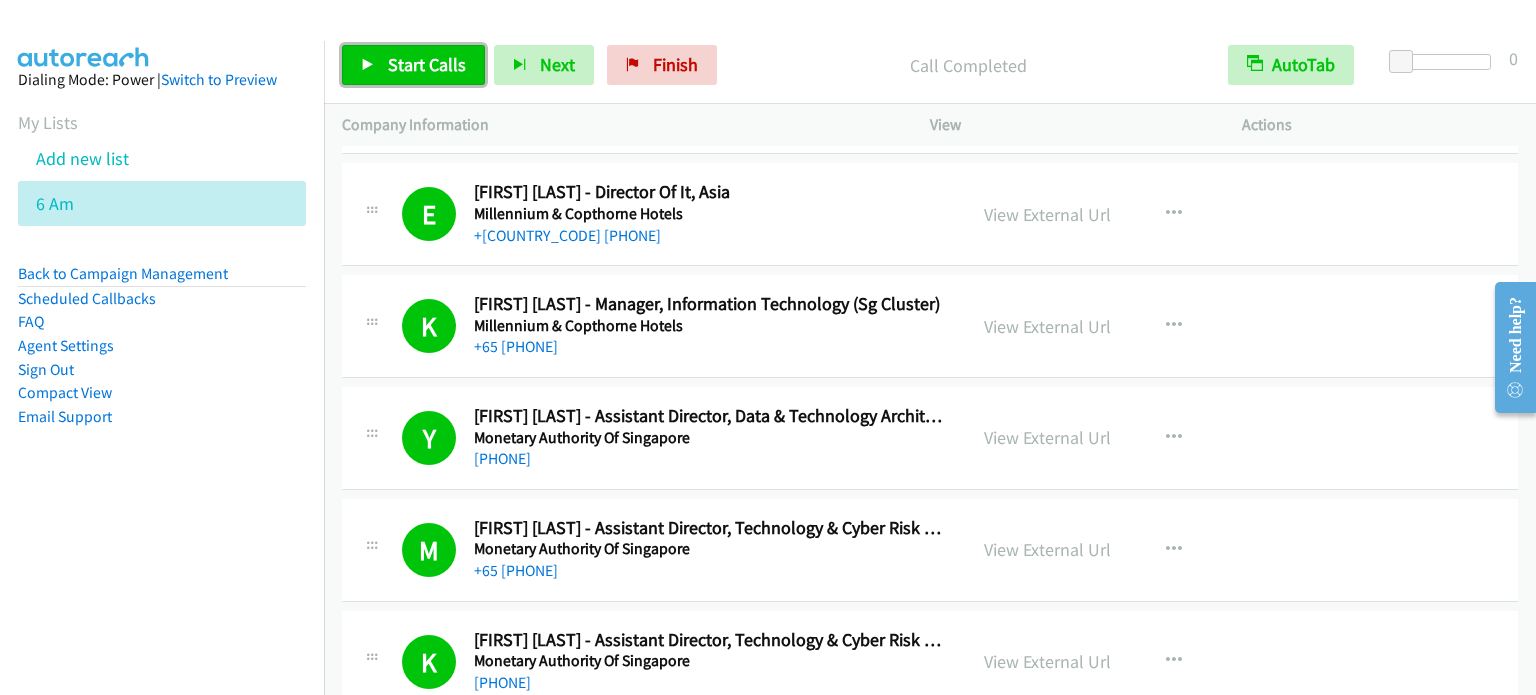 click on "Start Calls" at bounding box center [427, 64] 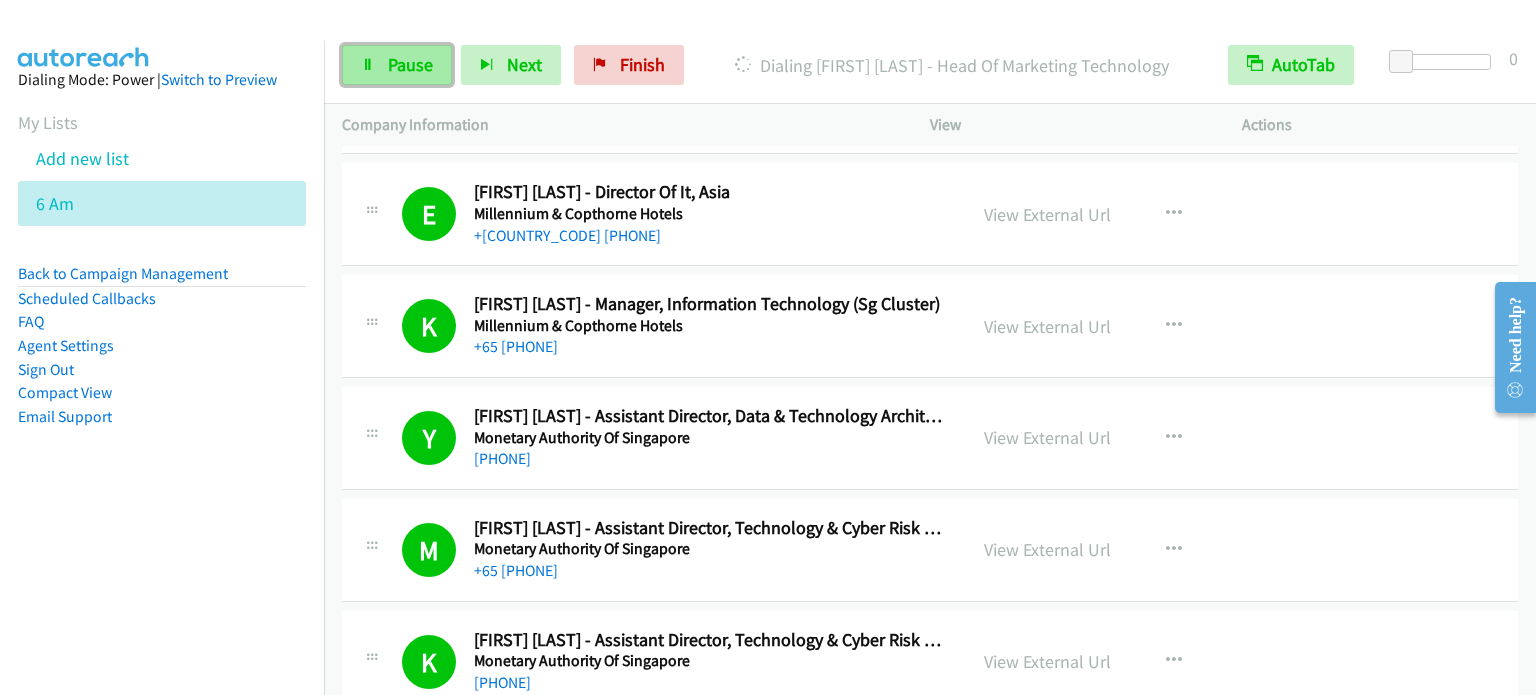 click on "Pause" at bounding box center (410, 64) 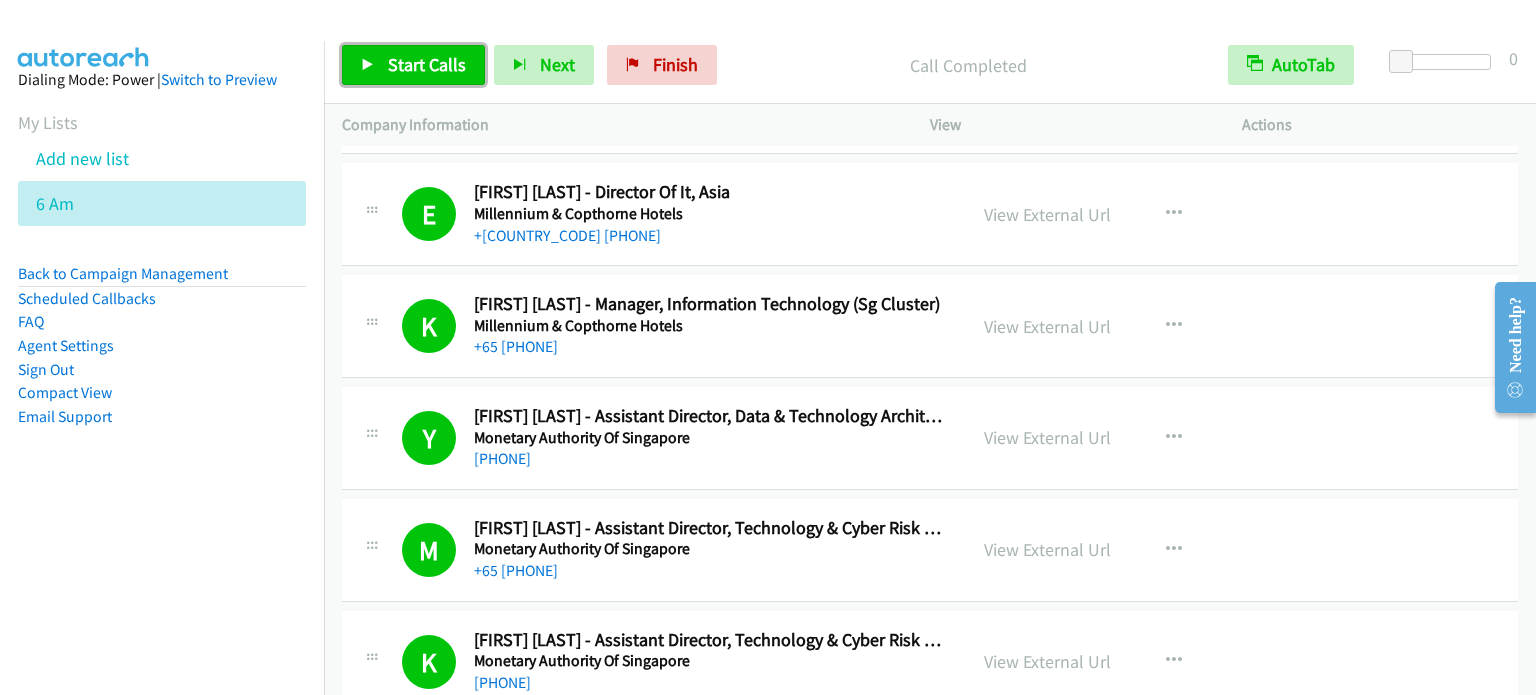 click on "Start Calls" at bounding box center (427, 64) 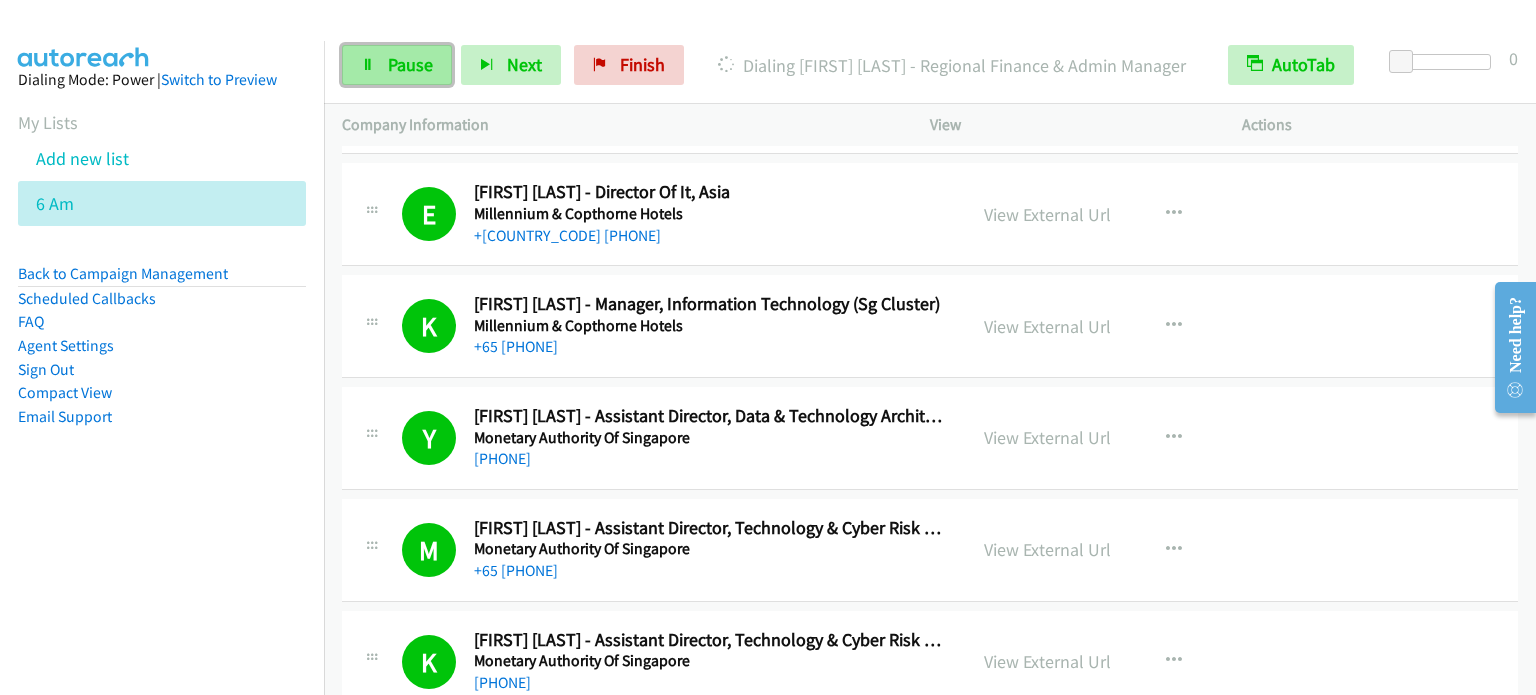 click on "Pause" at bounding box center (410, 64) 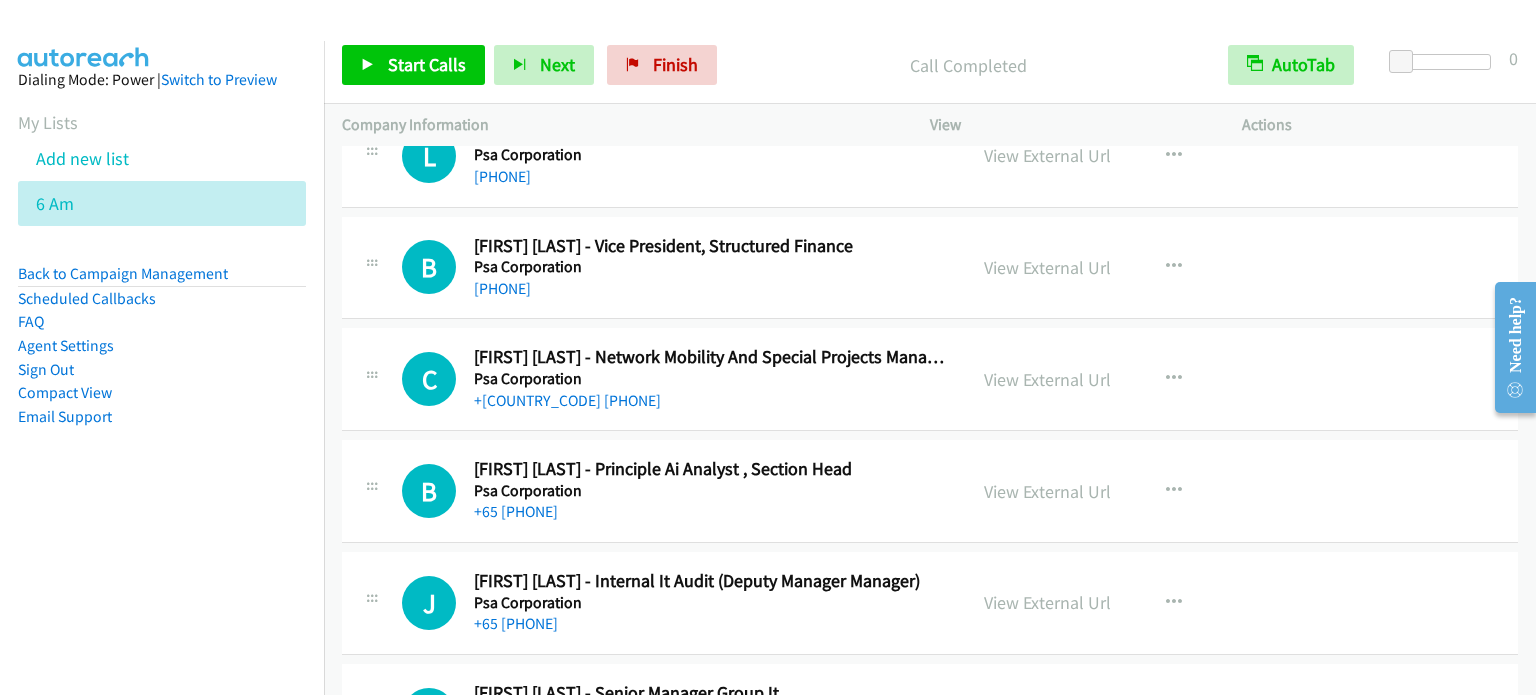 scroll, scrollTop: 9652, scrollLeft: 0, axis: vertical 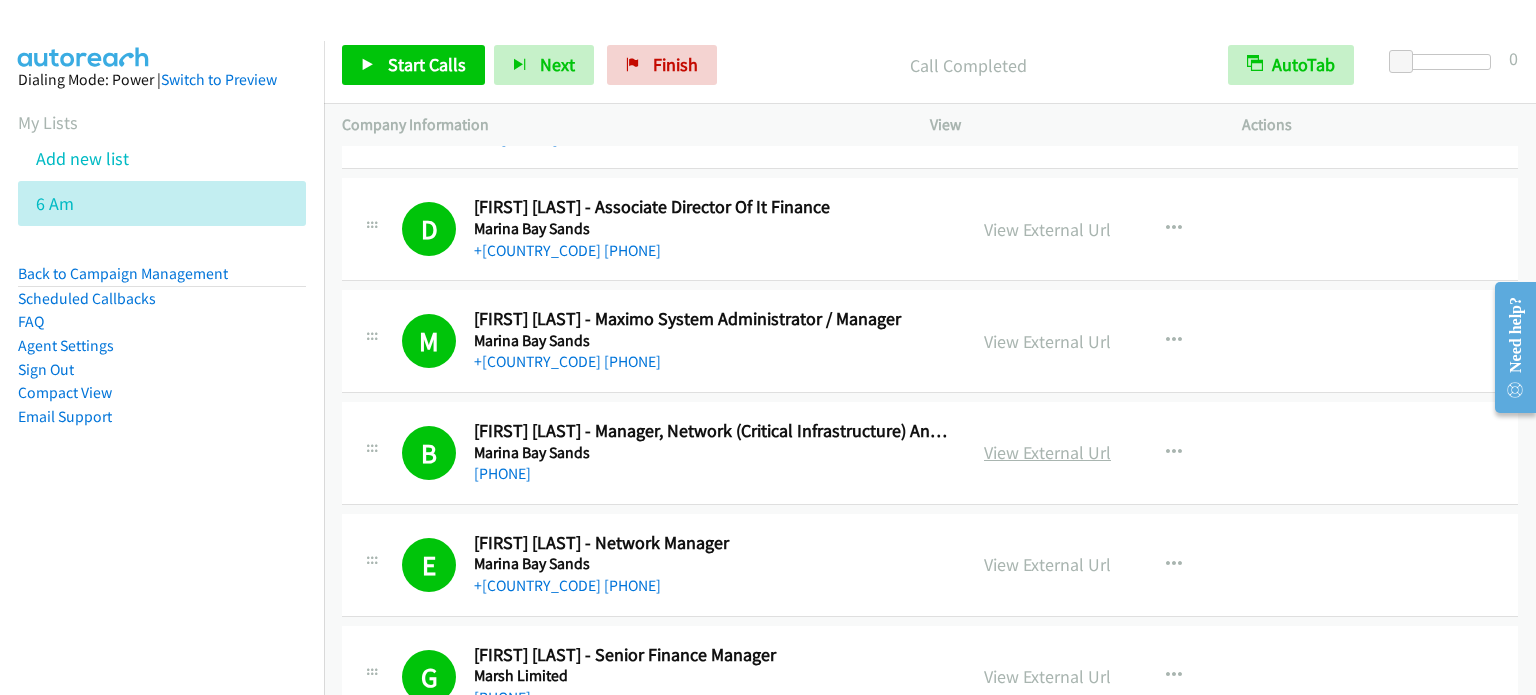 click on "View External Url" at bounding box center (1047, 452) 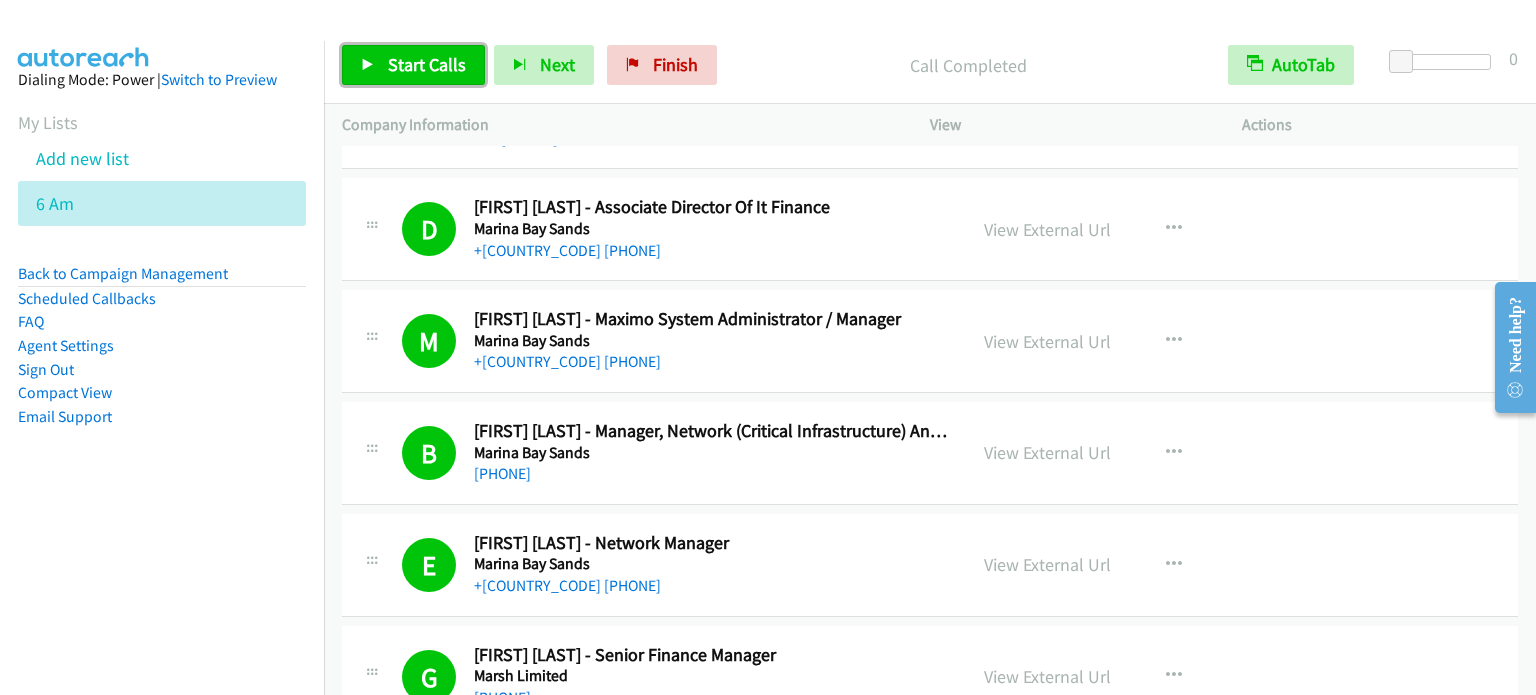 click on "Start Calls" at bounding box center (427, 64) 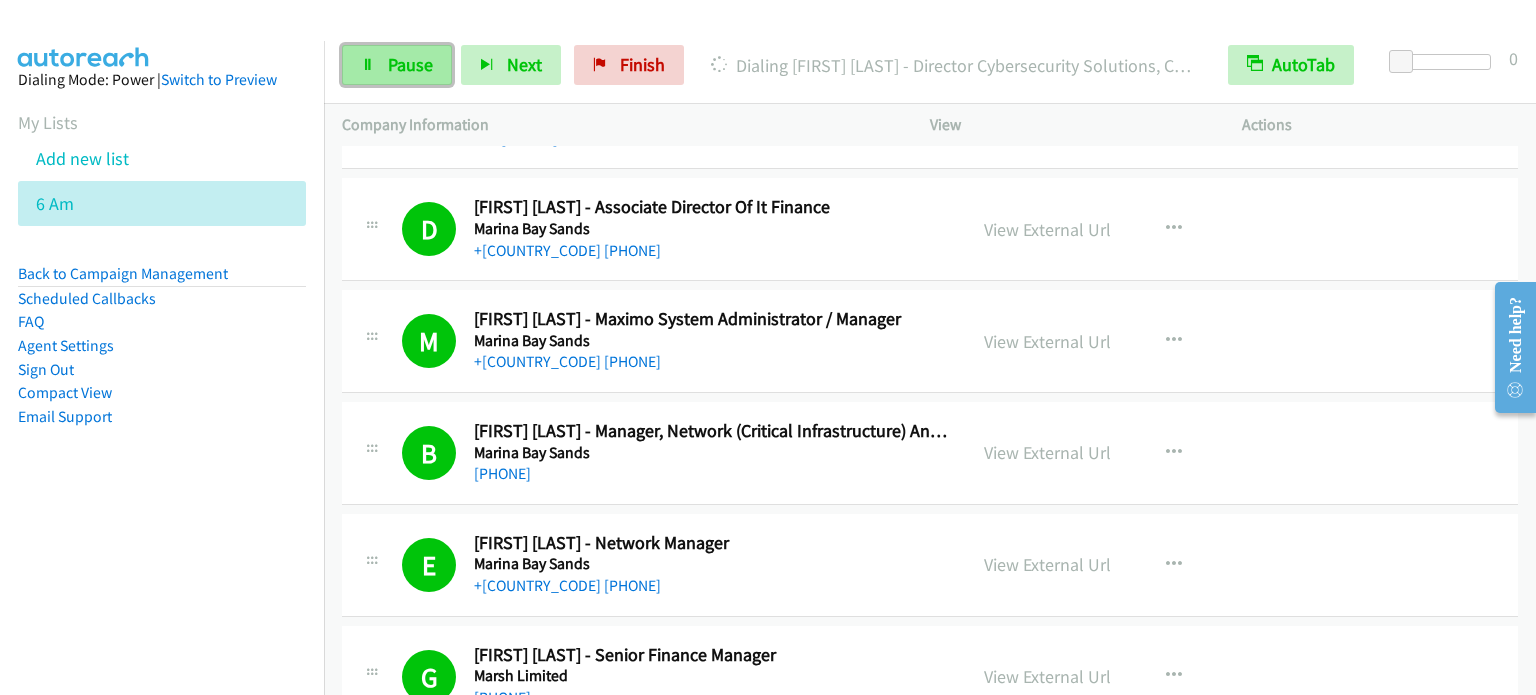 click on "Pause" at bounding box center (397, 65) 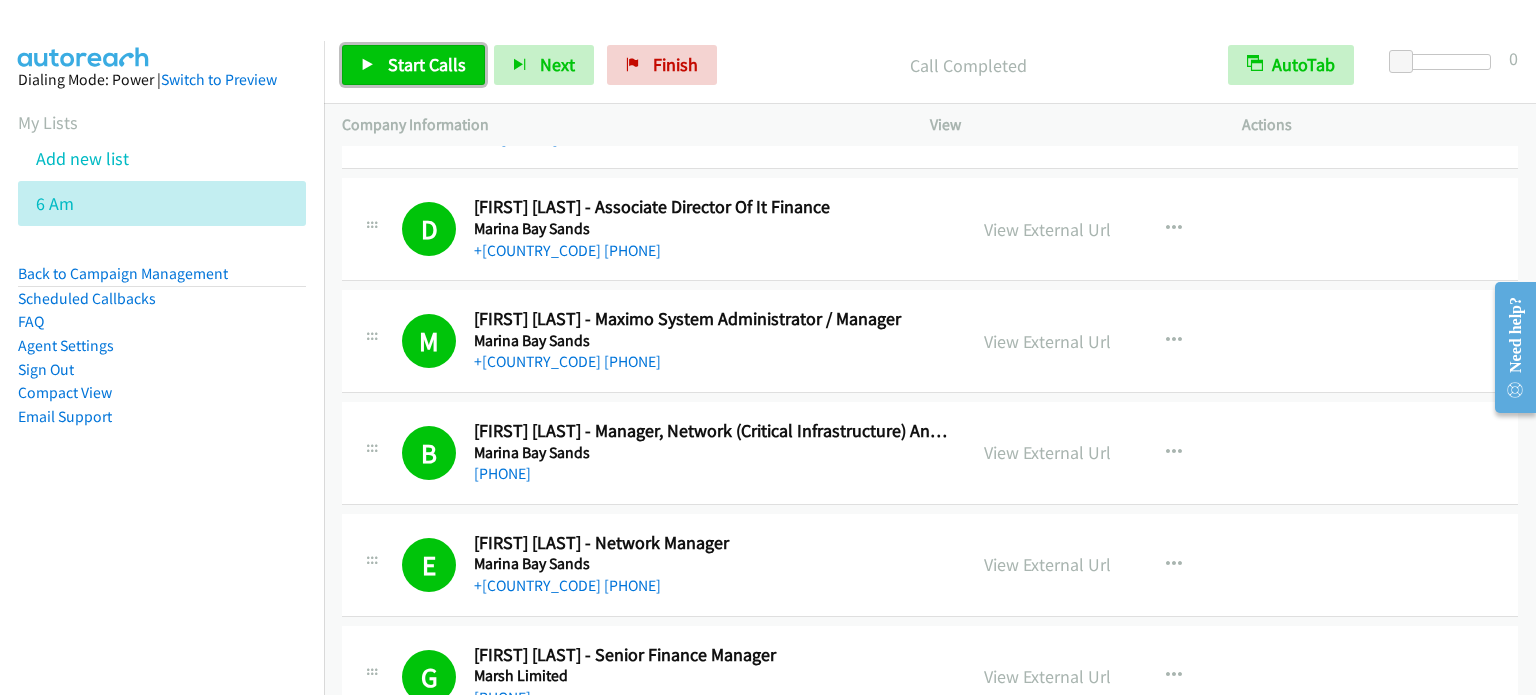 click on "Start Calls" at bounding box center (427, 64) 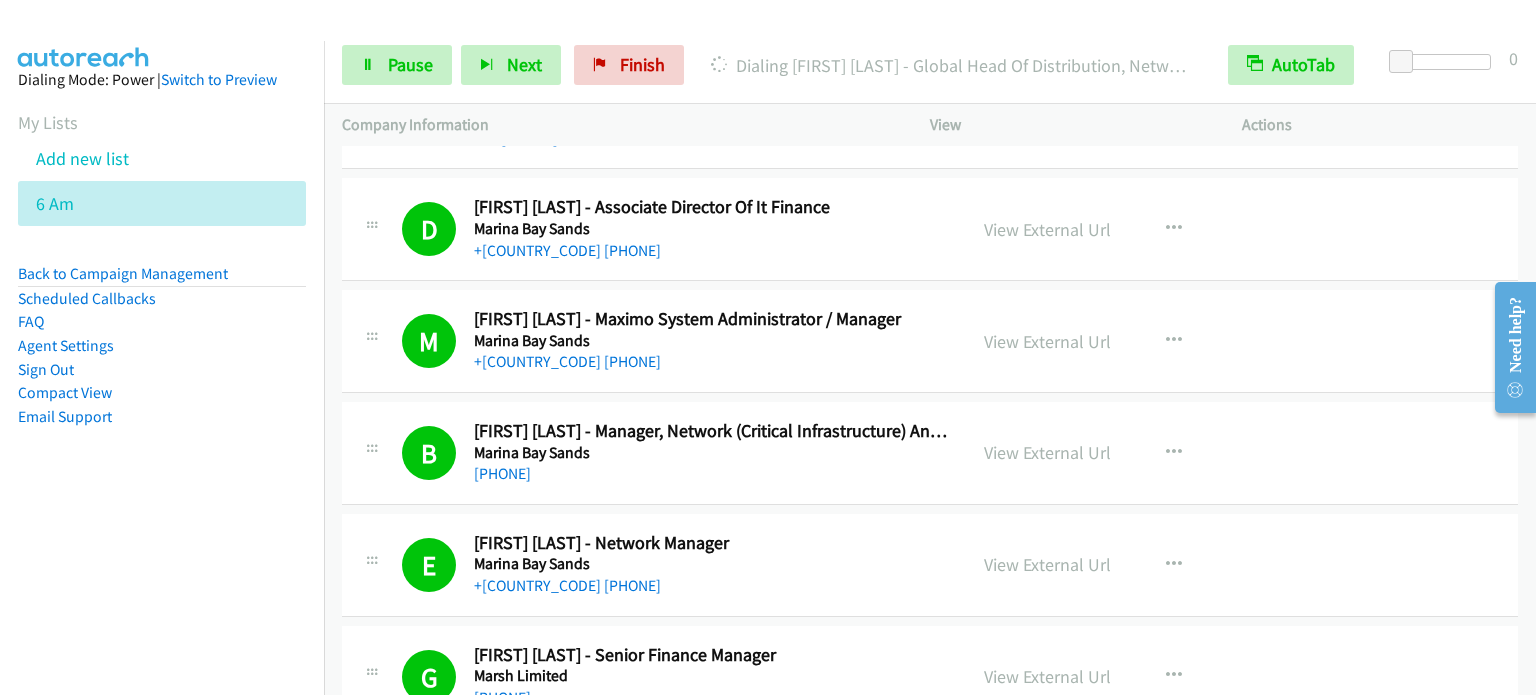 click on "Dialing Mode: Power
|
Switch to Preview
My Lists
Add new list
6 Am
Back to Campaign Management
Scheduled Callbacks
FAQ
Agent Settings
Sign Out
Compact View
Email Support" at bounding box center [162, 388] 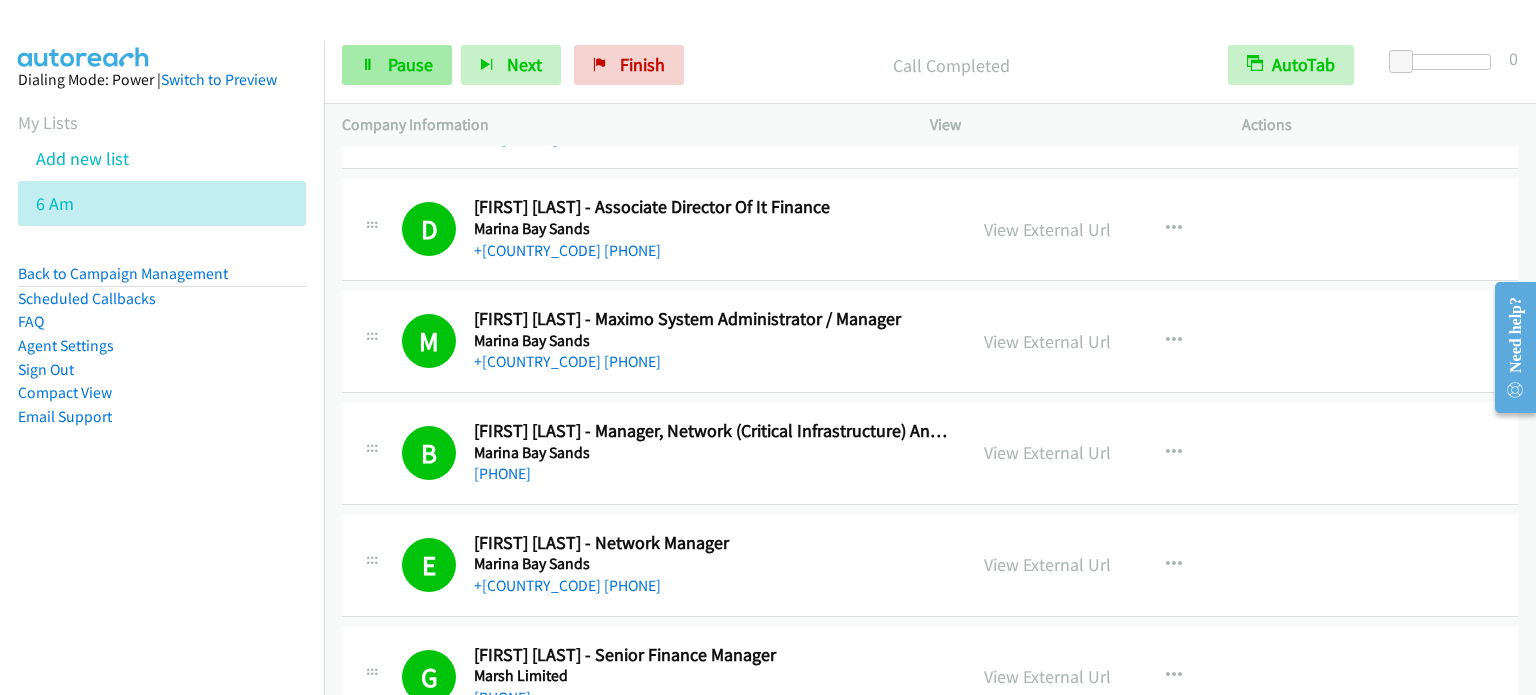 click on "Pause" at bounding box center [410, 64] 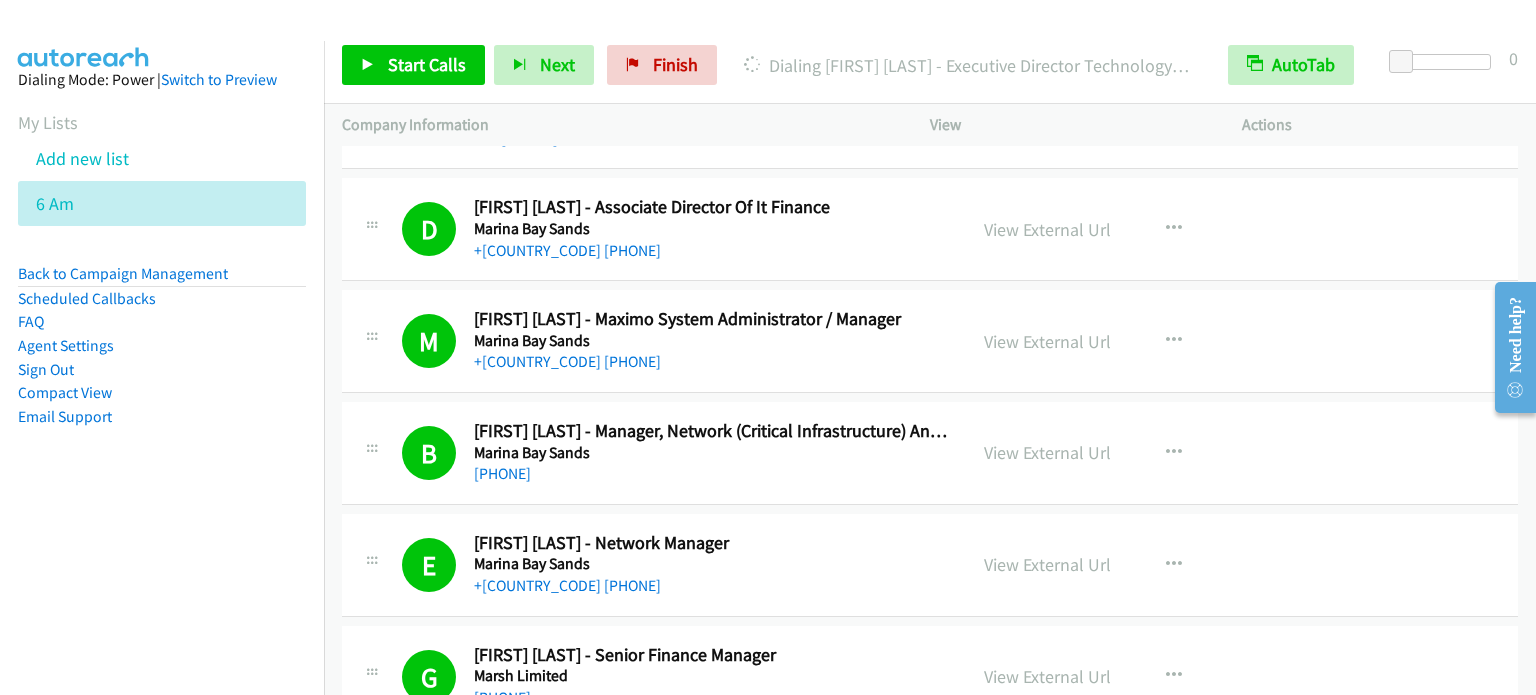 click on "Dialing Mode: Power
|
Switch to Preview
My Lists
Add new list
6 Am
Back to Campaign Management
Scheduled Callbacks
FAQ
Agent Settings
Sign Out
Compact View
Email Support" at bounding box center [162, 280] 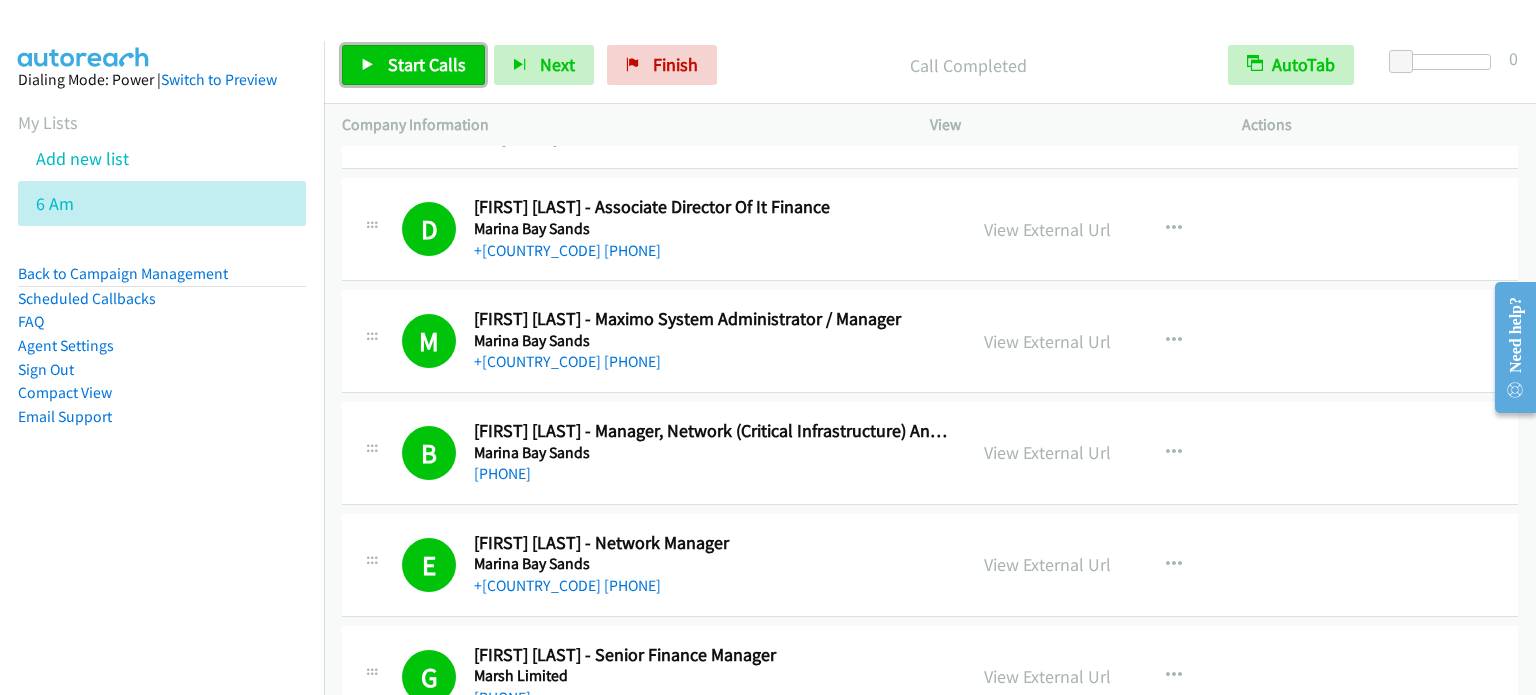 click on "Start Calls" at bounding box center (427, 64) 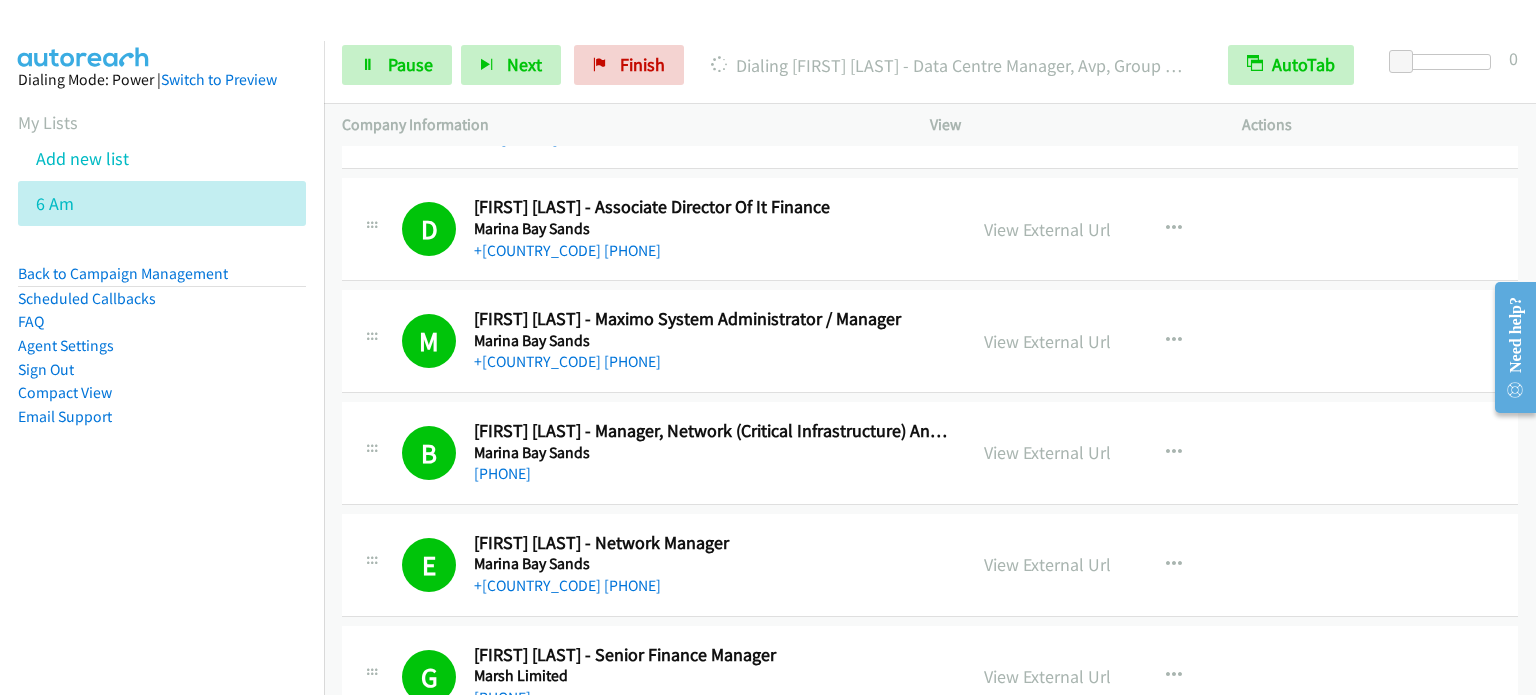 scroll, scrollTop: 17953, scrollLeft: 0, axis: vertical 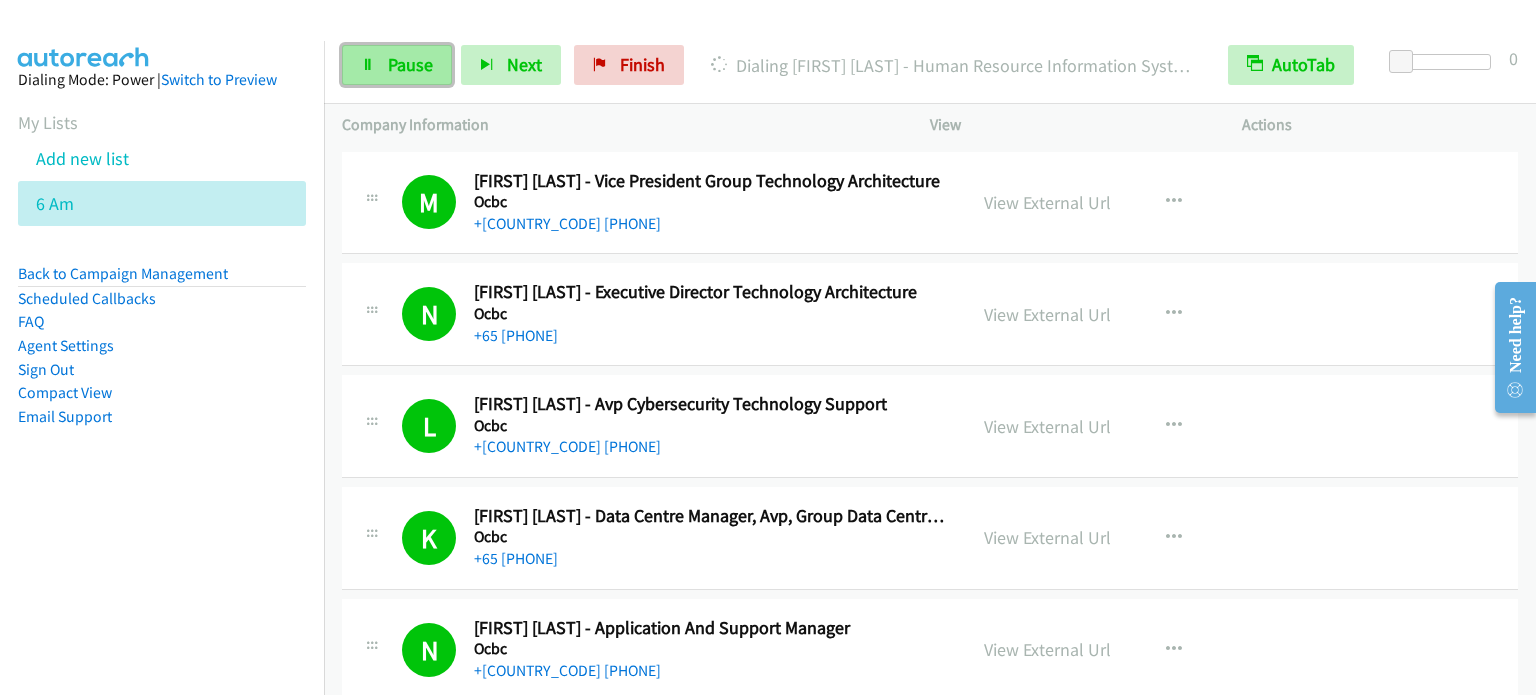click on "Pause" at bounding box center (410, 64) 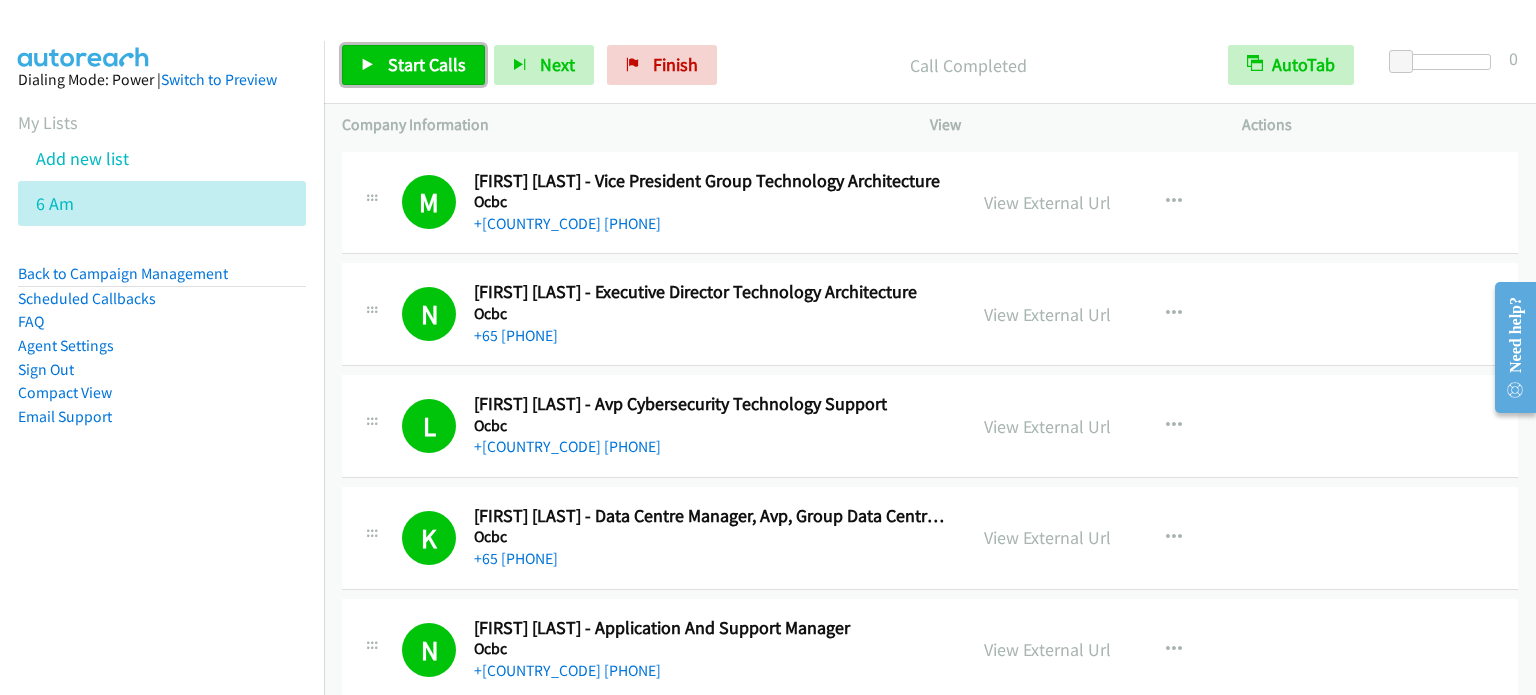 click on "Start Calls" at bounding box center [427, 64] 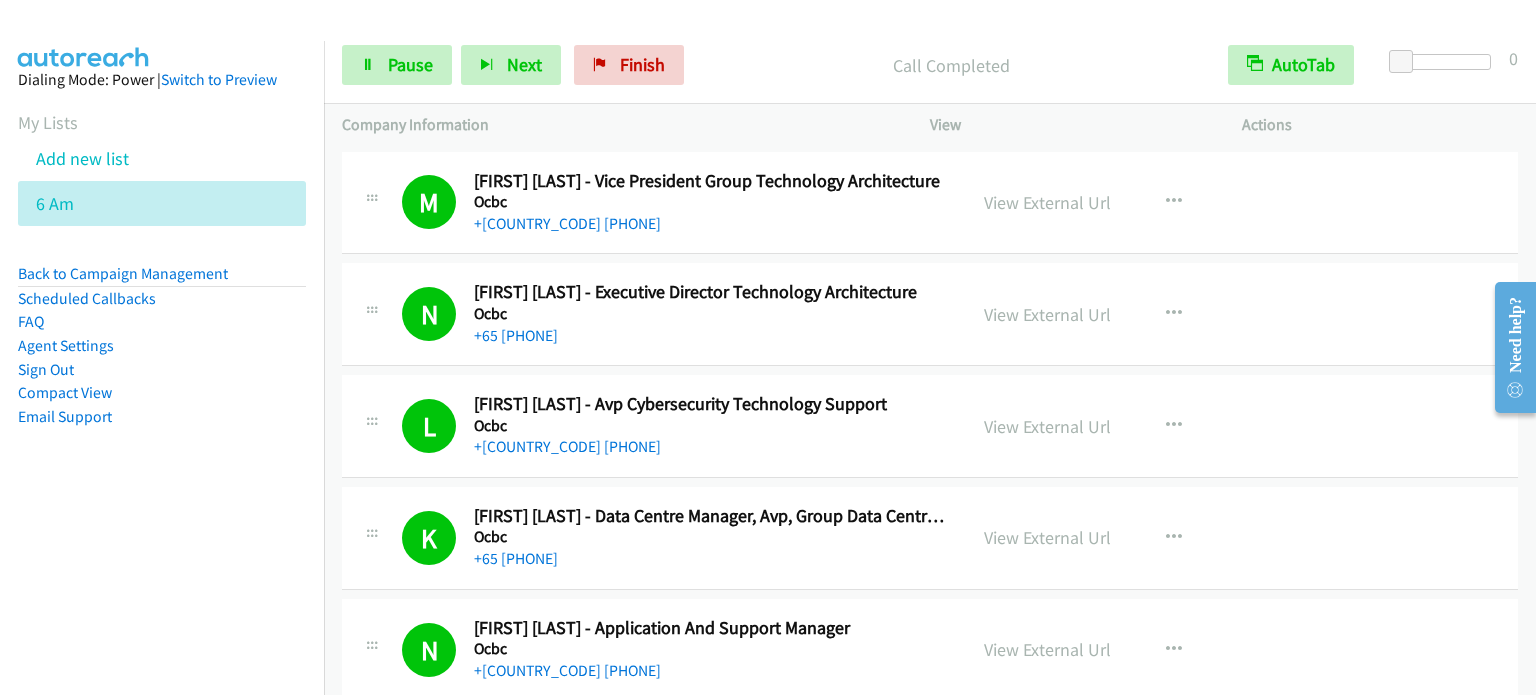 click on "Dialing Mode: Power
|
Switch to Preview
My Lists
Add new list
6 Am
Back to Campaign Management
Scheduled Callbacks
FAQ
Agent Settings
Sign Out
Compact View
Email Support" at bounding box center (162, 388) 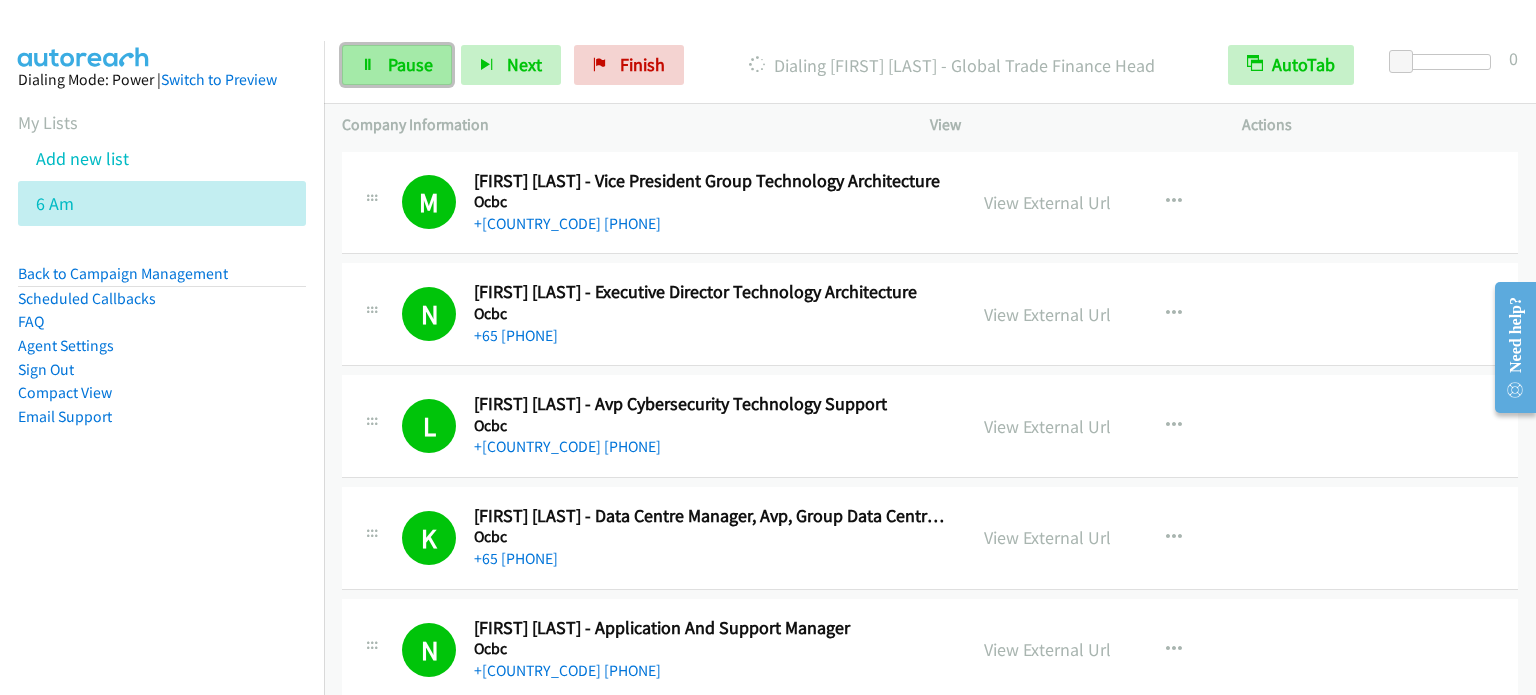 click on "Pause" at bounding box center [410, 64] 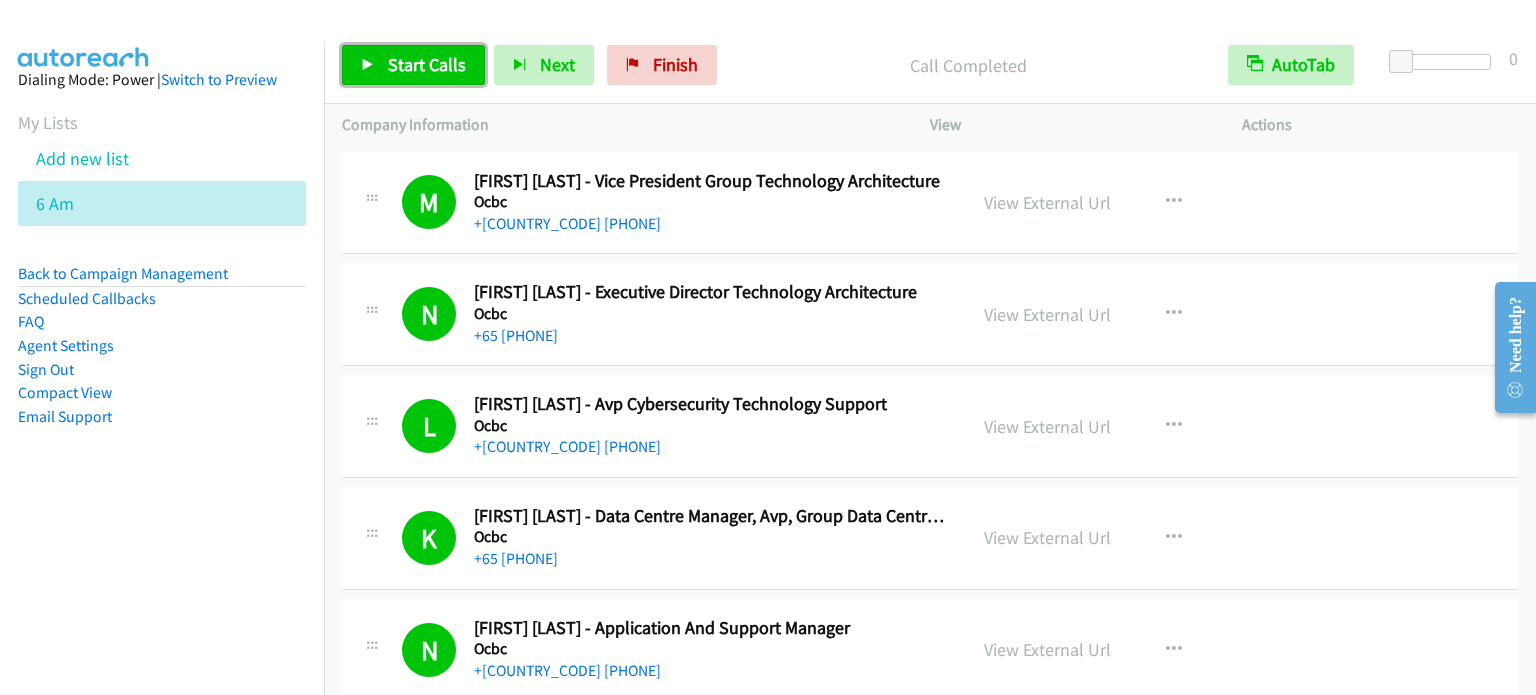 click on "Start Calls" at bounding box center (427, 64) 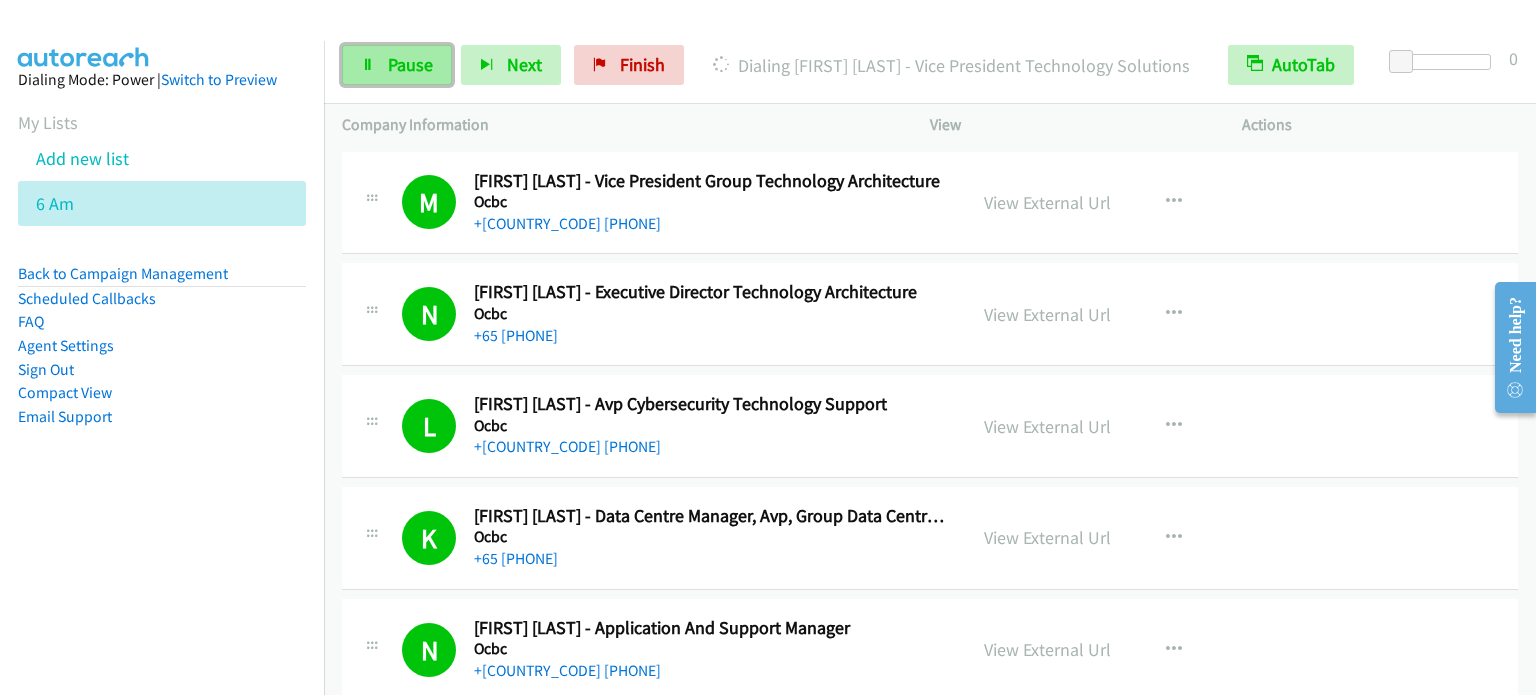 click on "Pause" at bounding box center [410, 64] 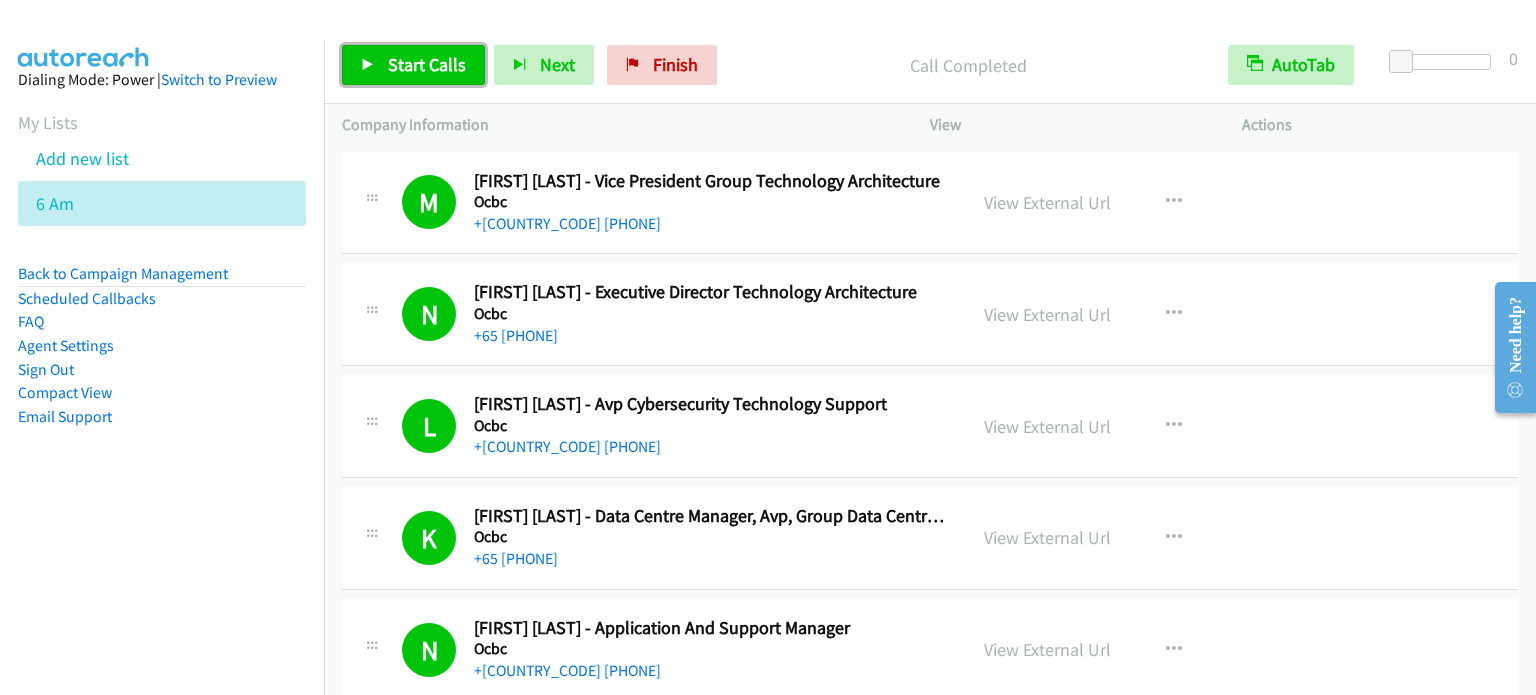 click on "Start Calls" at bounding box center (427, 64) 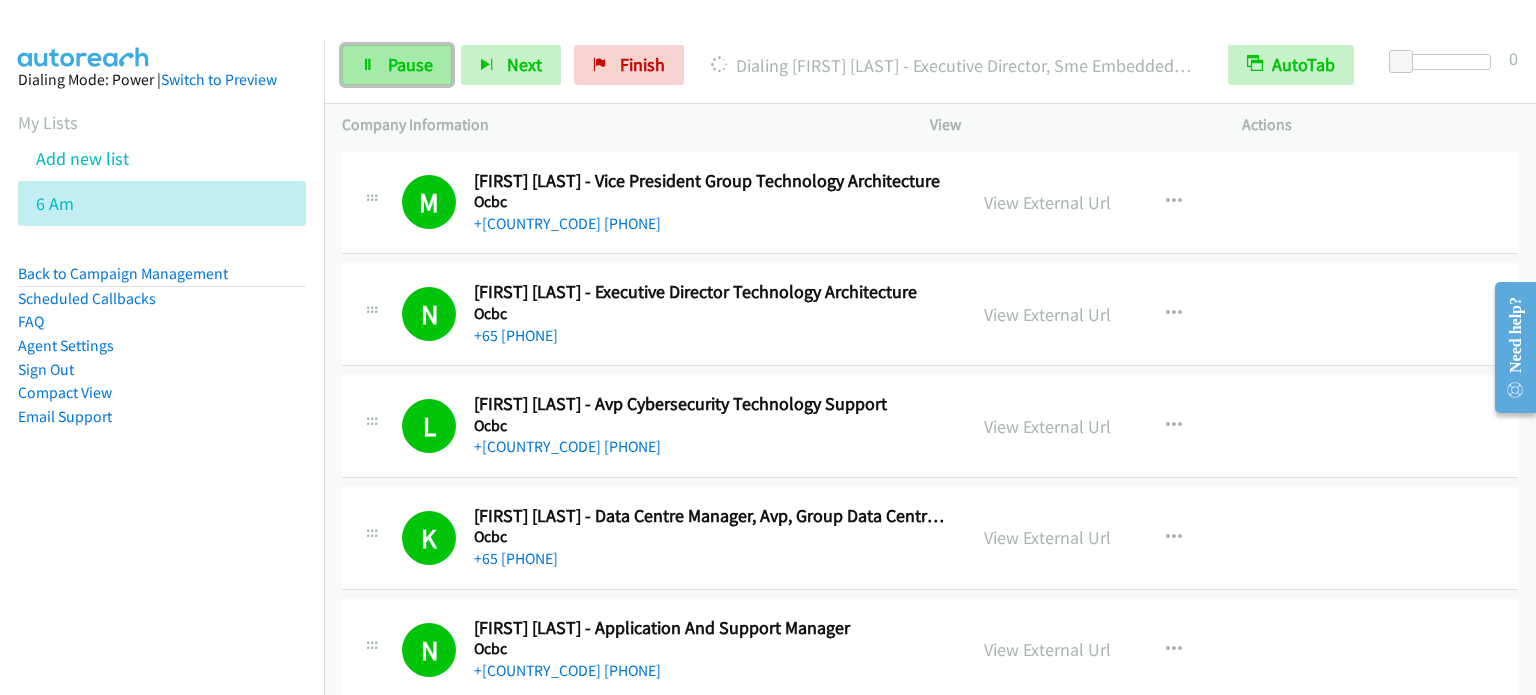 click on "Pause" at bounding box center (410, 64) 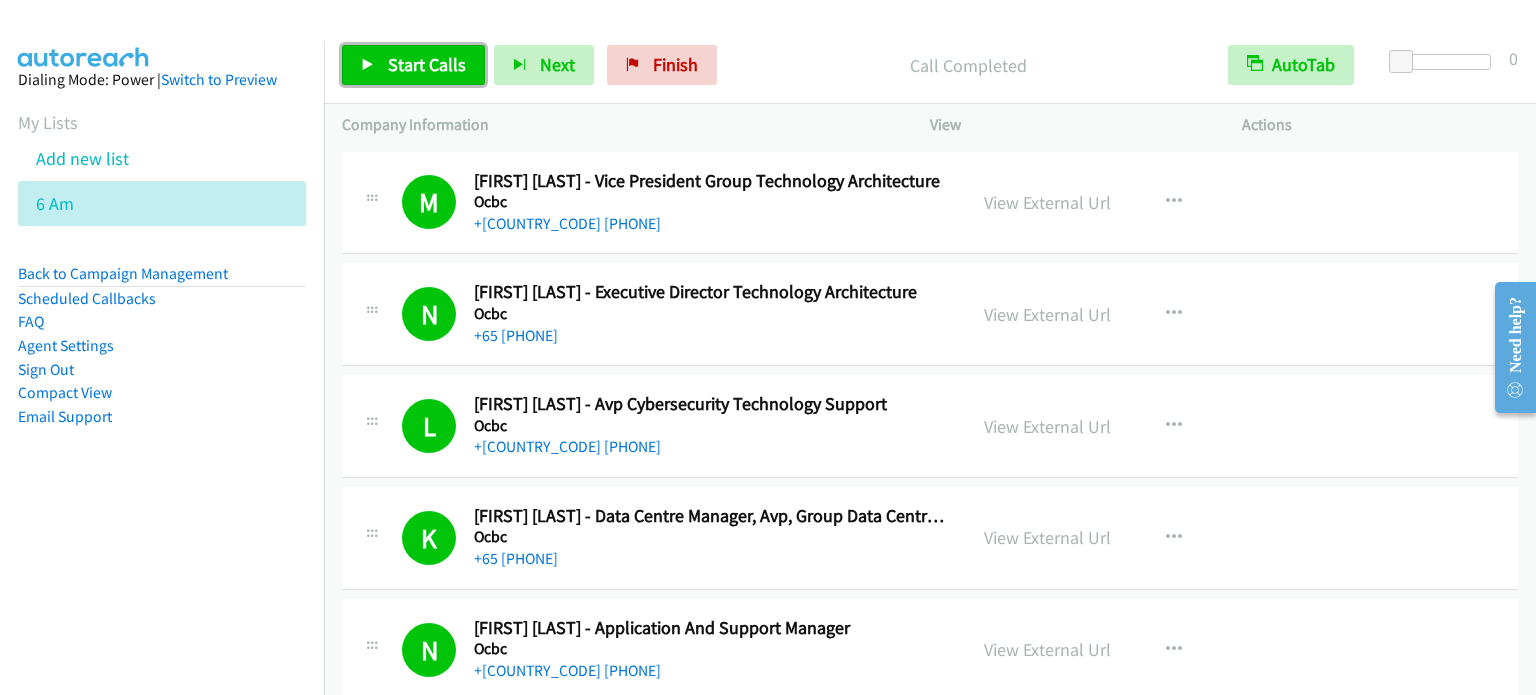 click on "Start Calls" at bounding box center [427, 64] 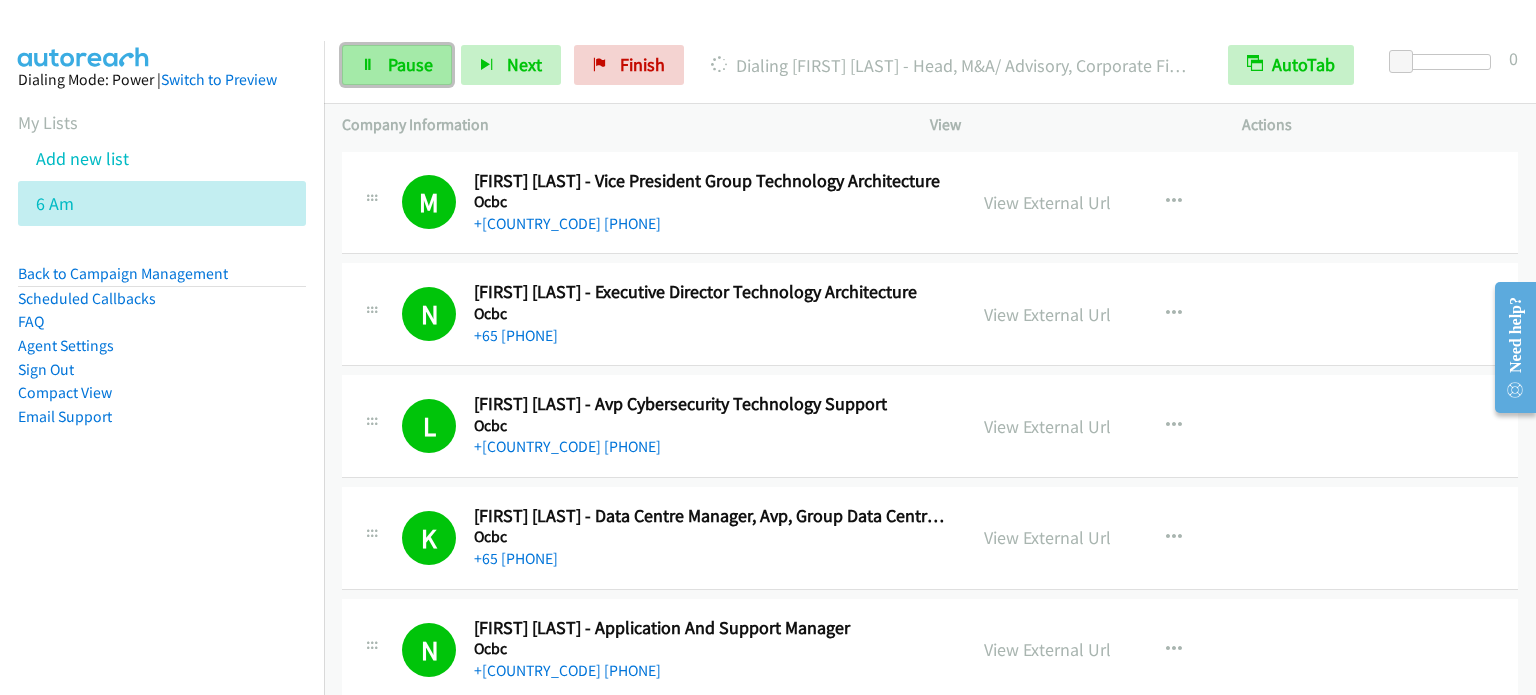click on "Pause" at bounding box center (410, 64) 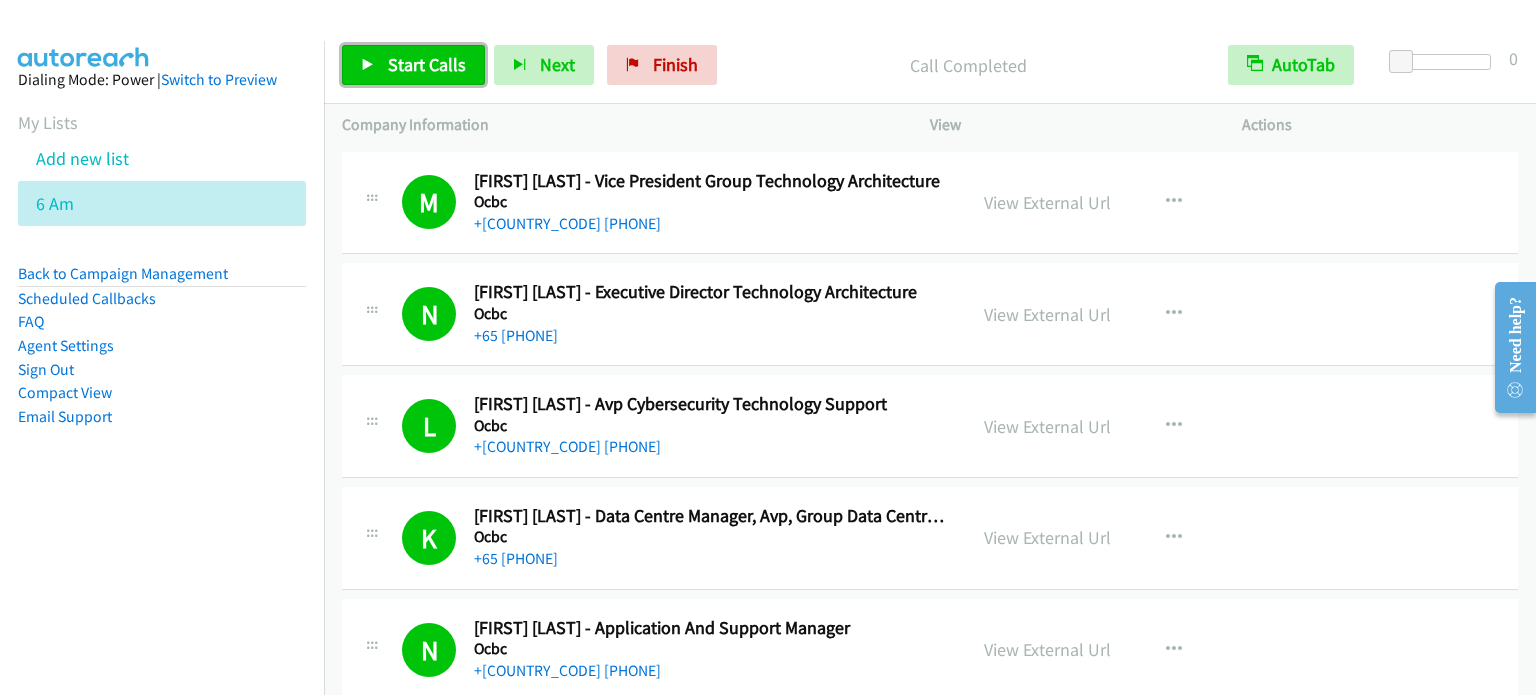 drag, startPoint x: 424, startPoint y: 64, endPoint x: 549, endPoint y: 19, distance: 132.8533 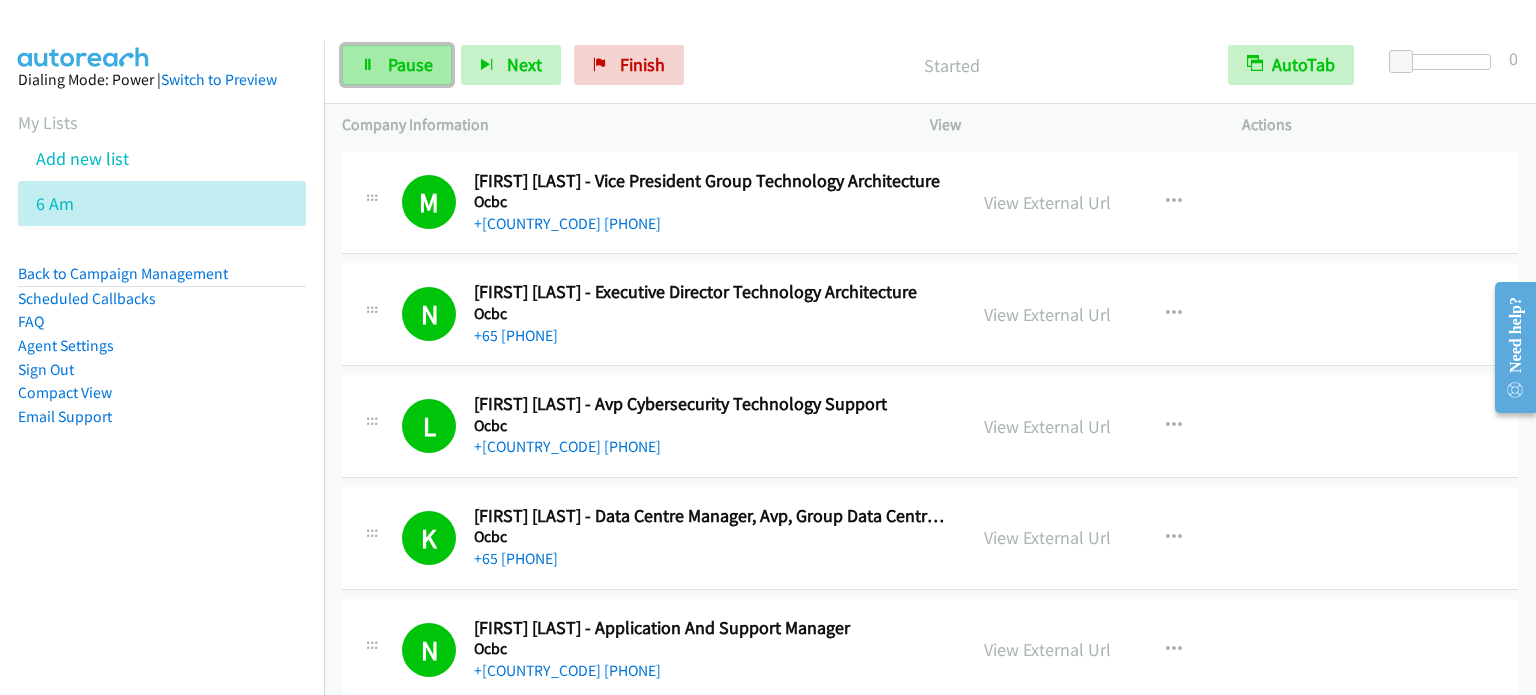 click on "Pause" at bounding box center (410, 64) 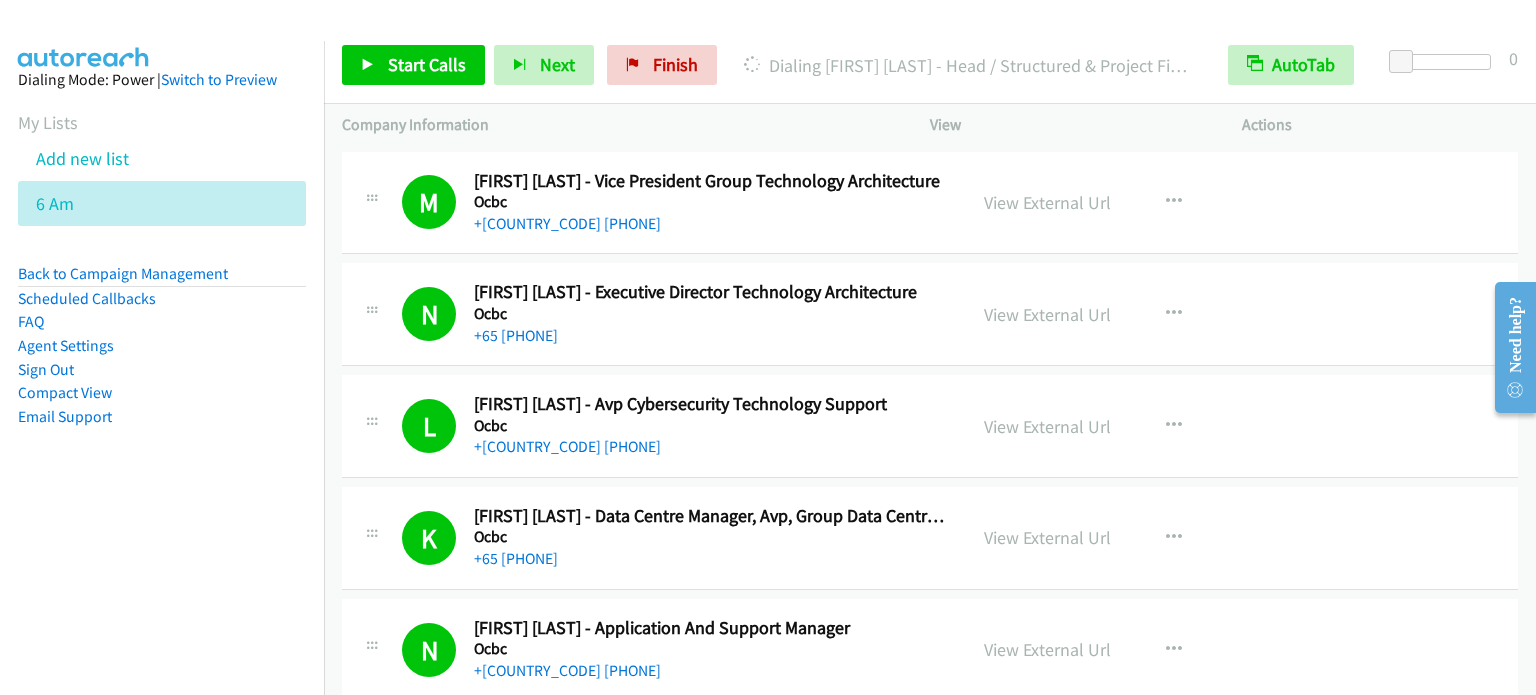 click on "Dialing Mode: Power
|
Switch to Preview
My Lists
Add new list
6 Am
Back to Campaign Management
Scheduled Callbacks
FAQ
Agent Settings
Sign Out
Compact View
Email Support" at bounding box center [162, 388] 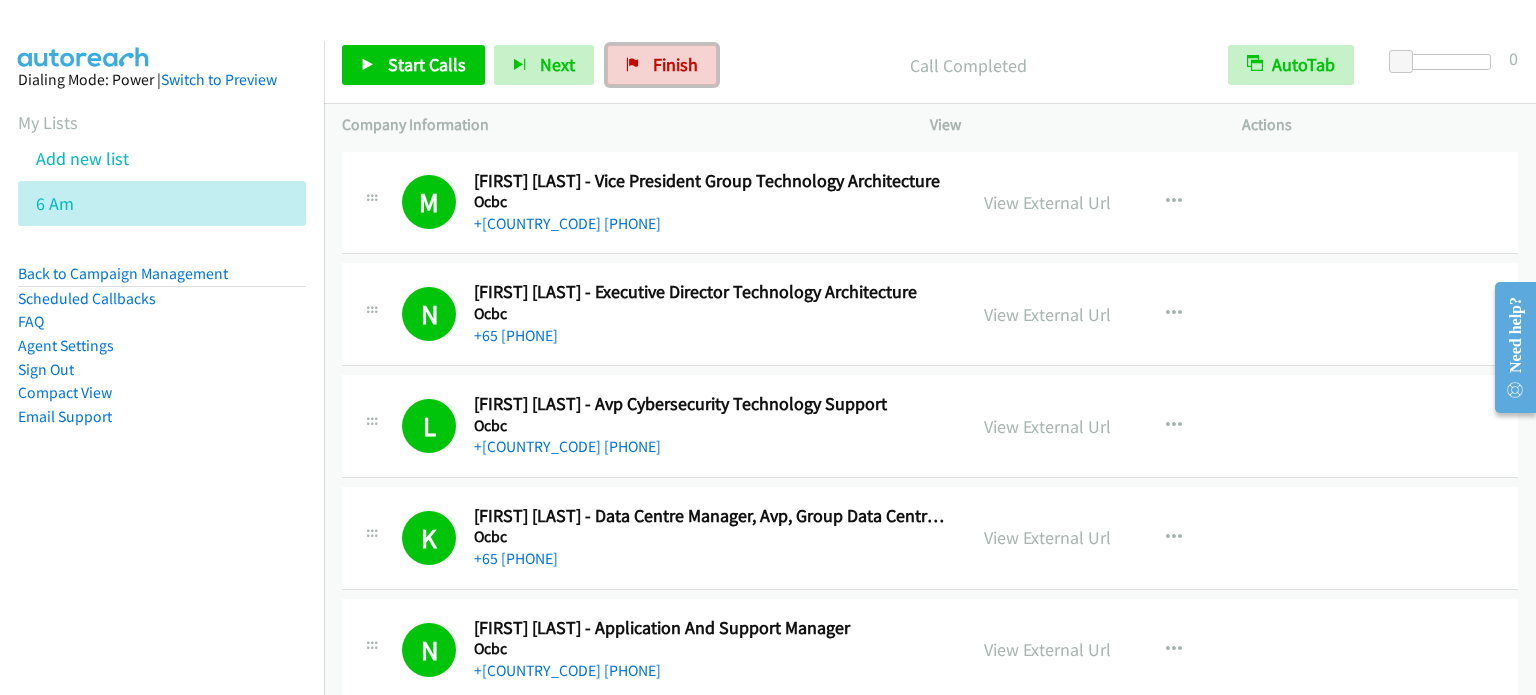 drag, startPoint x: 679, startPoint y: 63, endPoint x: 846, endPoint y: 73, distance: 167.29913 